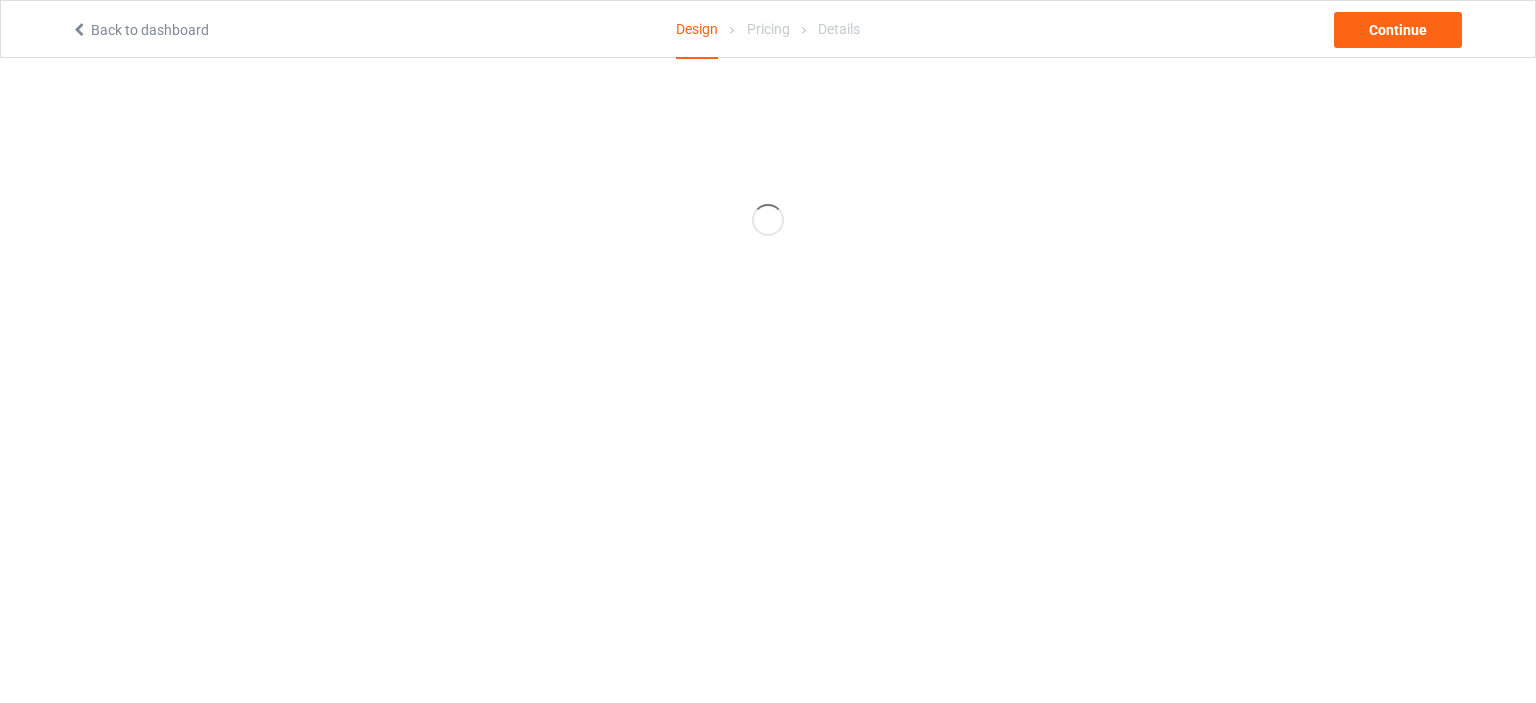 scroll, scrollTop: 0, scrollLeft: 0, axis: both 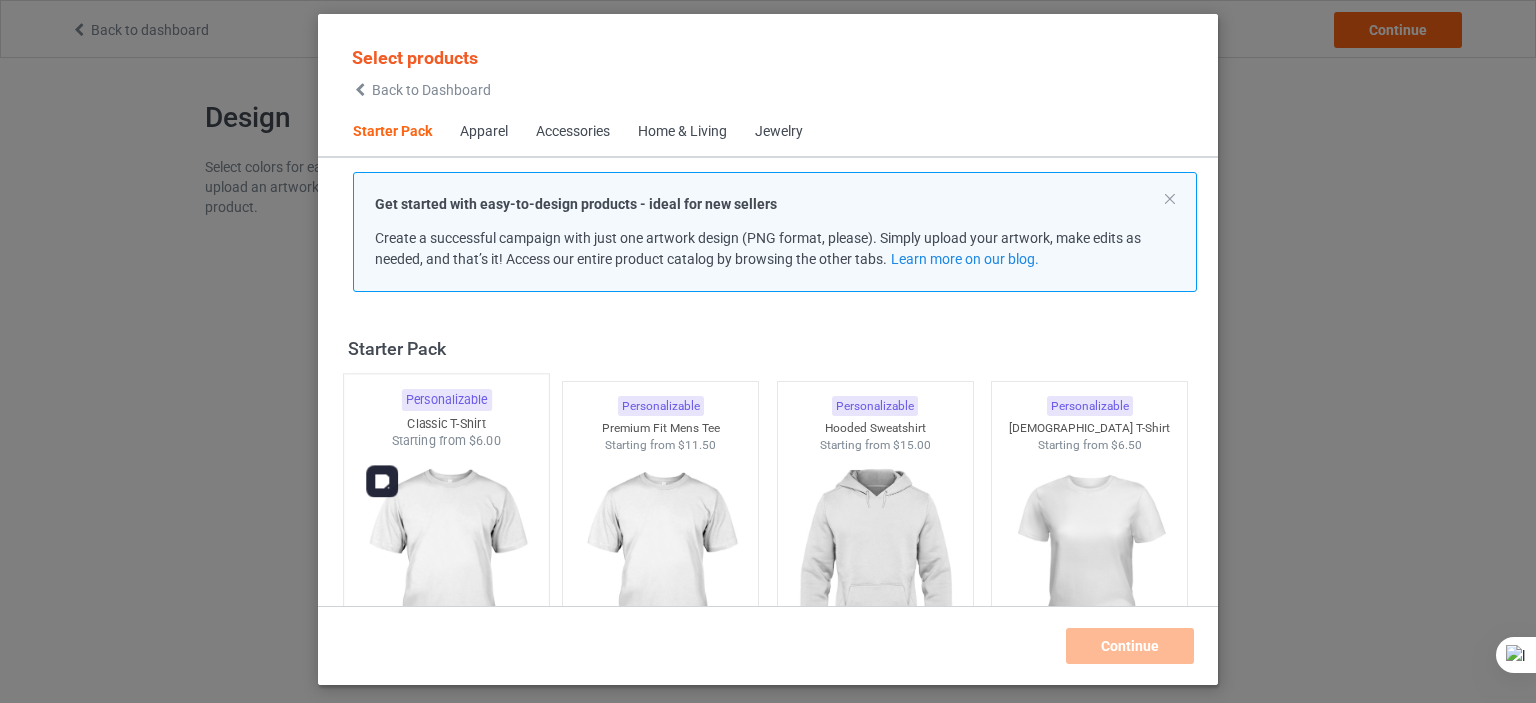 click at bounding box center (446, 567) 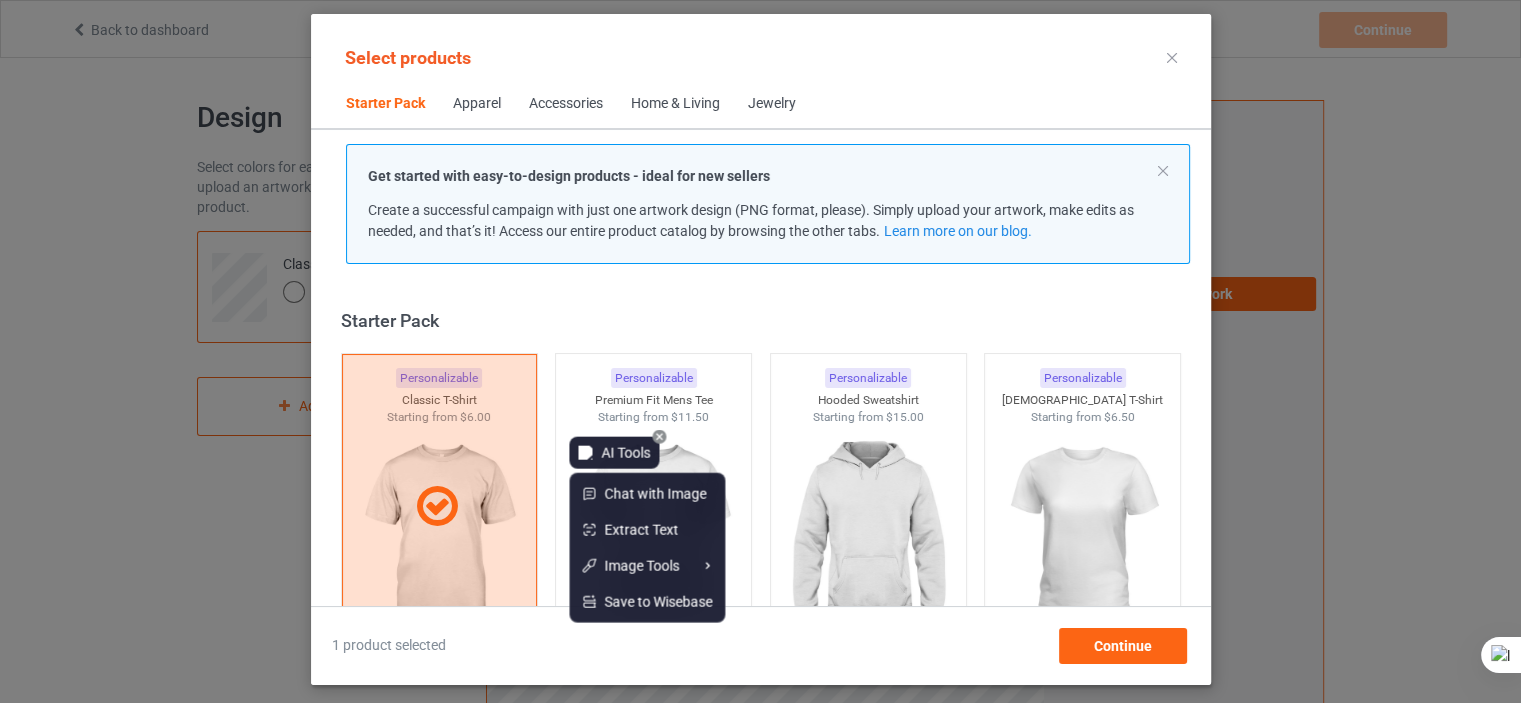 click on "AI Tools" 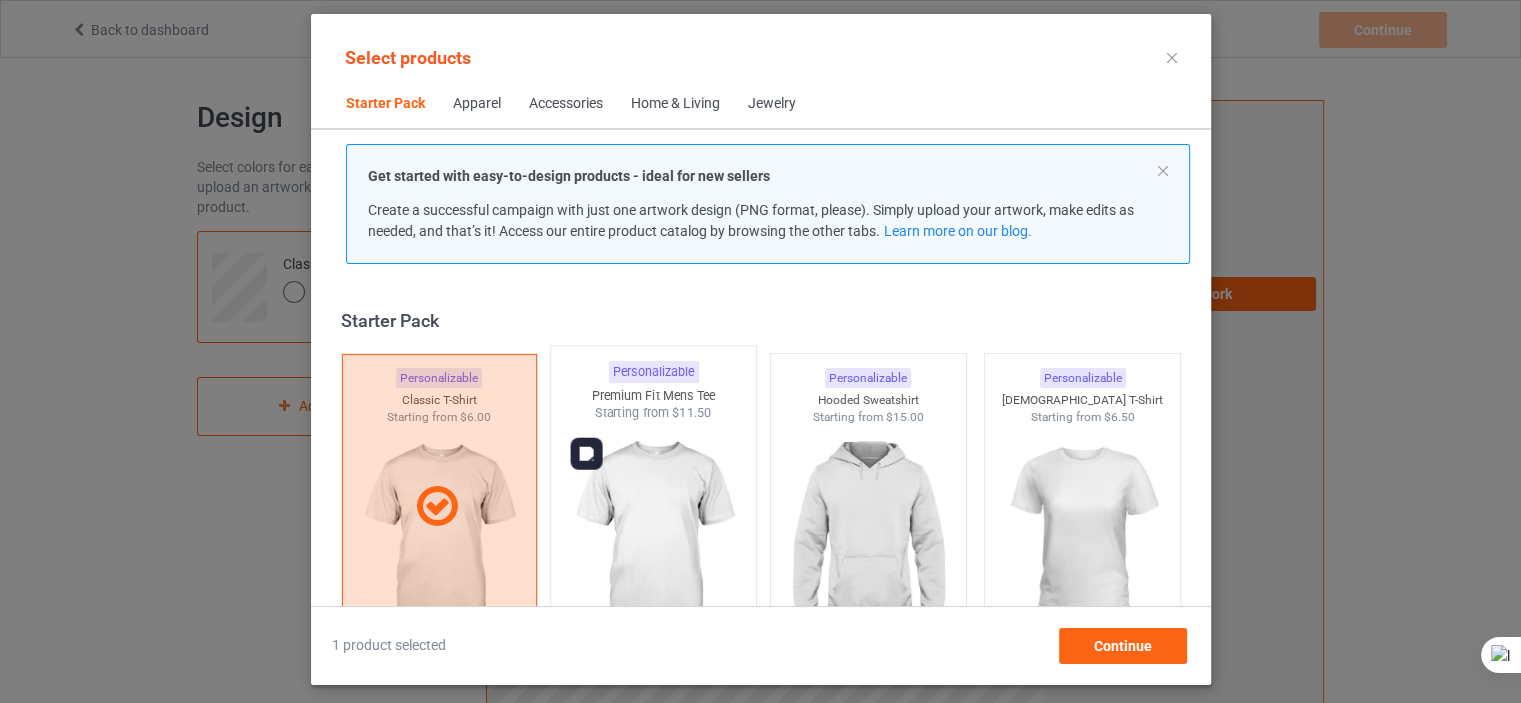 click at bounding box center [653, 539] 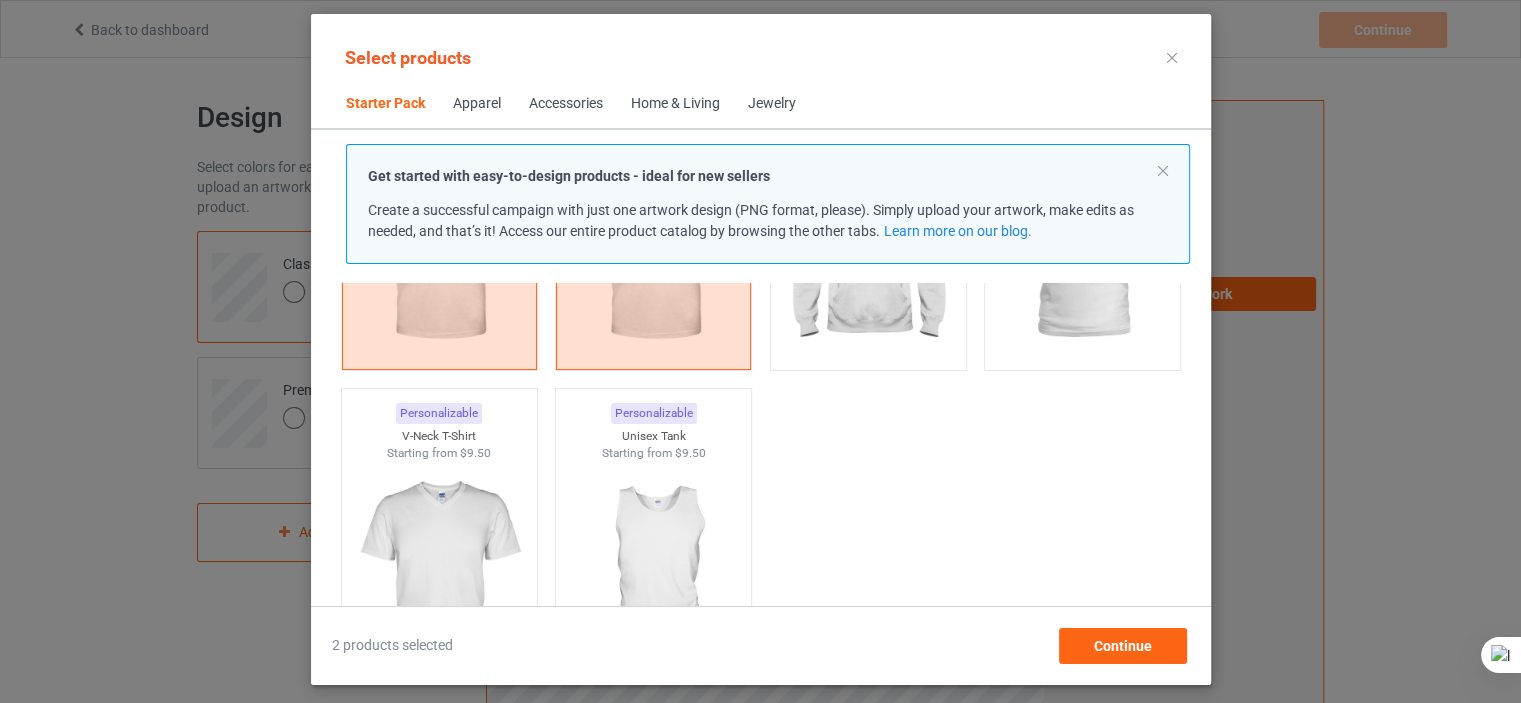 scroll, scrollTop: 300, scrollLeft: 0, axis: vertical 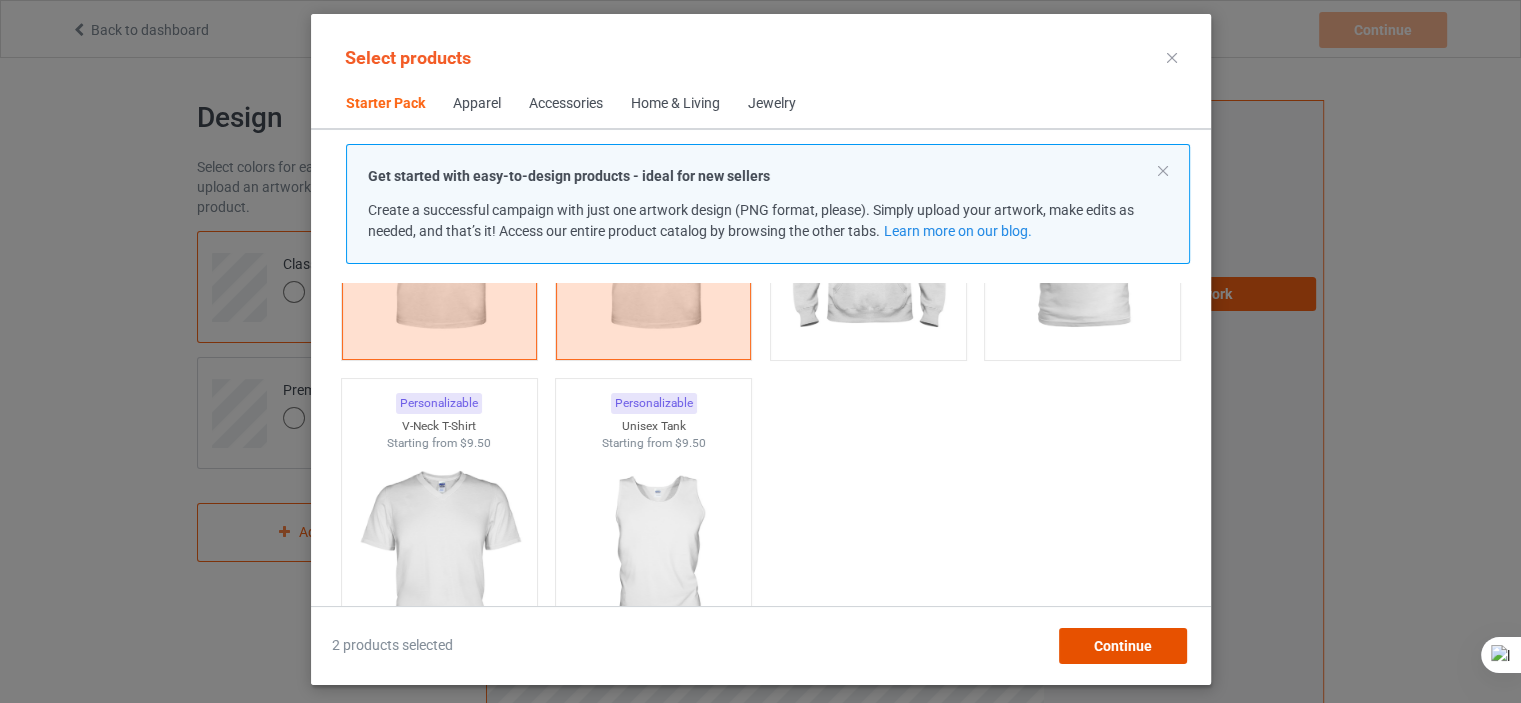 click on "Continue" at bounding box center [1122, 646] 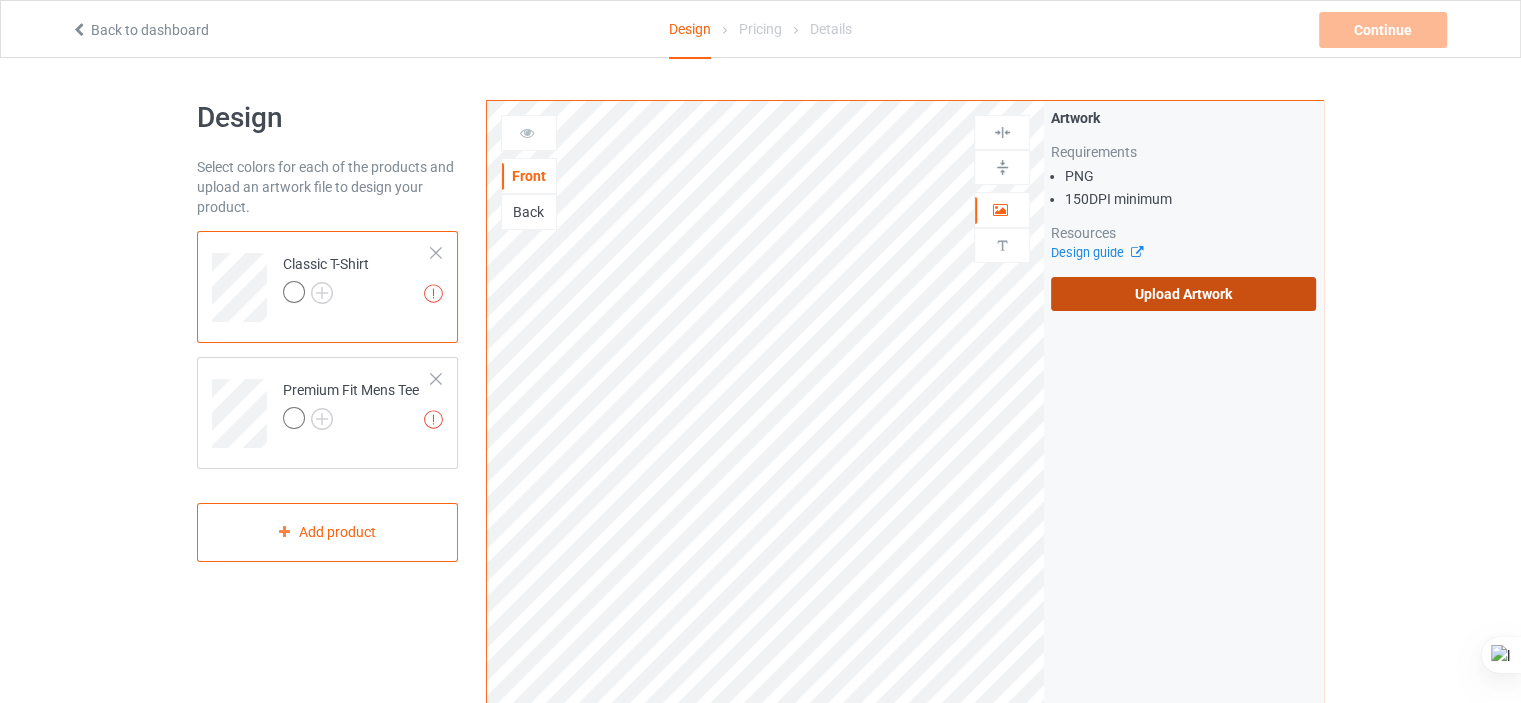 click on "Upload Artwork" at bounding box center [1183, 294] 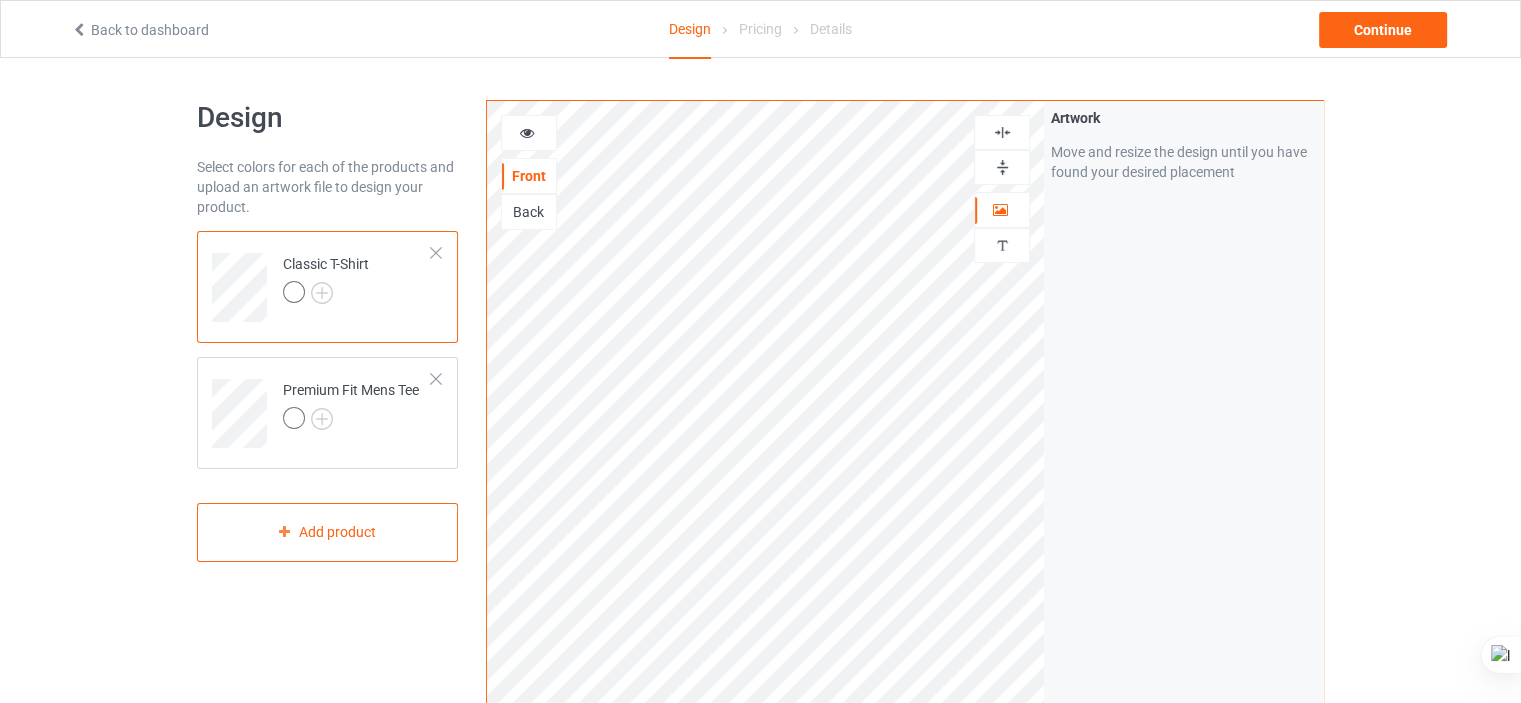 click at bounding box center [1002, 167] 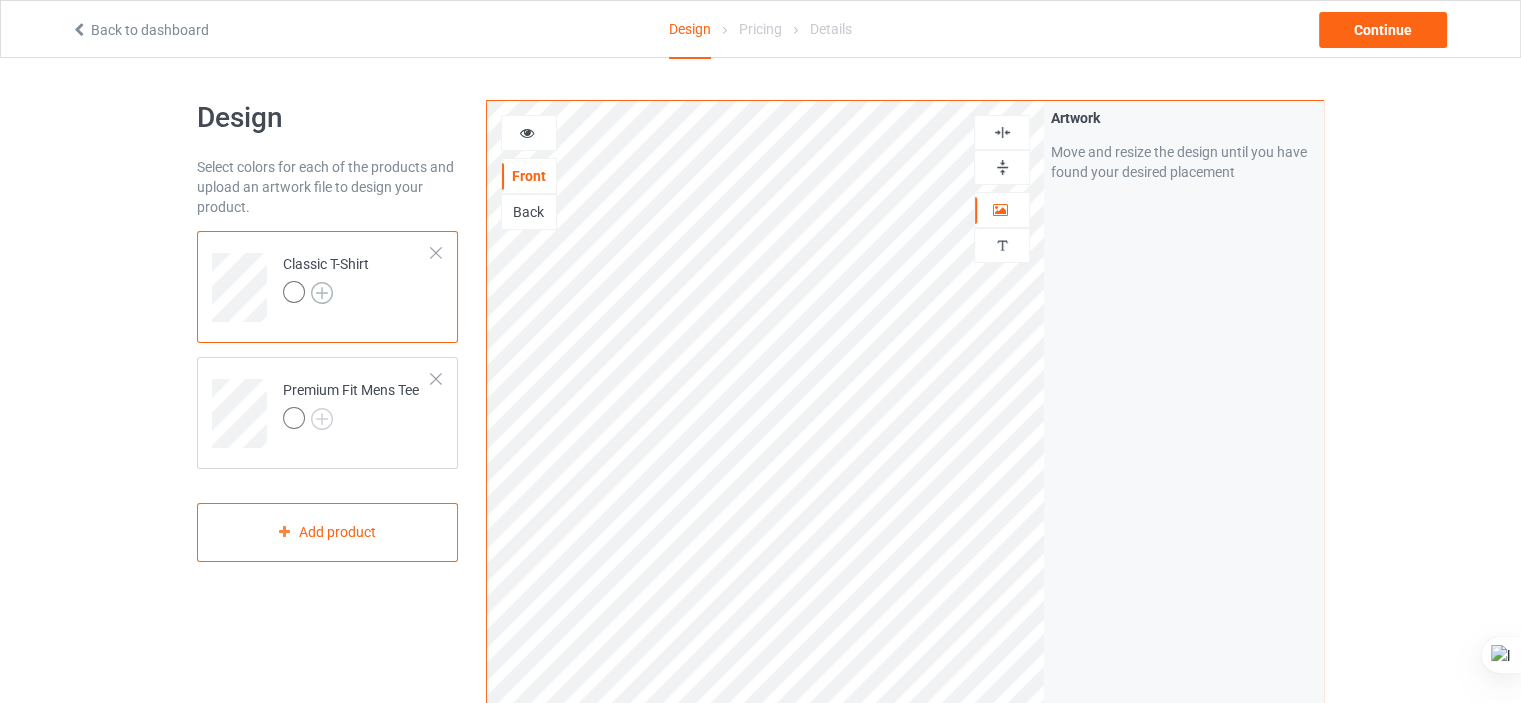 click at bounding box center [322, 293] 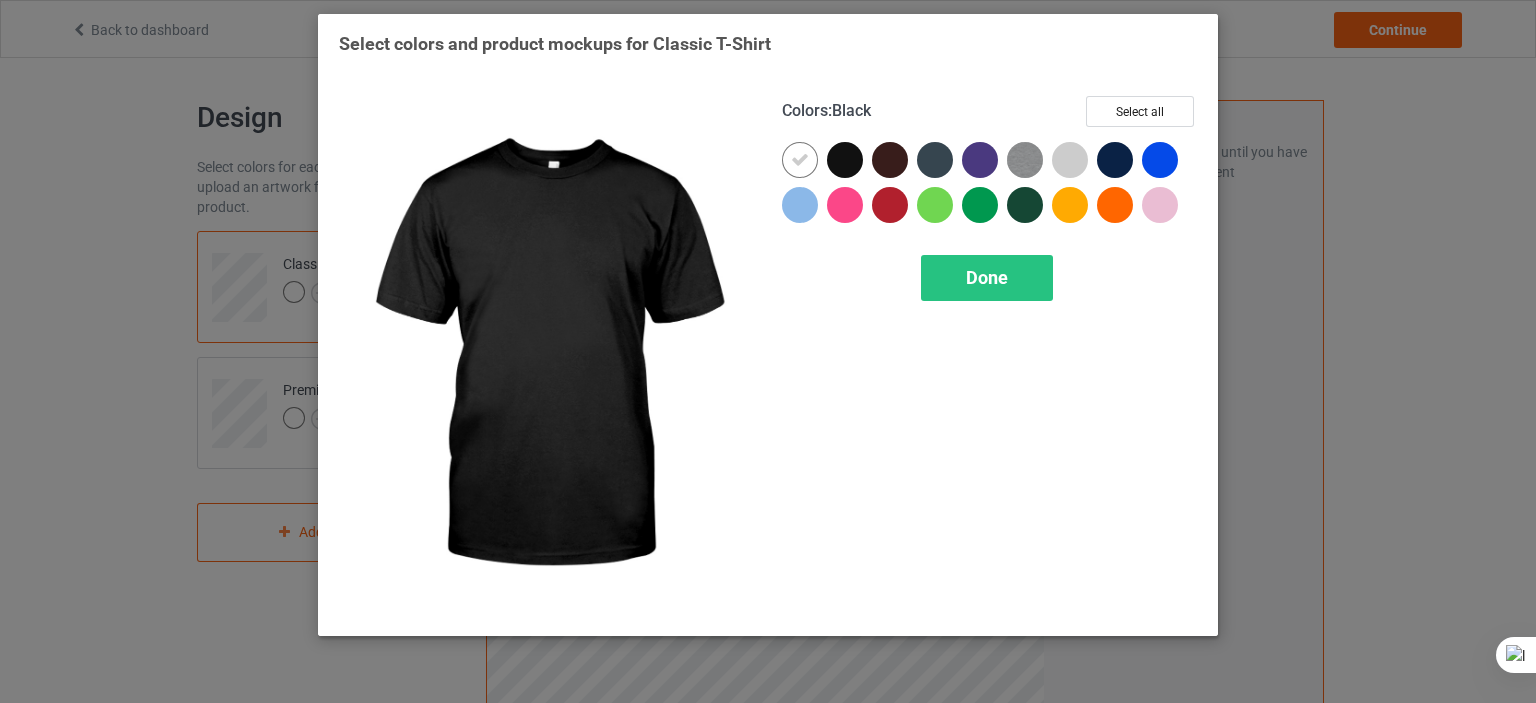 click at bounding box center (845, 160) 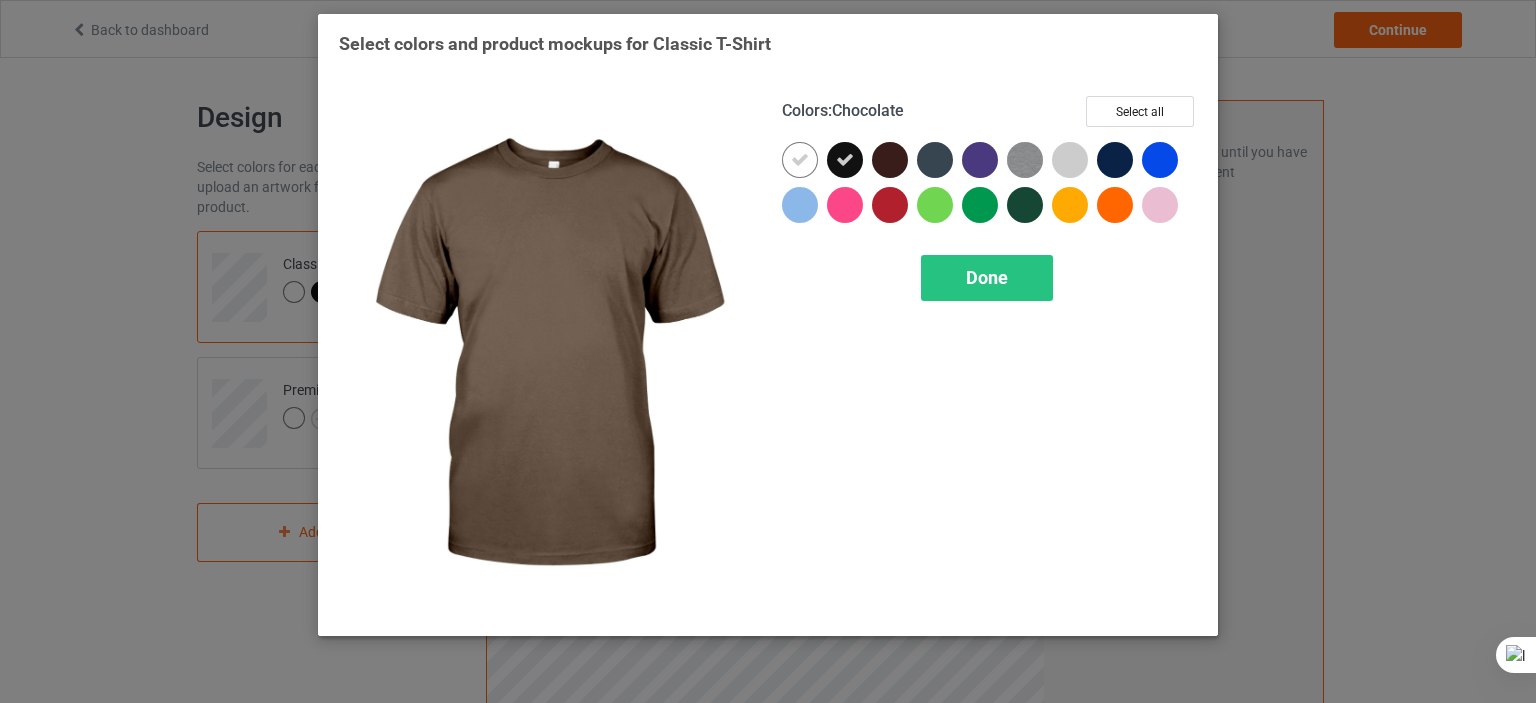 click at bounding box center (890, 160) 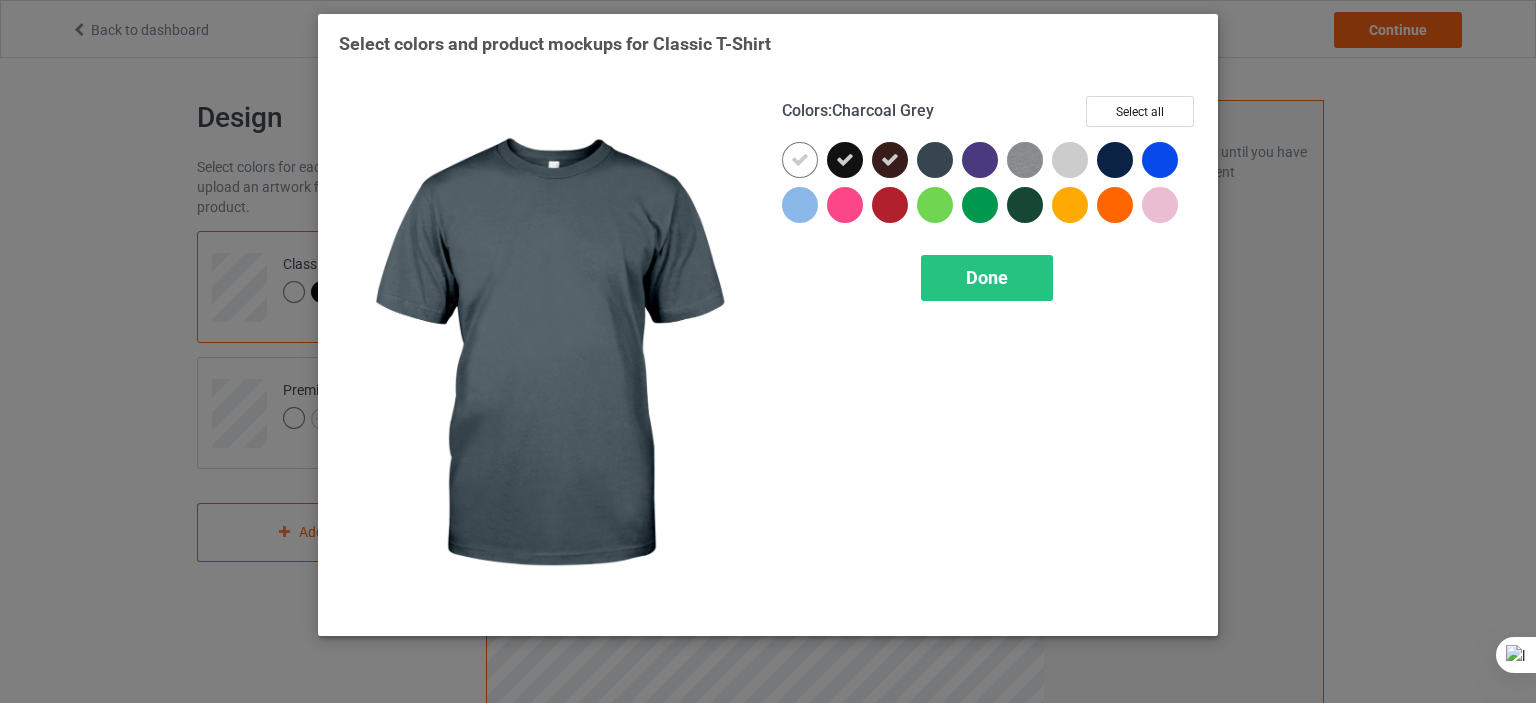 click at bounding box center [935, 160] 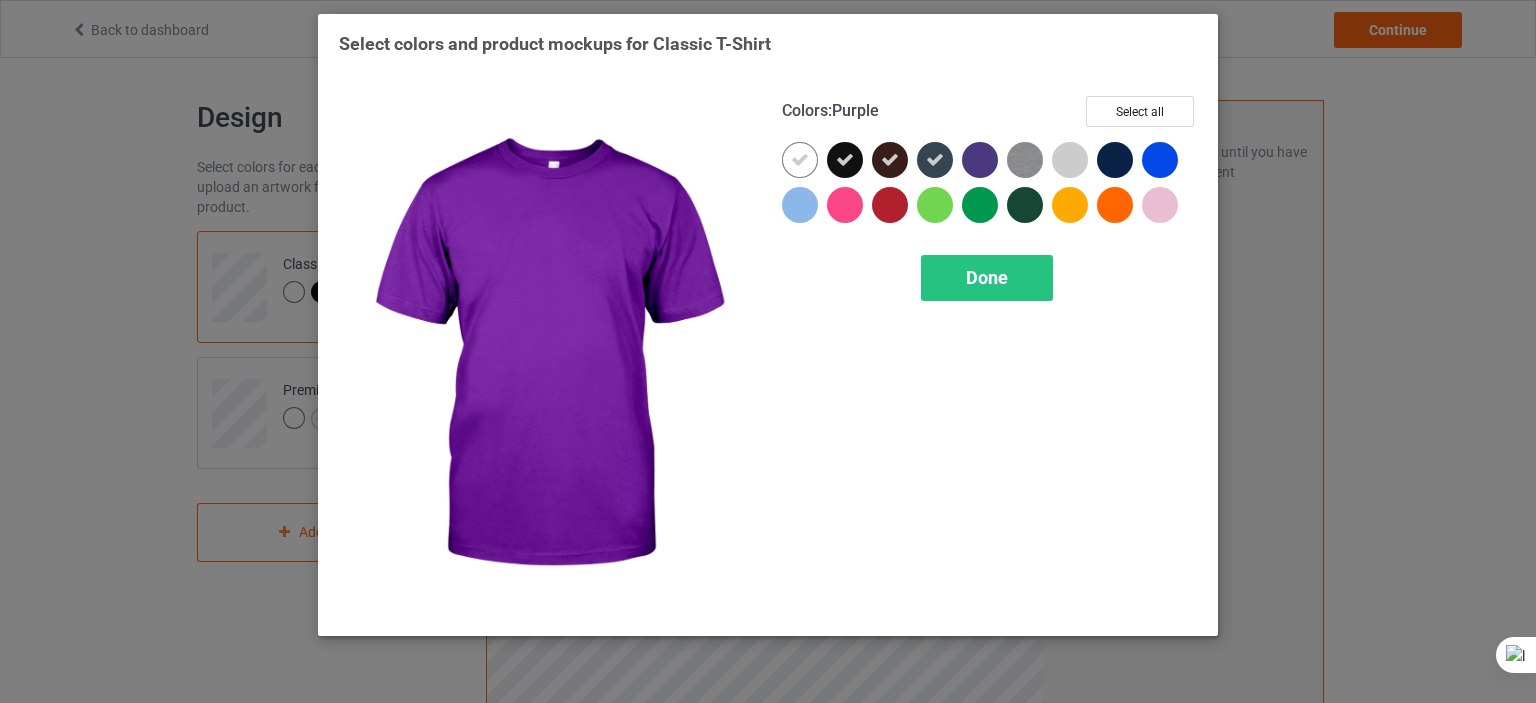 click at bounding box center [980, 160] 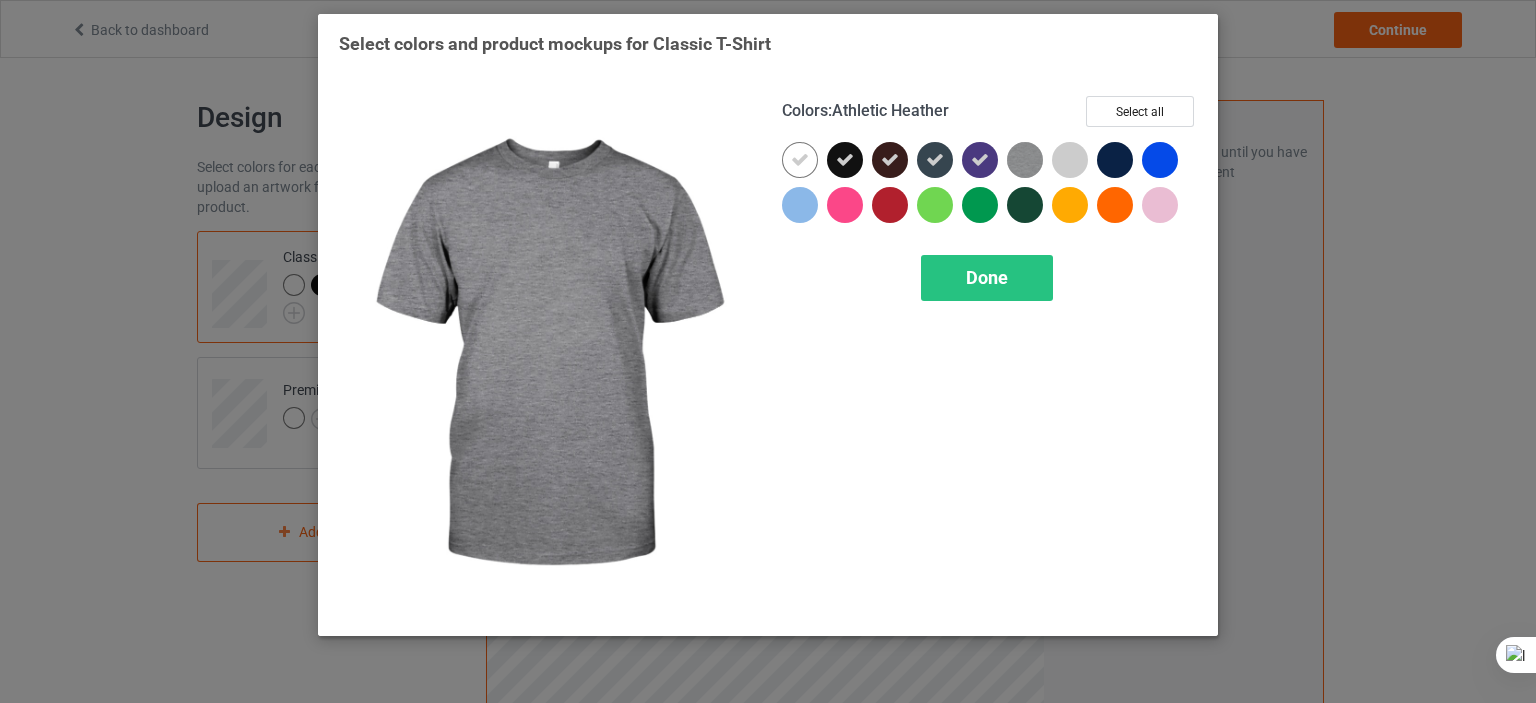 click at bounding box center (1025, 160) 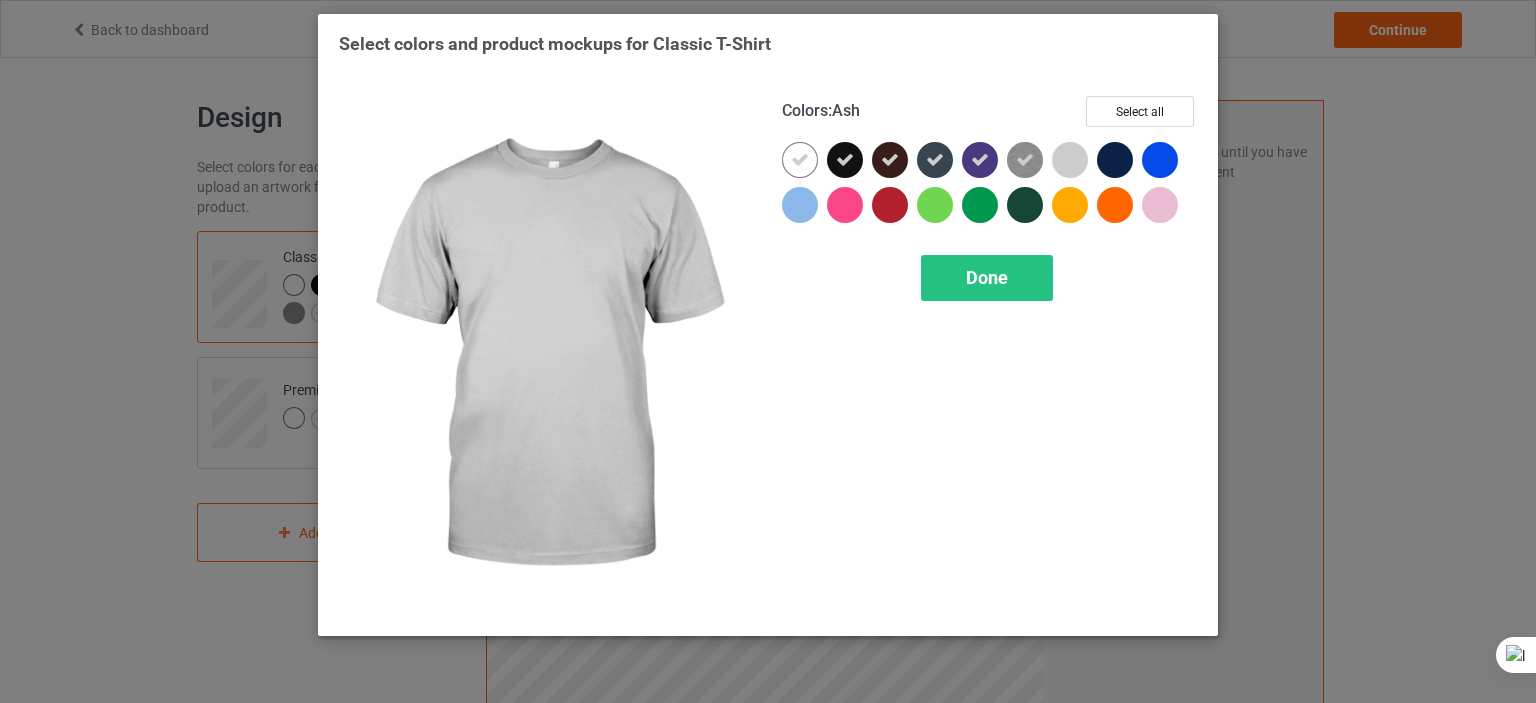 click at bounding box center [1070, 160] 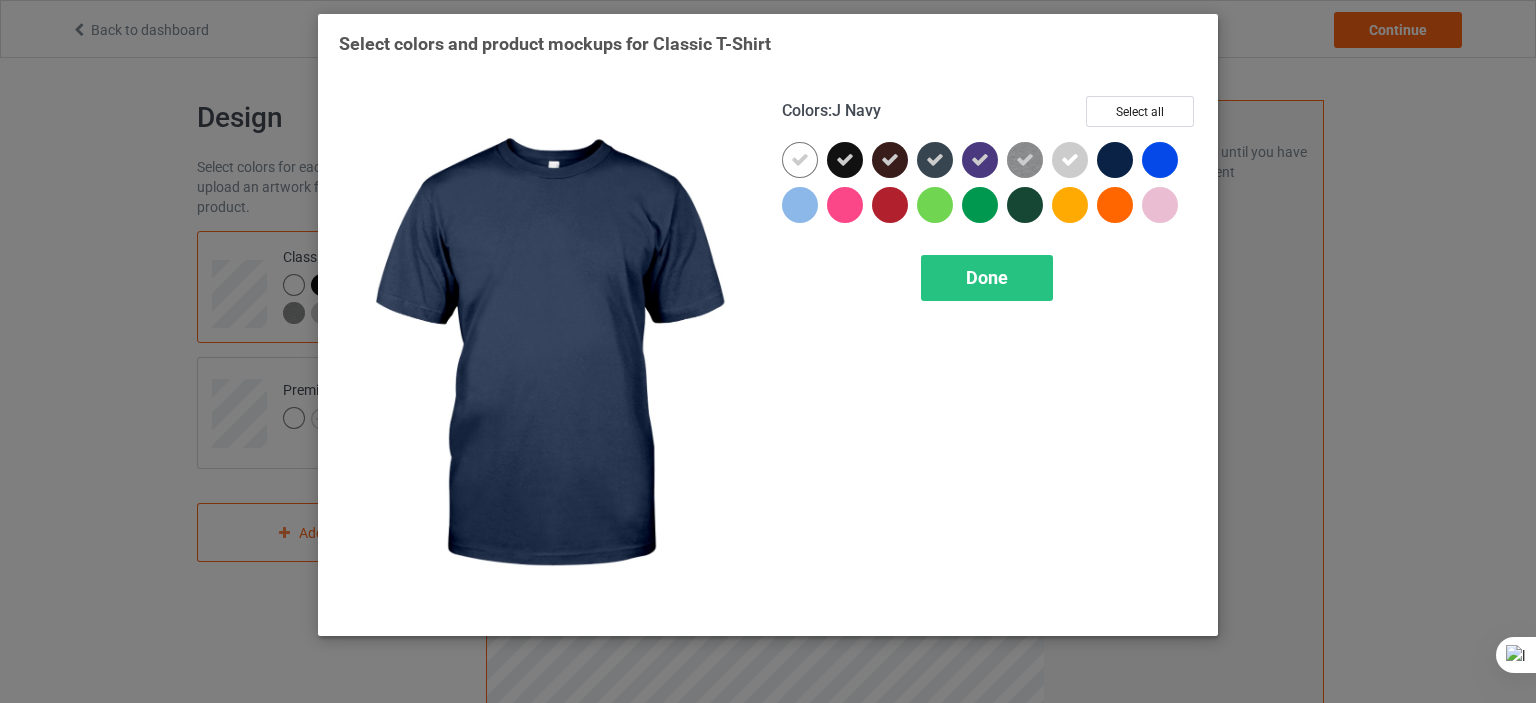 click at bounding box center [1115, 160] 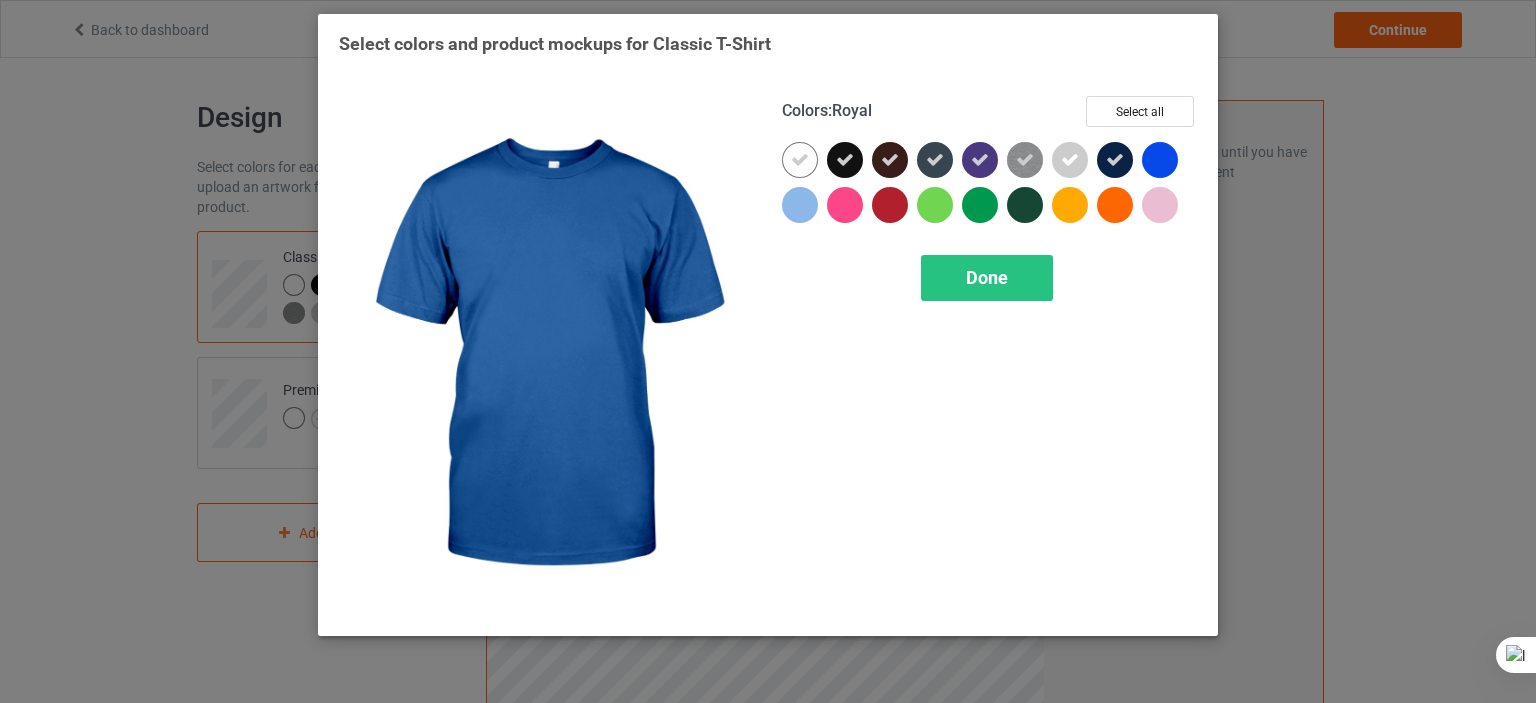 click at bounding box center (1160, 160) 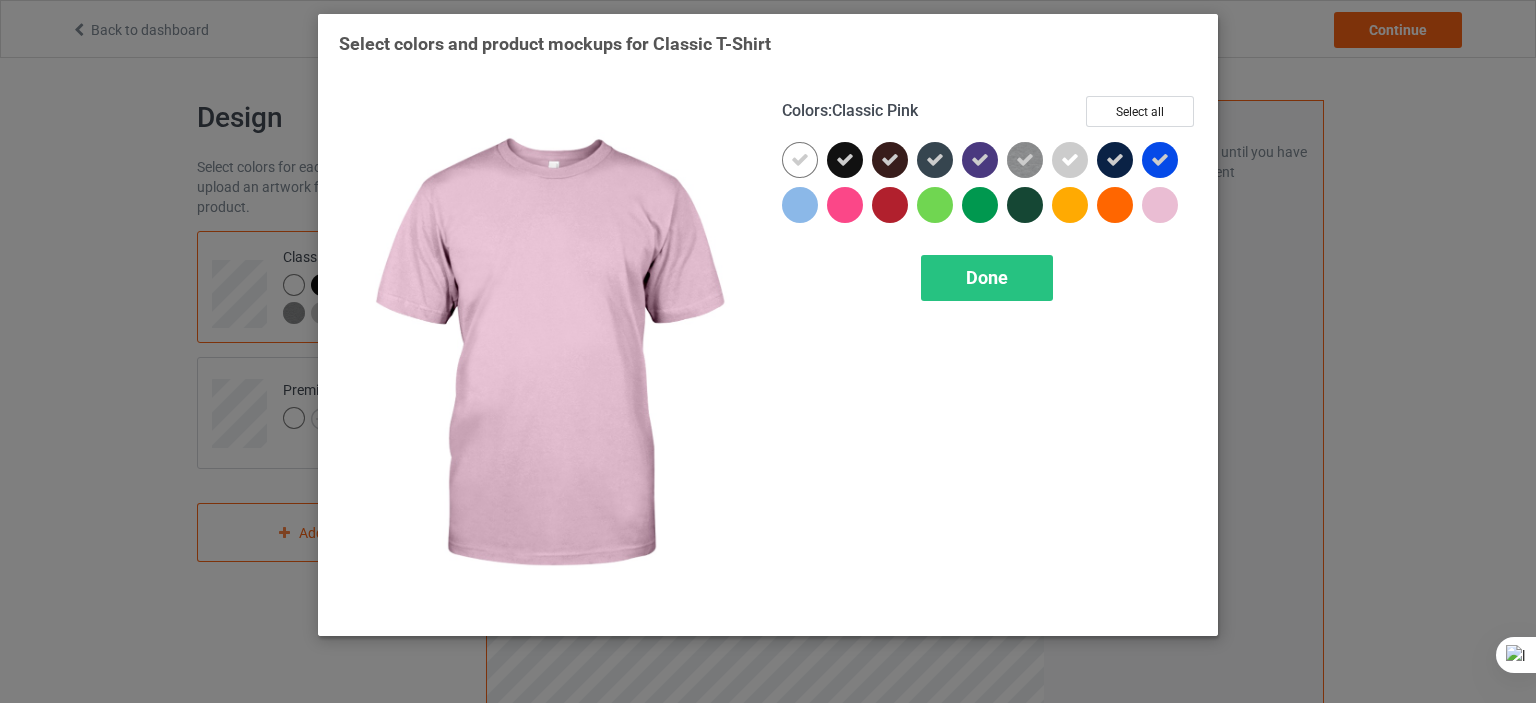 click at bounding box center (1160, 205) 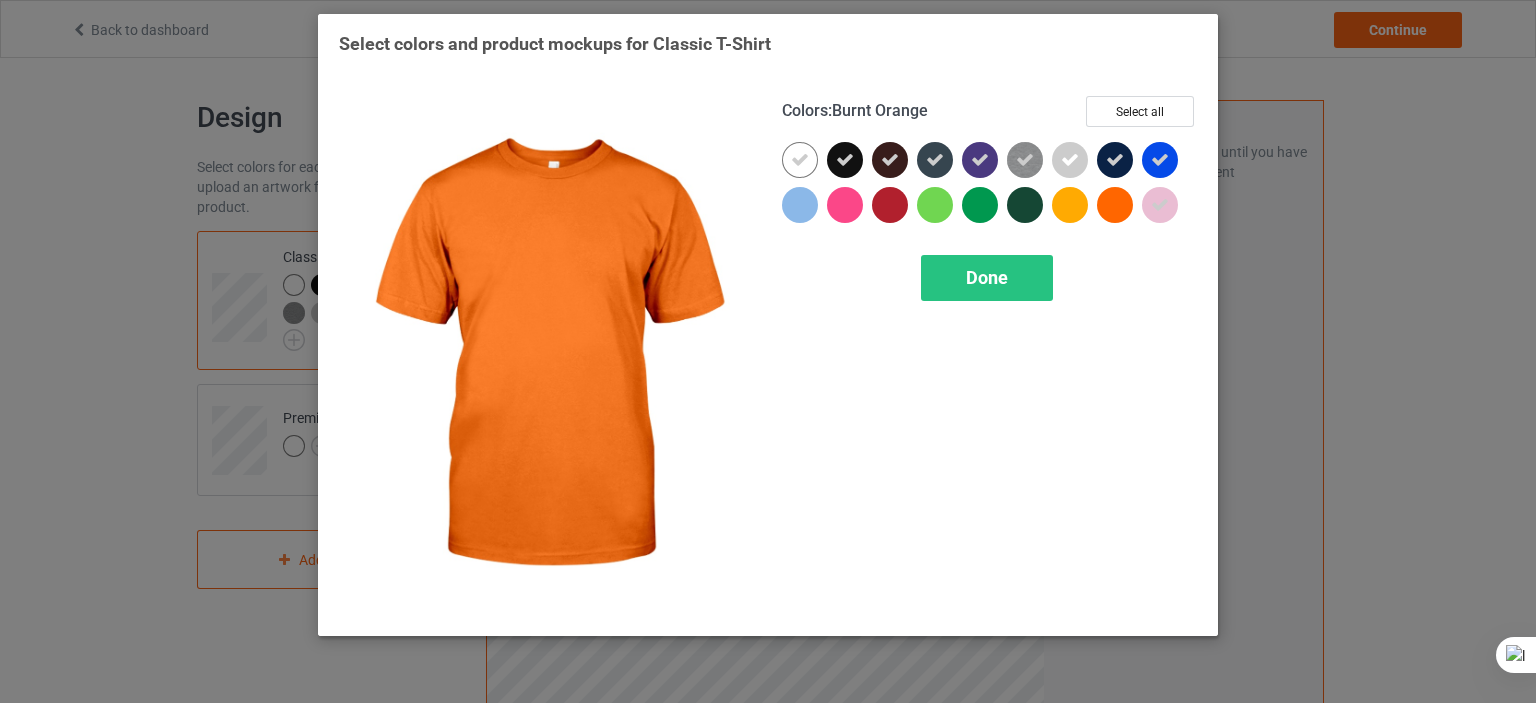 click at bounding box center (1115, 205) 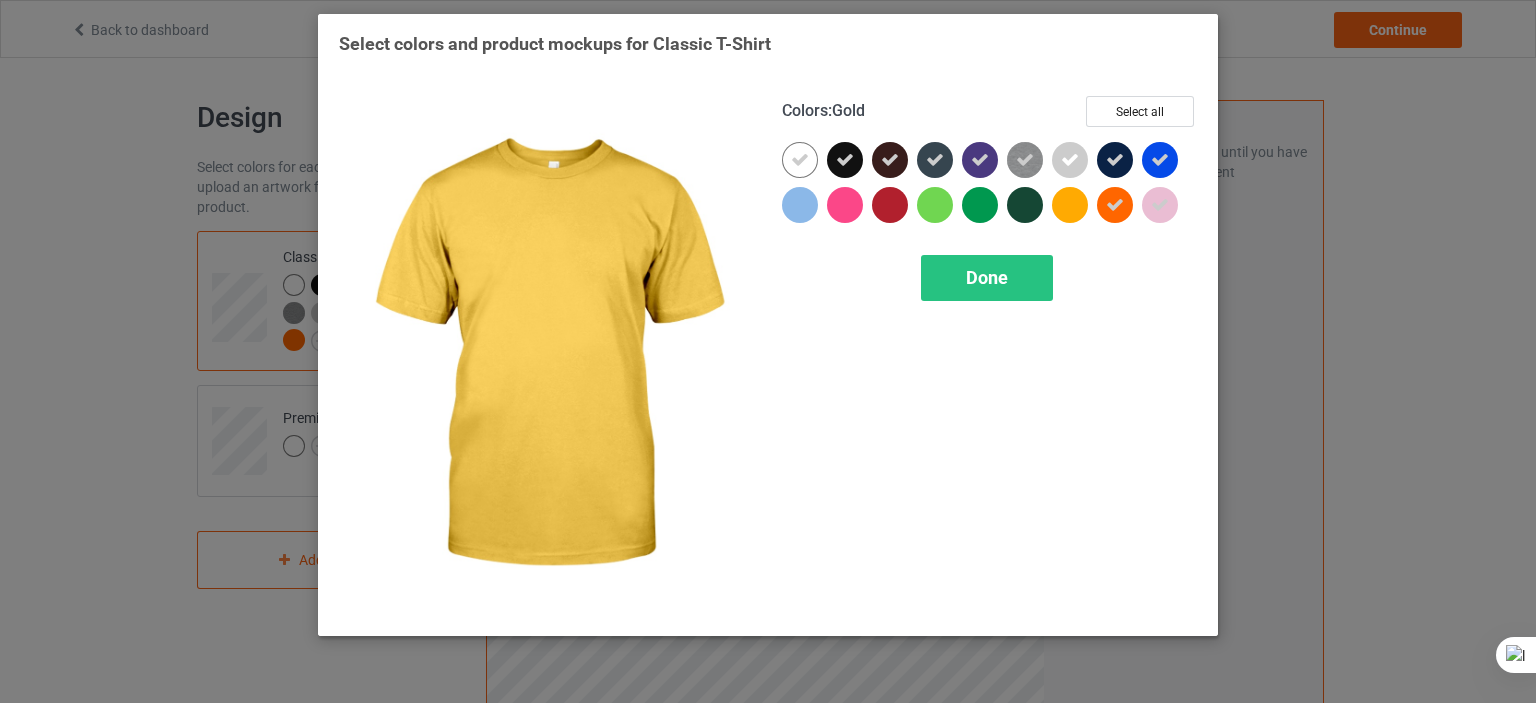 click at bounding box center [1070, 205] 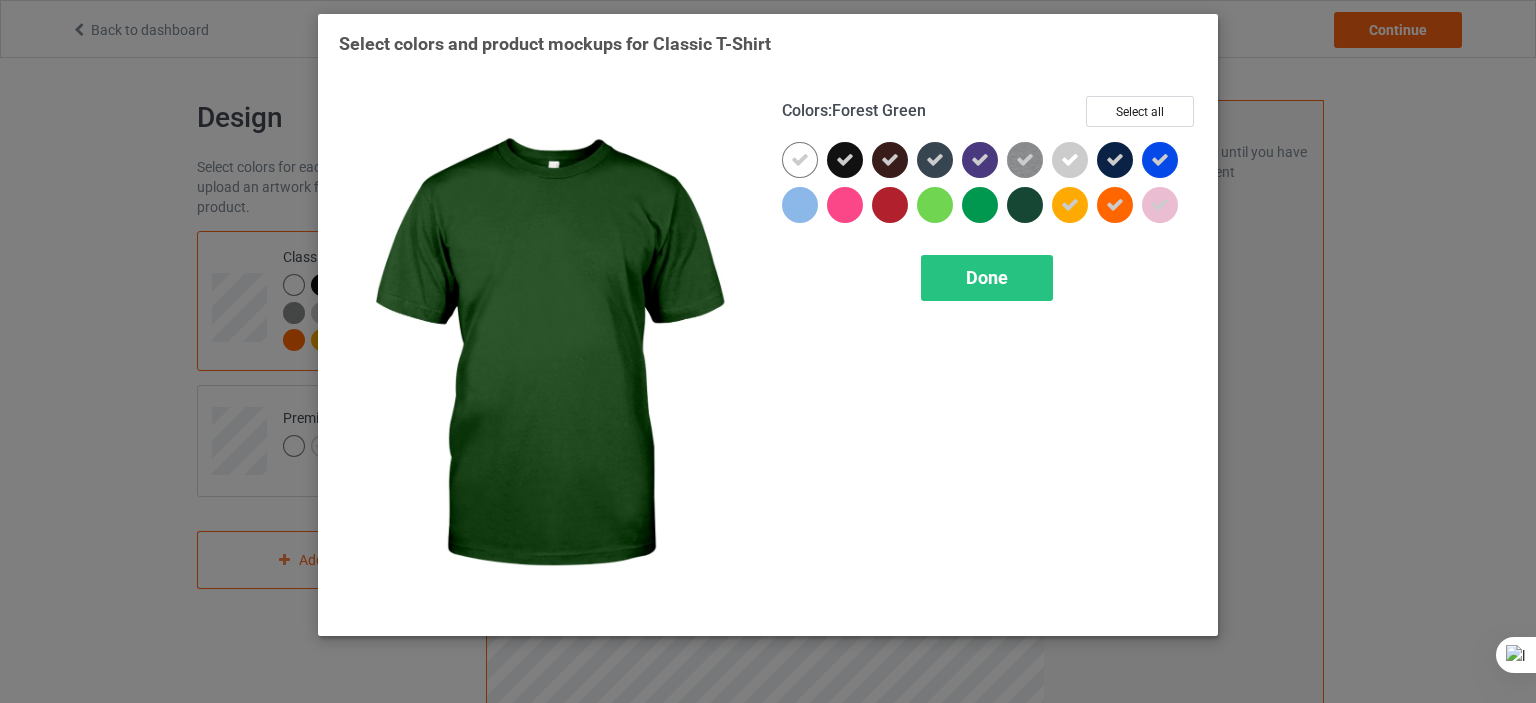 click at bounding box center (1025, 205) 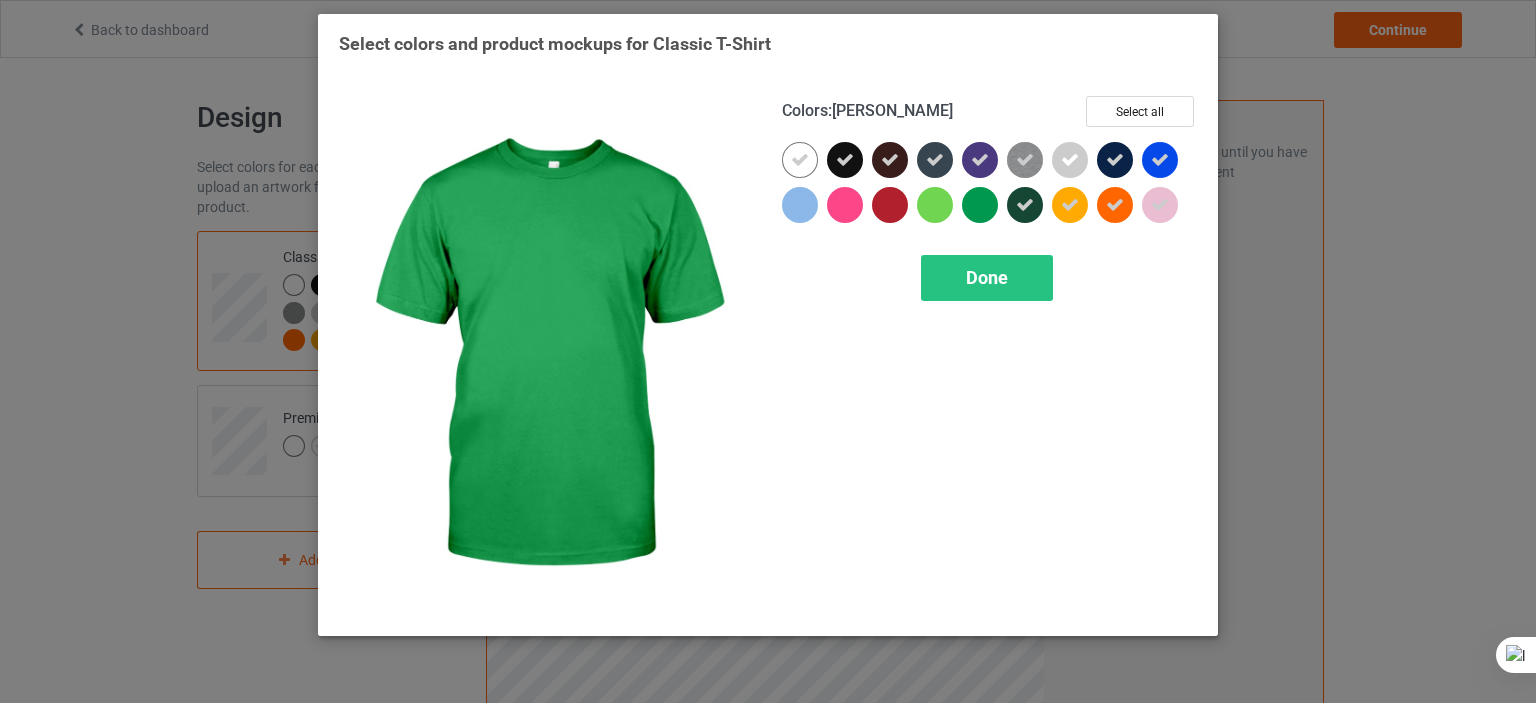 click at bounding box center (980, 205) 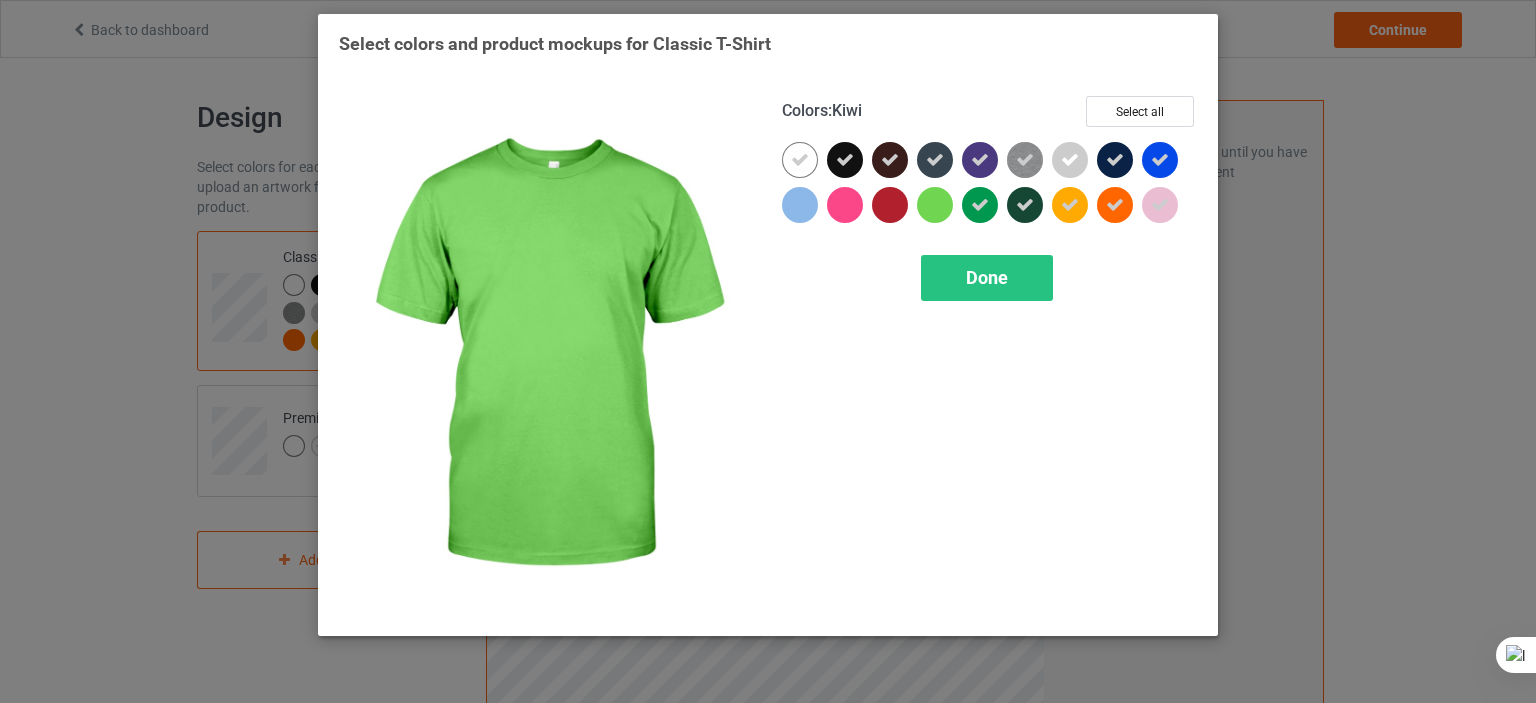 click at bounding box center [935, 205] 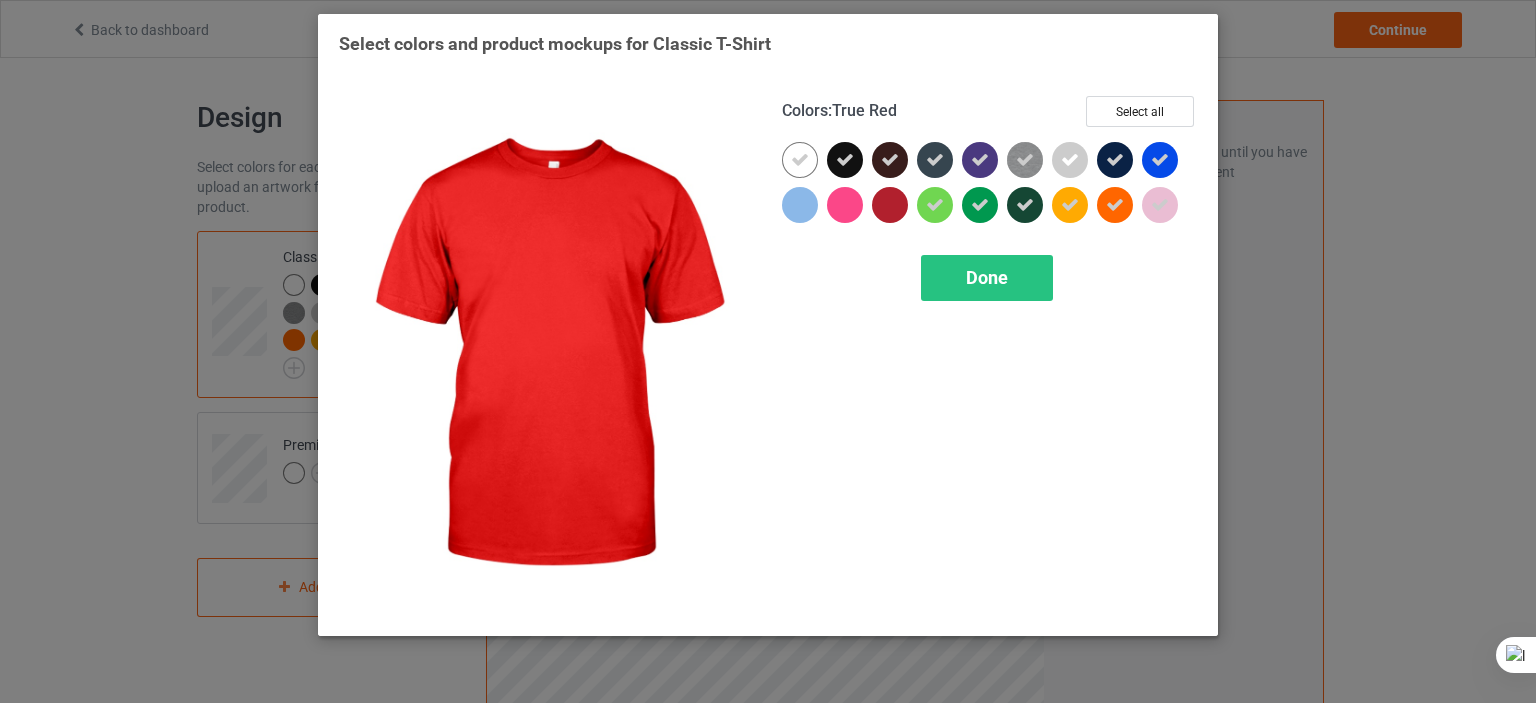 click at bounding box center (890, 205) 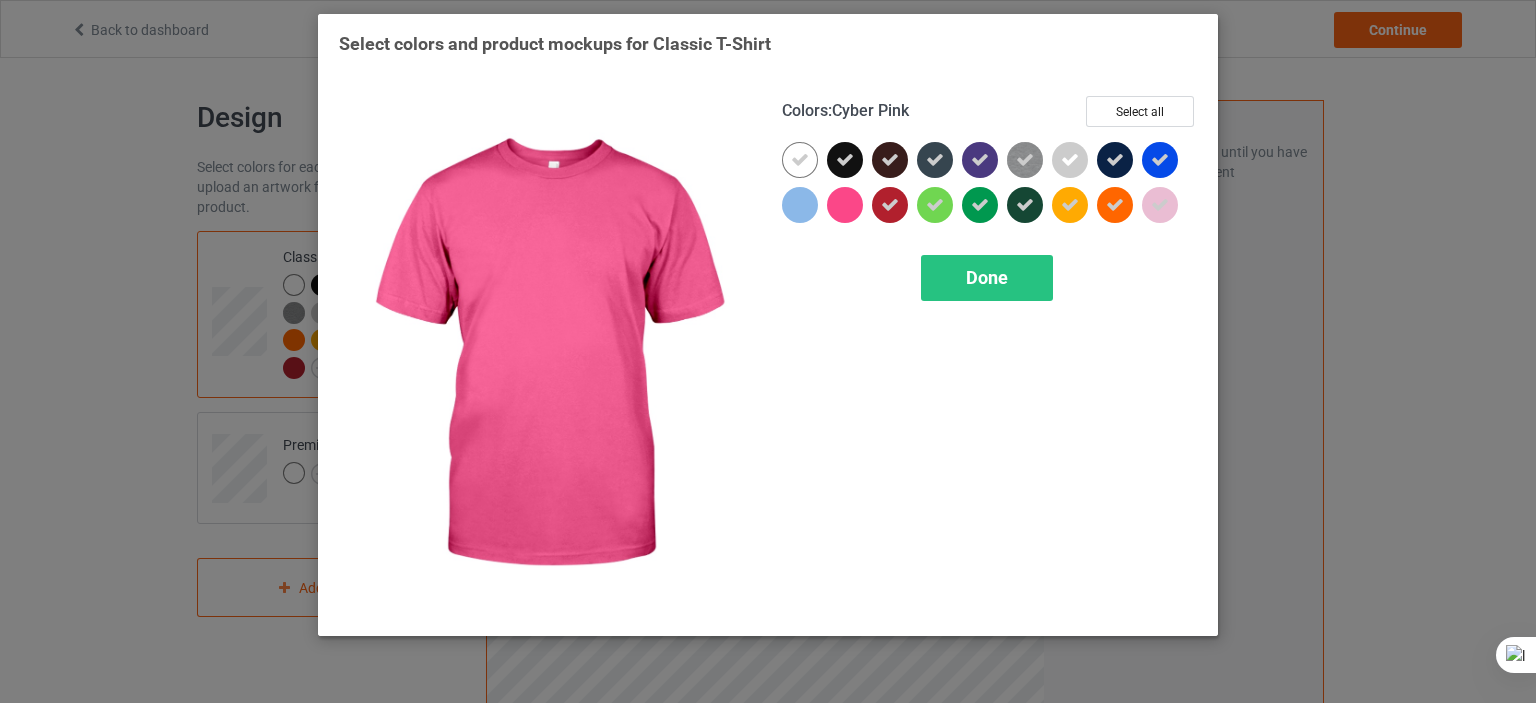 click at bounding box center [845, 205] 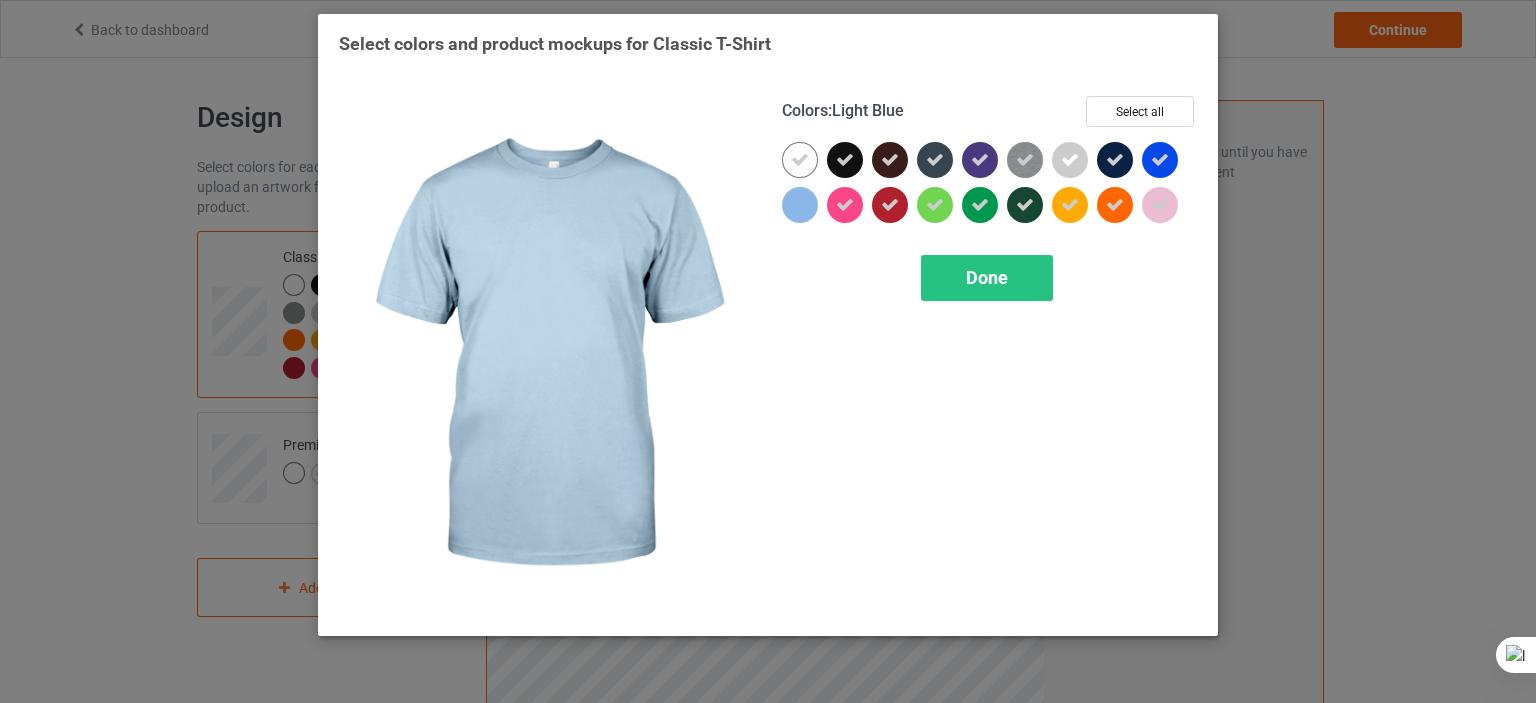 click at bounding box center (800, 205) 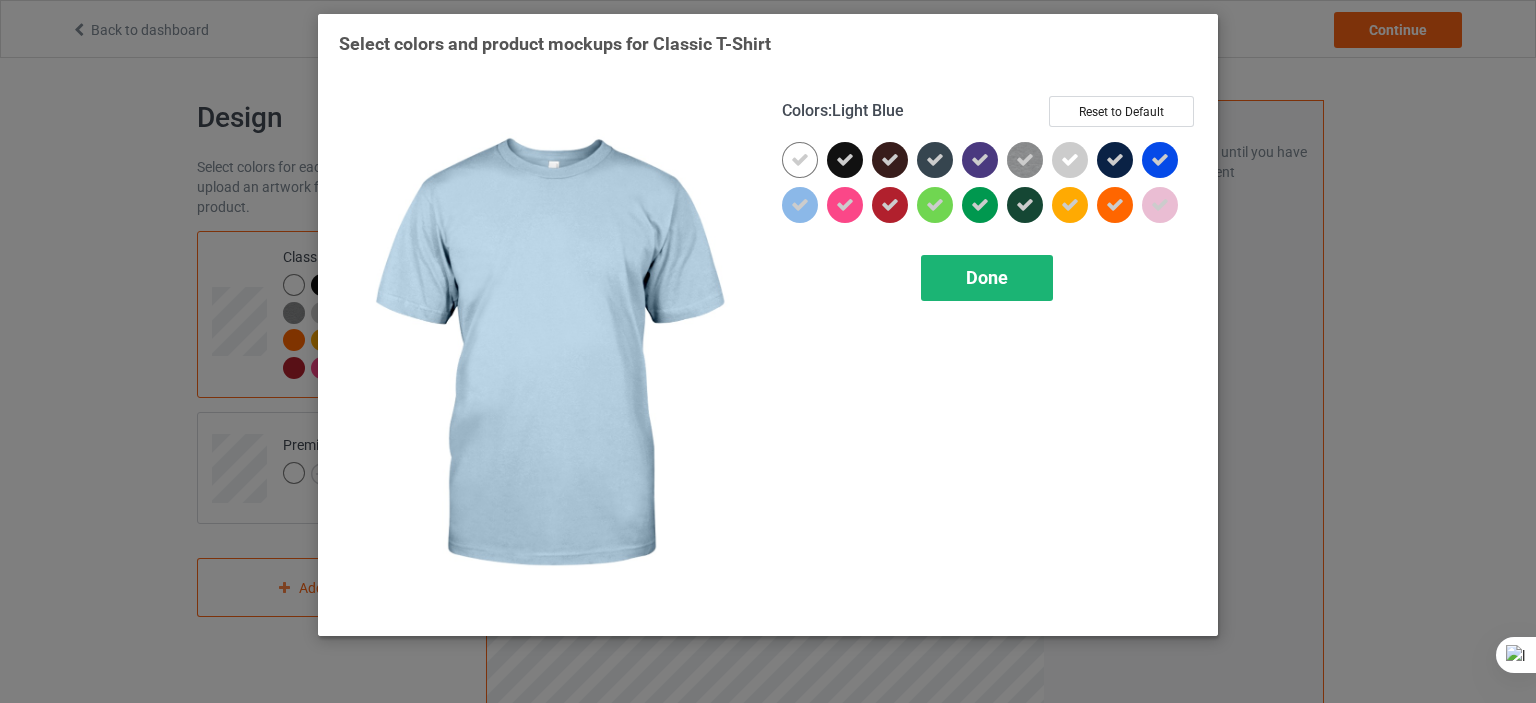 click on "Done" at bounding box center (987, 277) 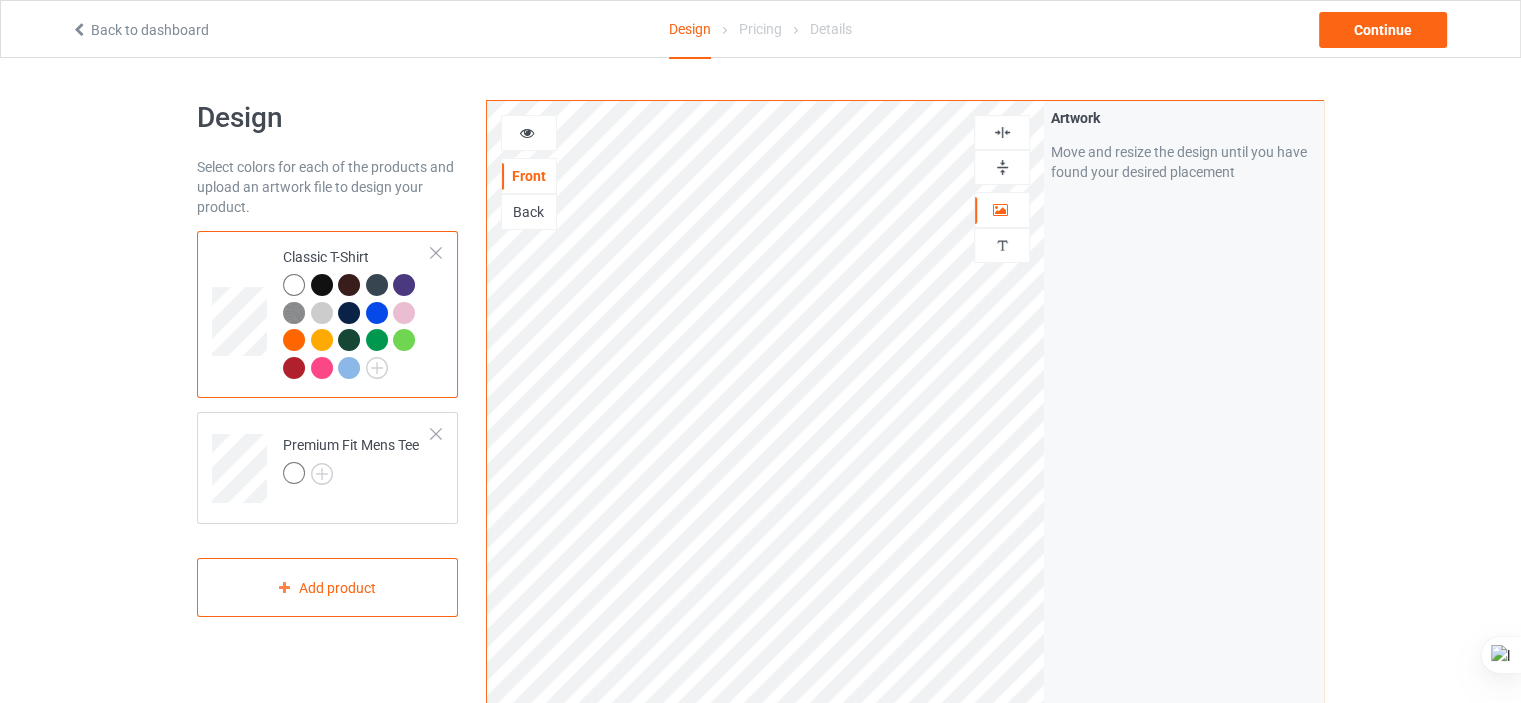 click at bounding box center [322, 285] 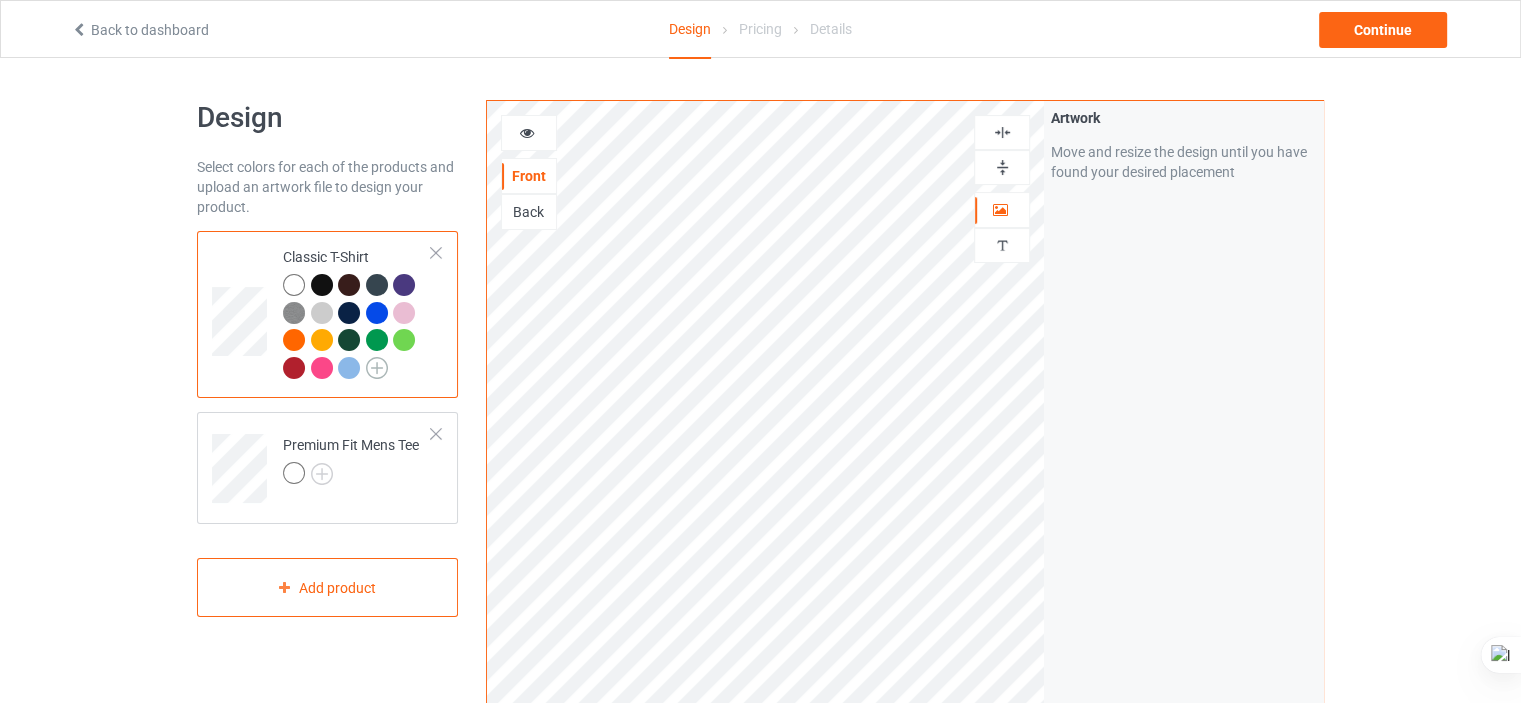 click at bounding box center [377, 368] 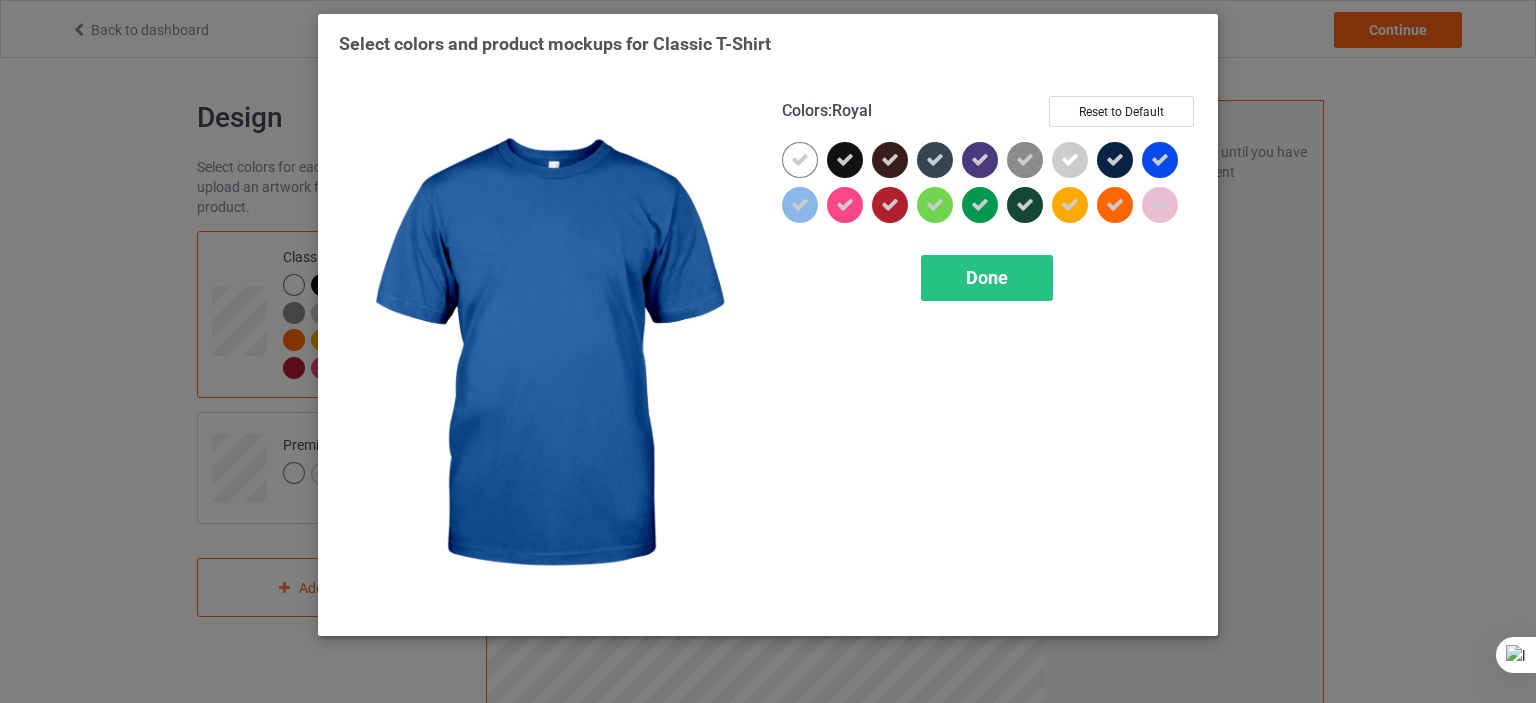 click at bounding box center (1160, 160) 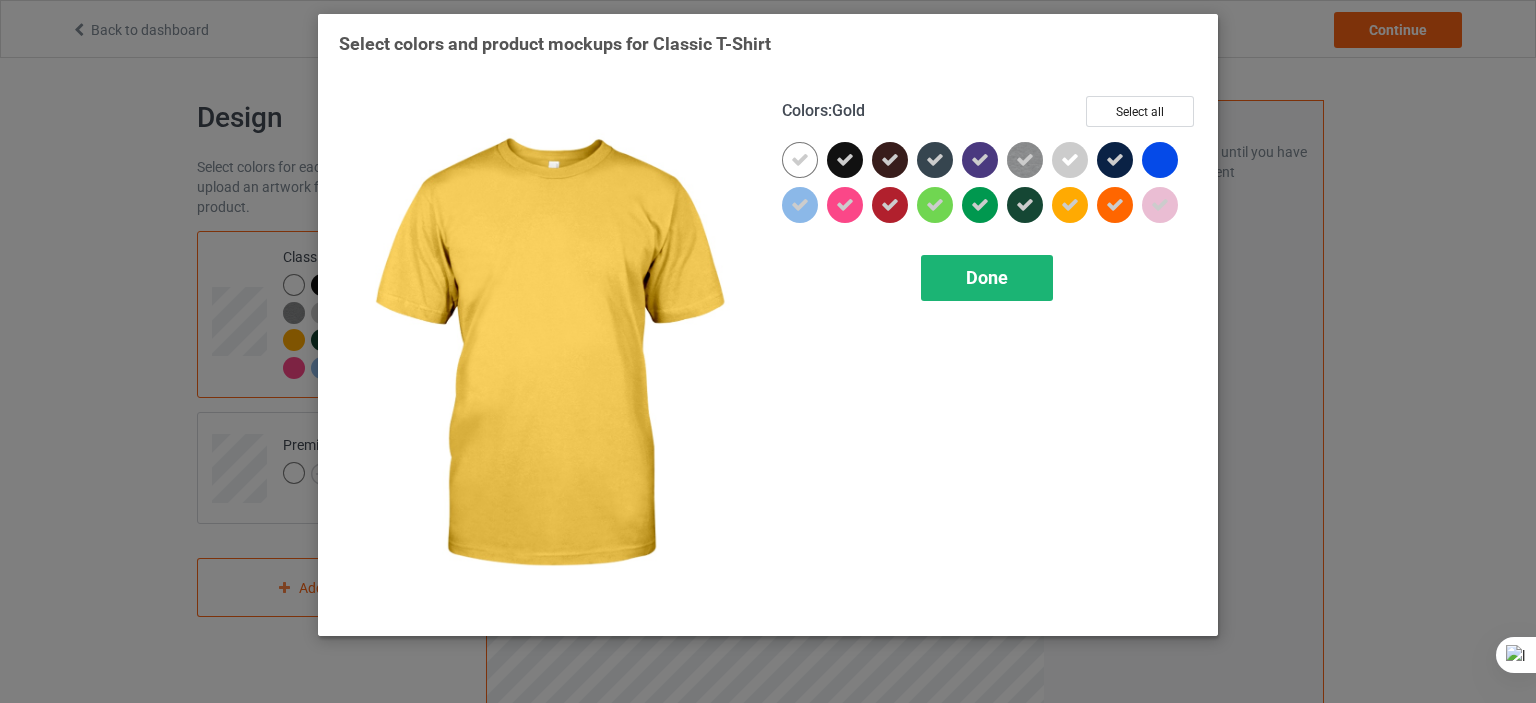 click on "Done" at bounding box center [987, 277] 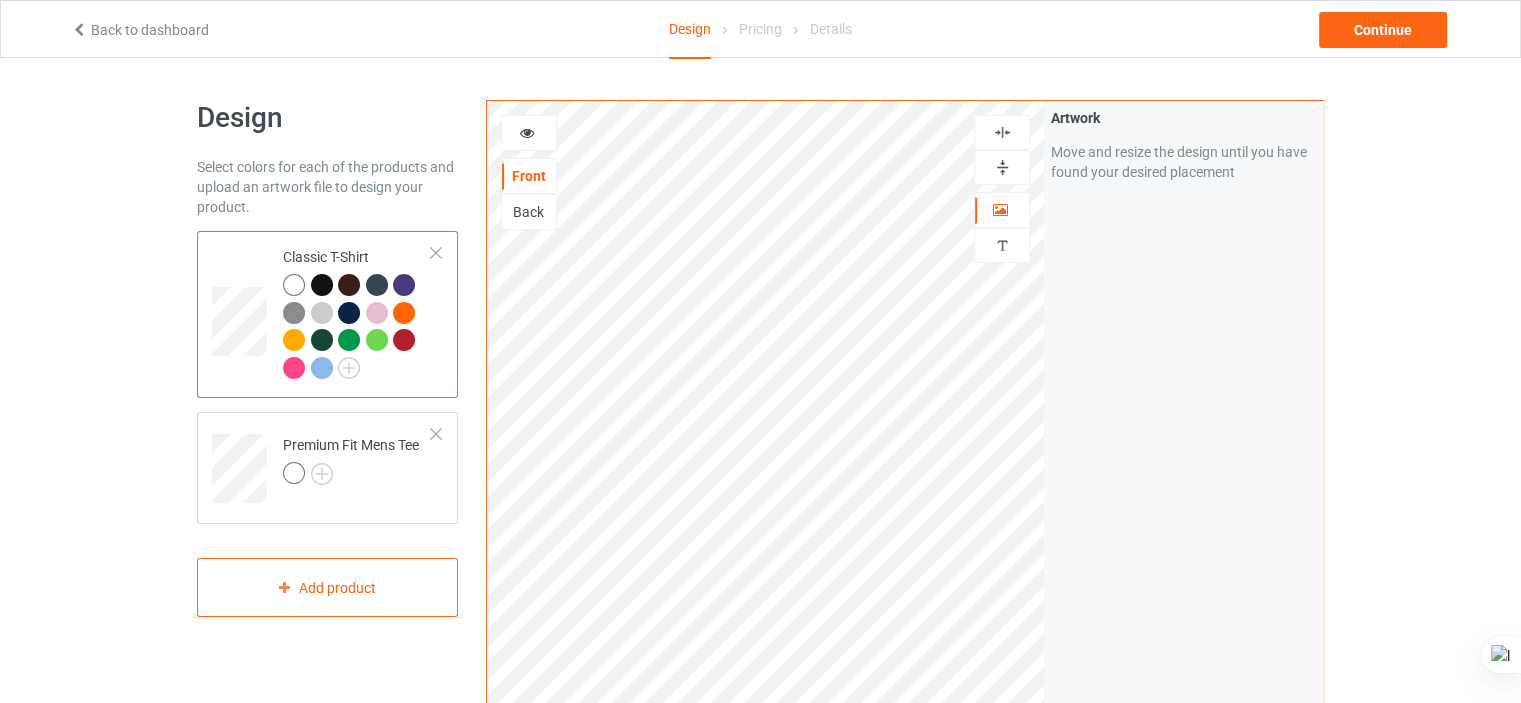 click at bounding box center [377, 313] 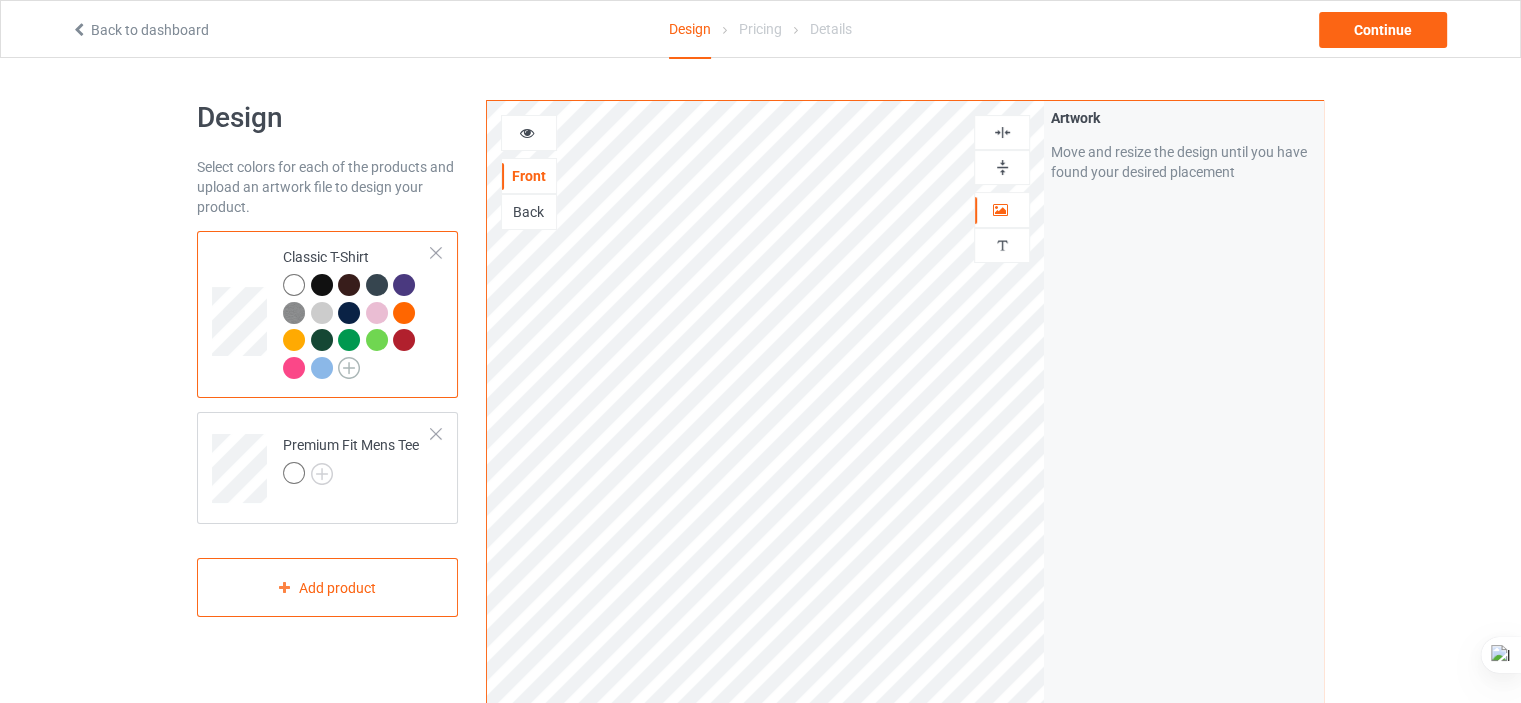 click at bounding box center (349, 368) 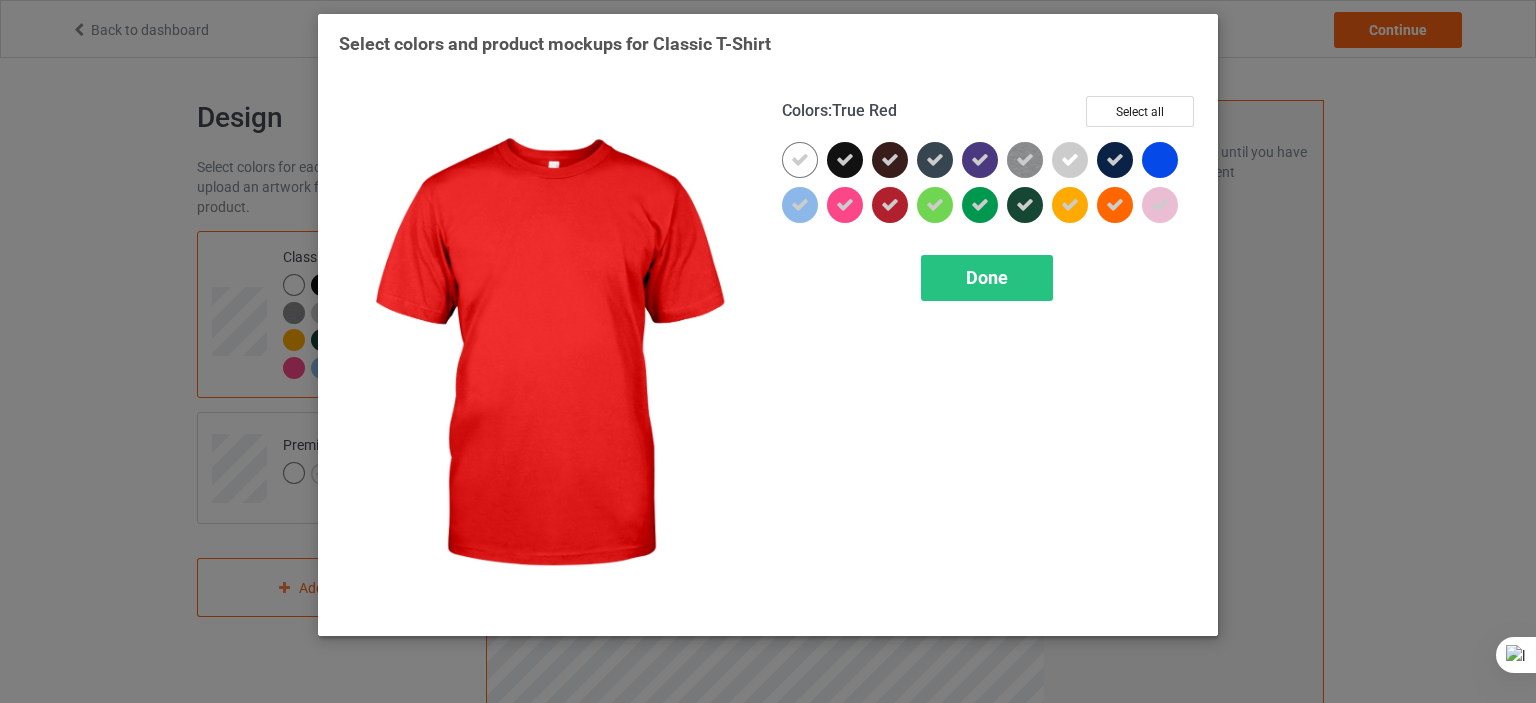 click at bounding box center [890, 205] 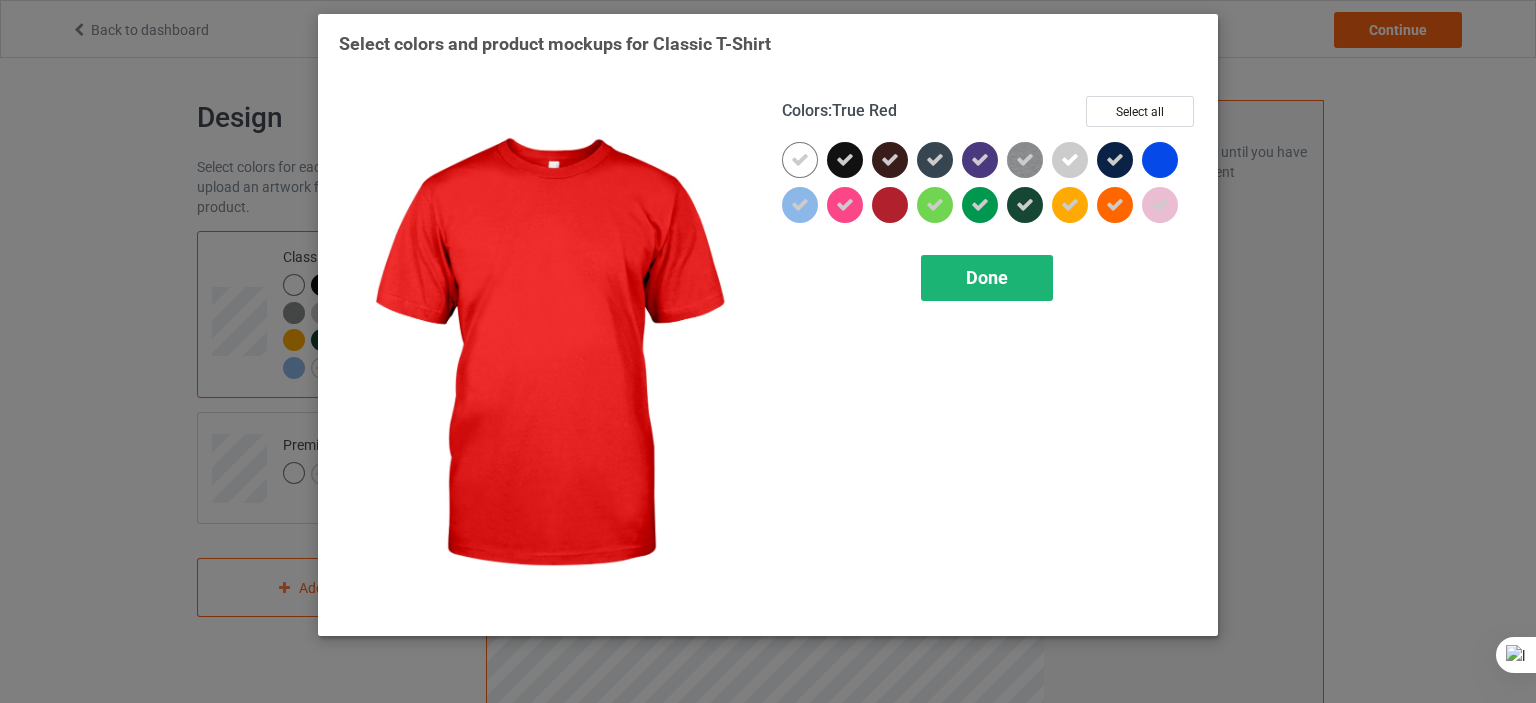 click on "Done" at bounding box center (987, 278) 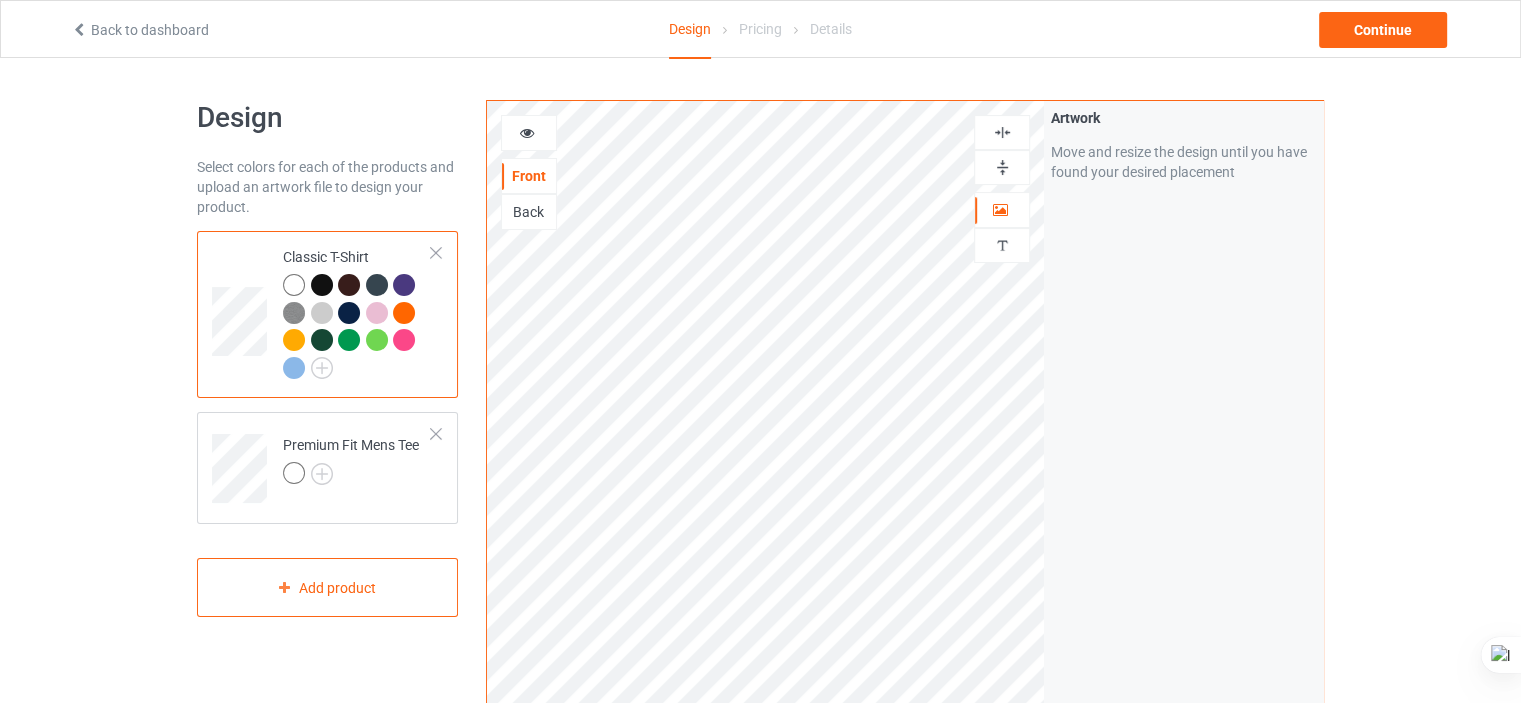 click at bounding box center (294, 368) 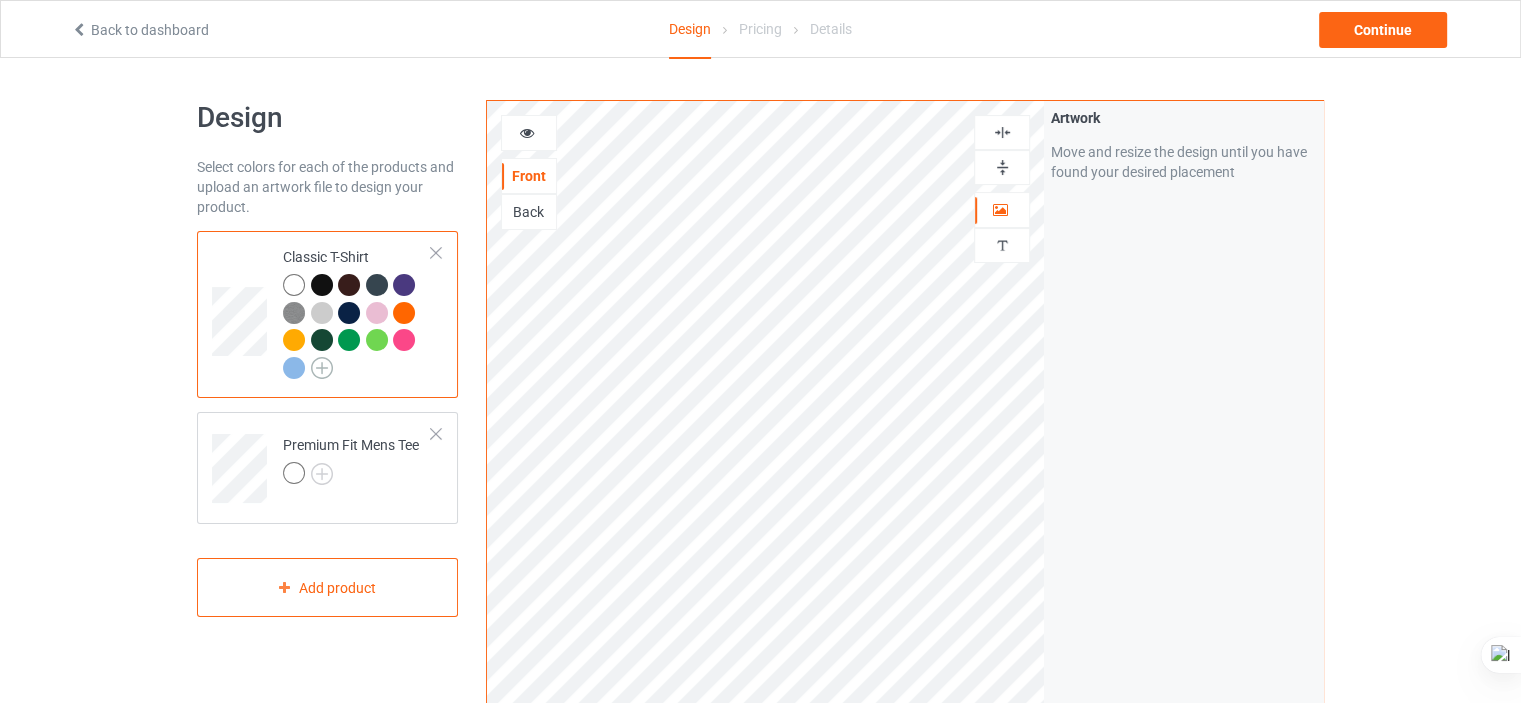 click at bounding box center (322, 368) 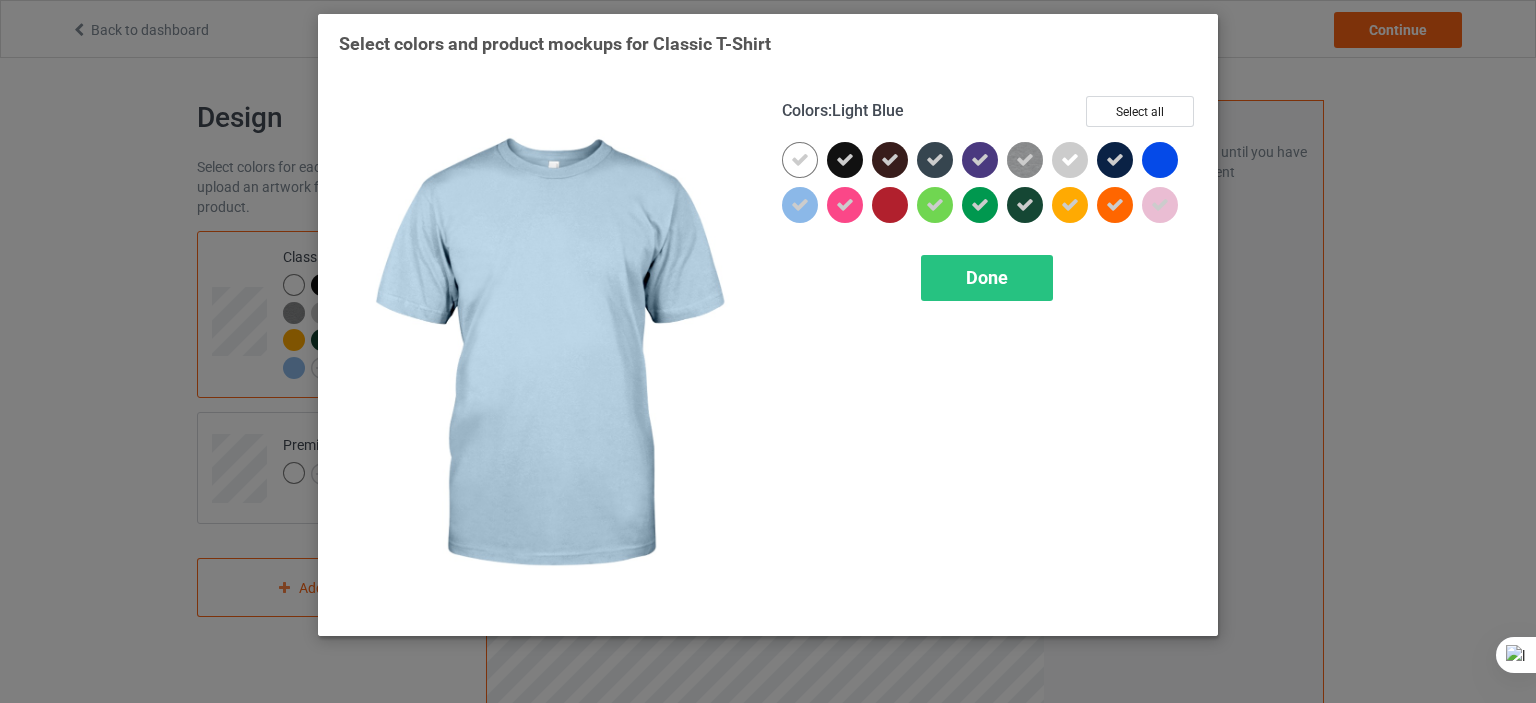 click at bounding box center [800, 205] 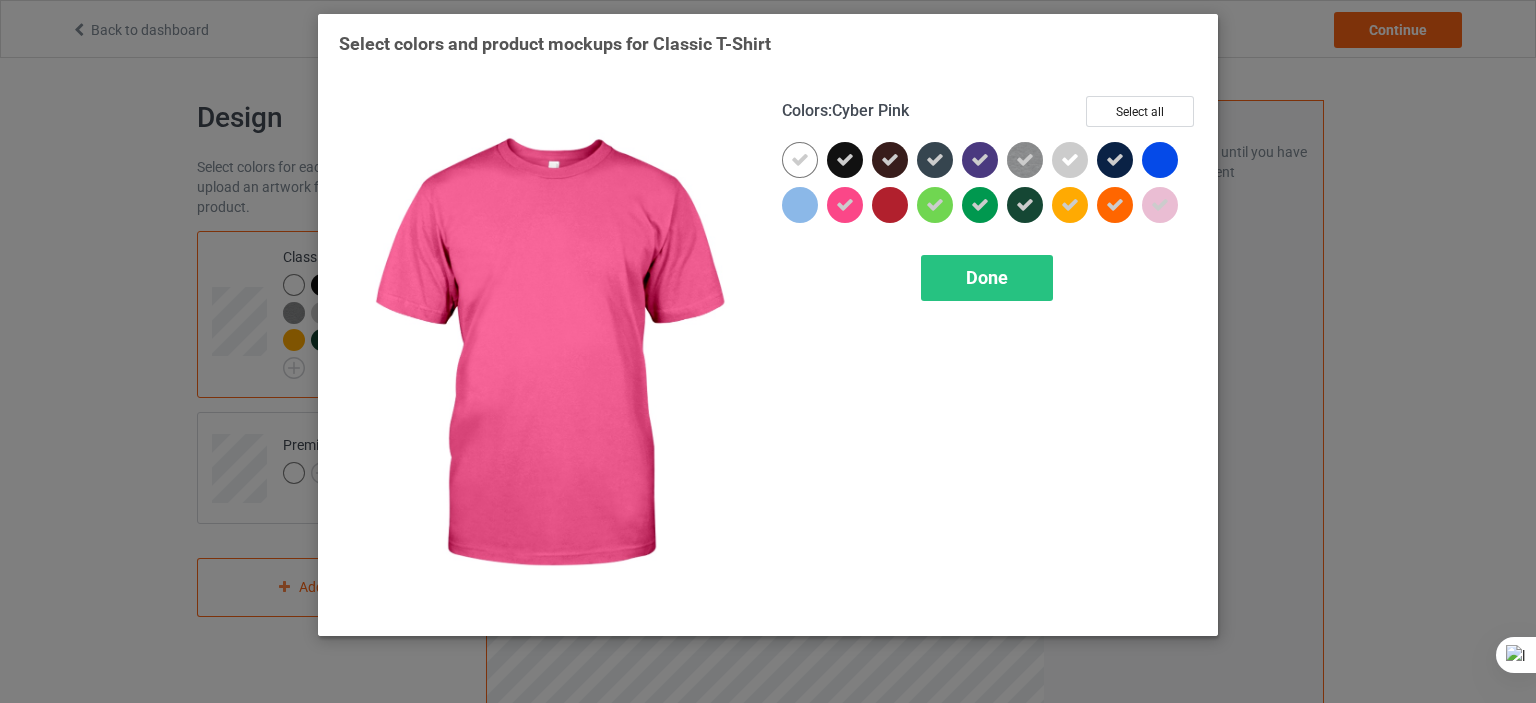 click at bounding box center [845, 205] 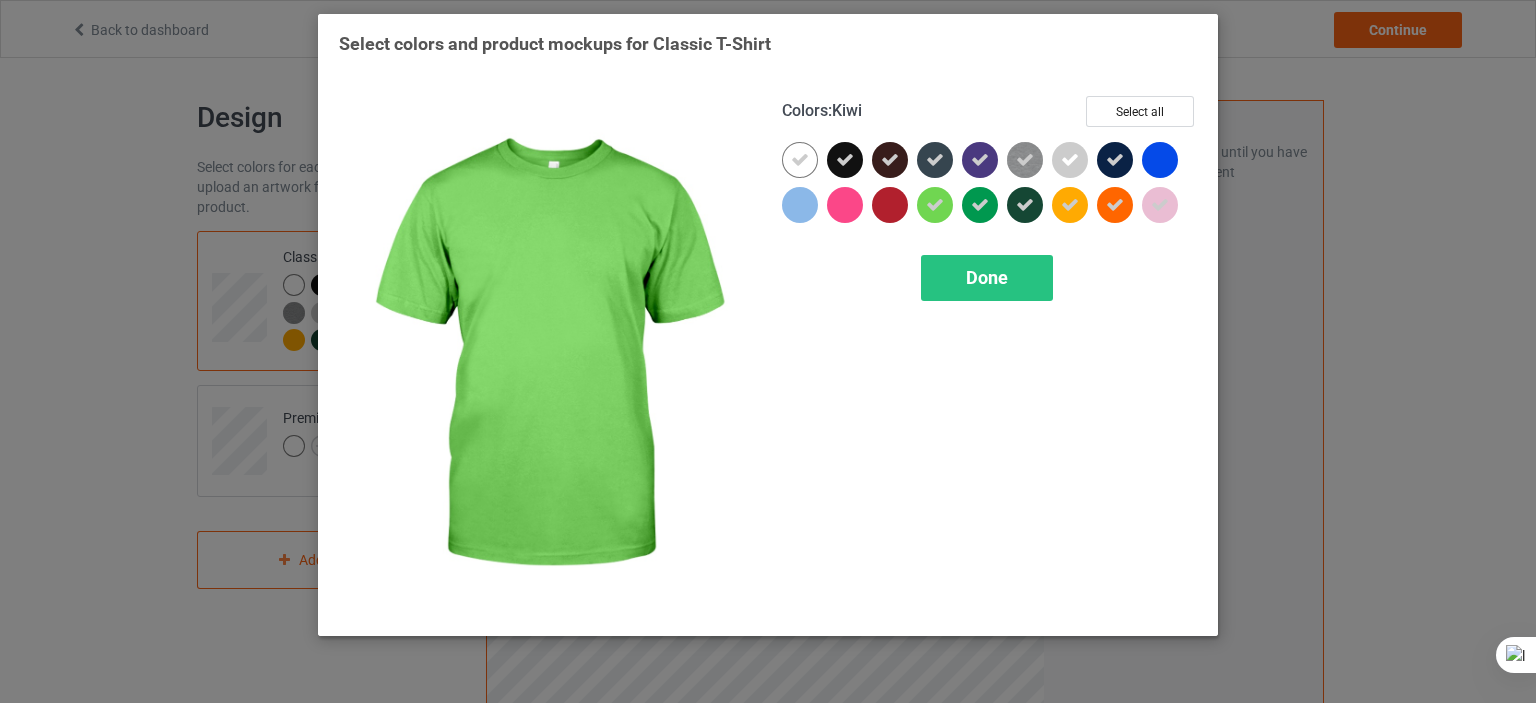 click at bounding box center (935, 205) 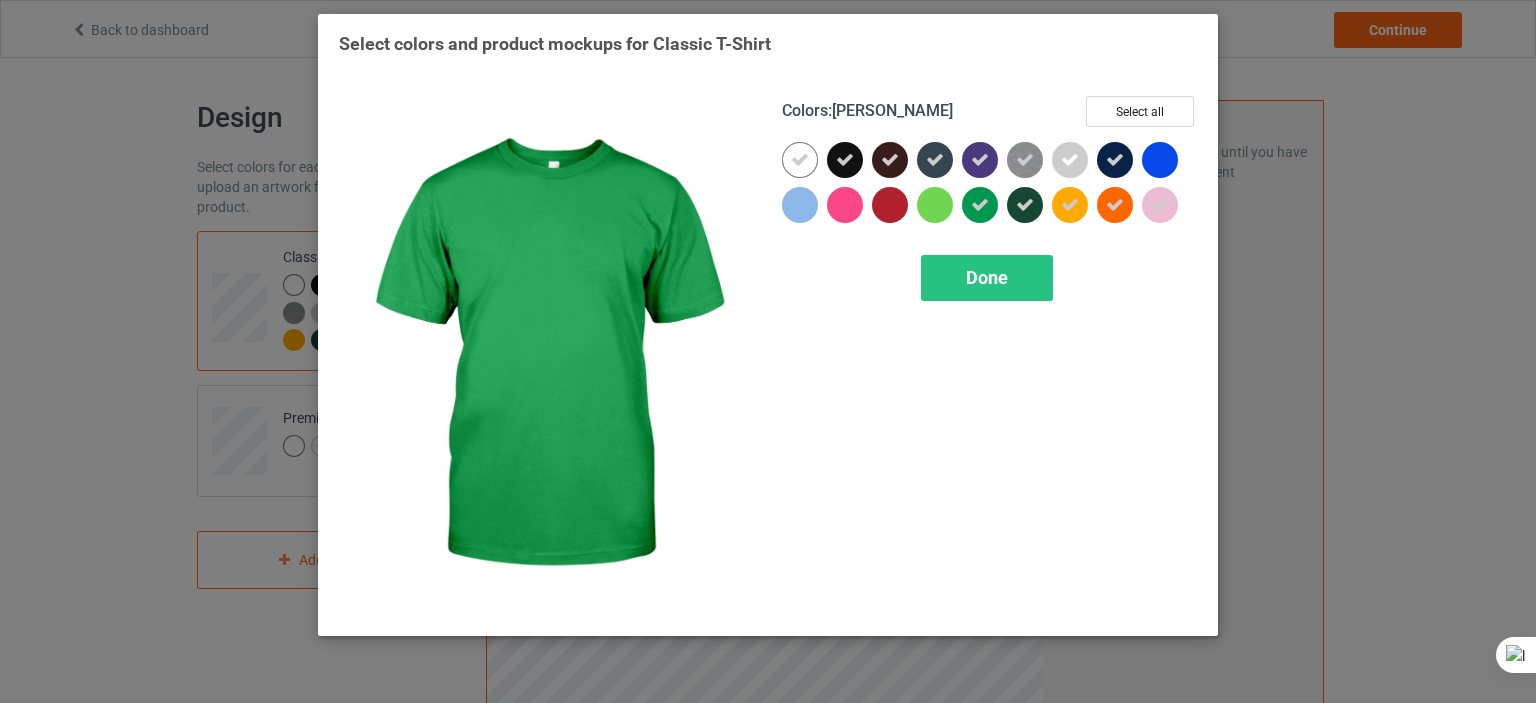 click at bounding box center (980, 205) 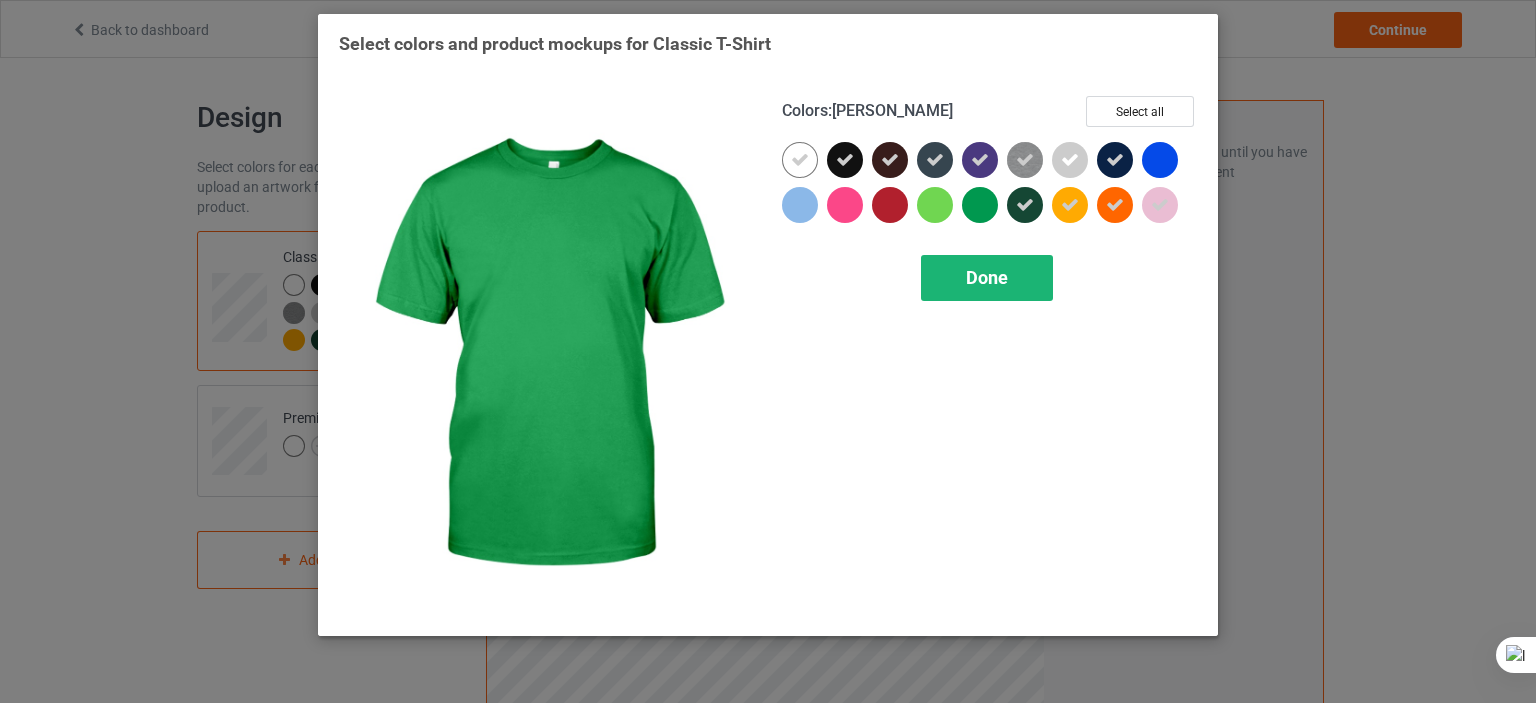 click on "Done" at bounding box center (987, 277) 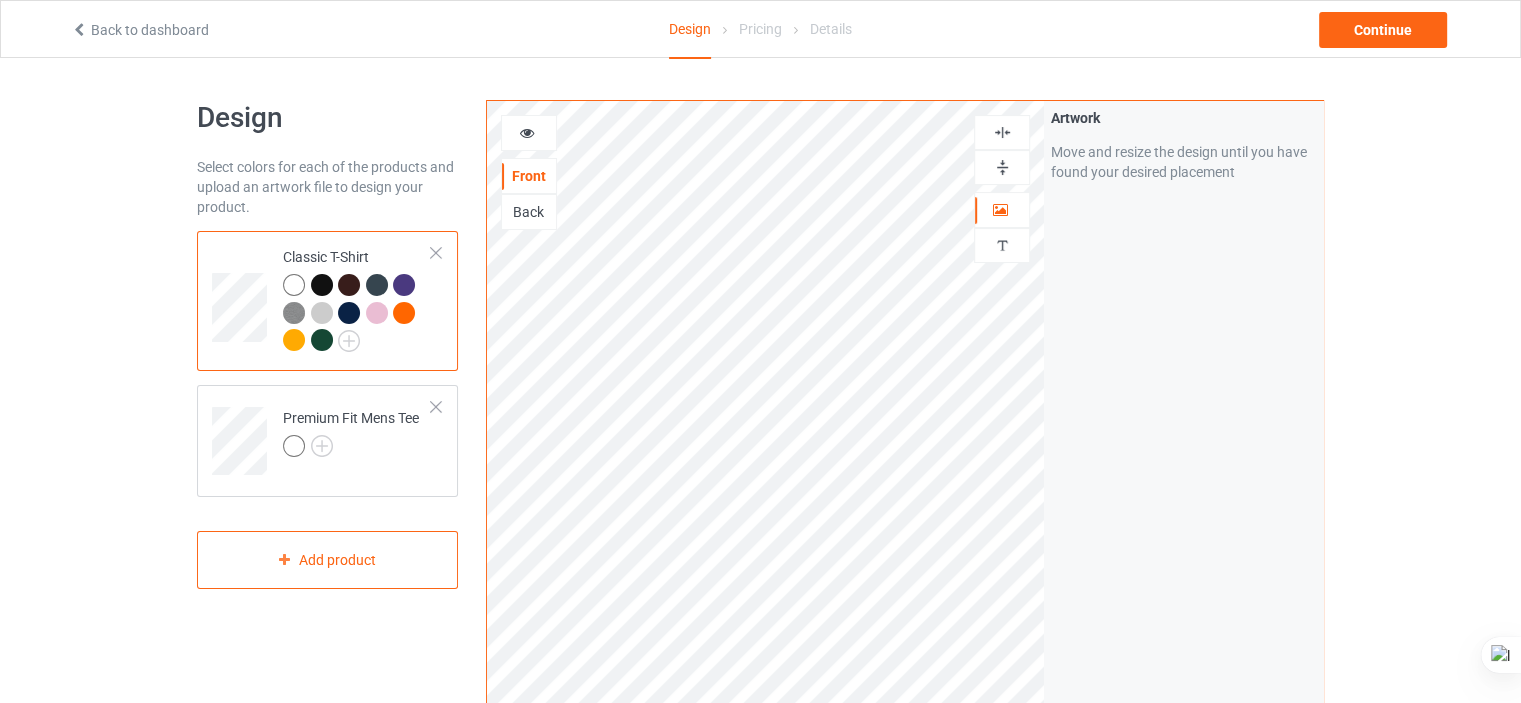 click at bounding box center [322, 285] 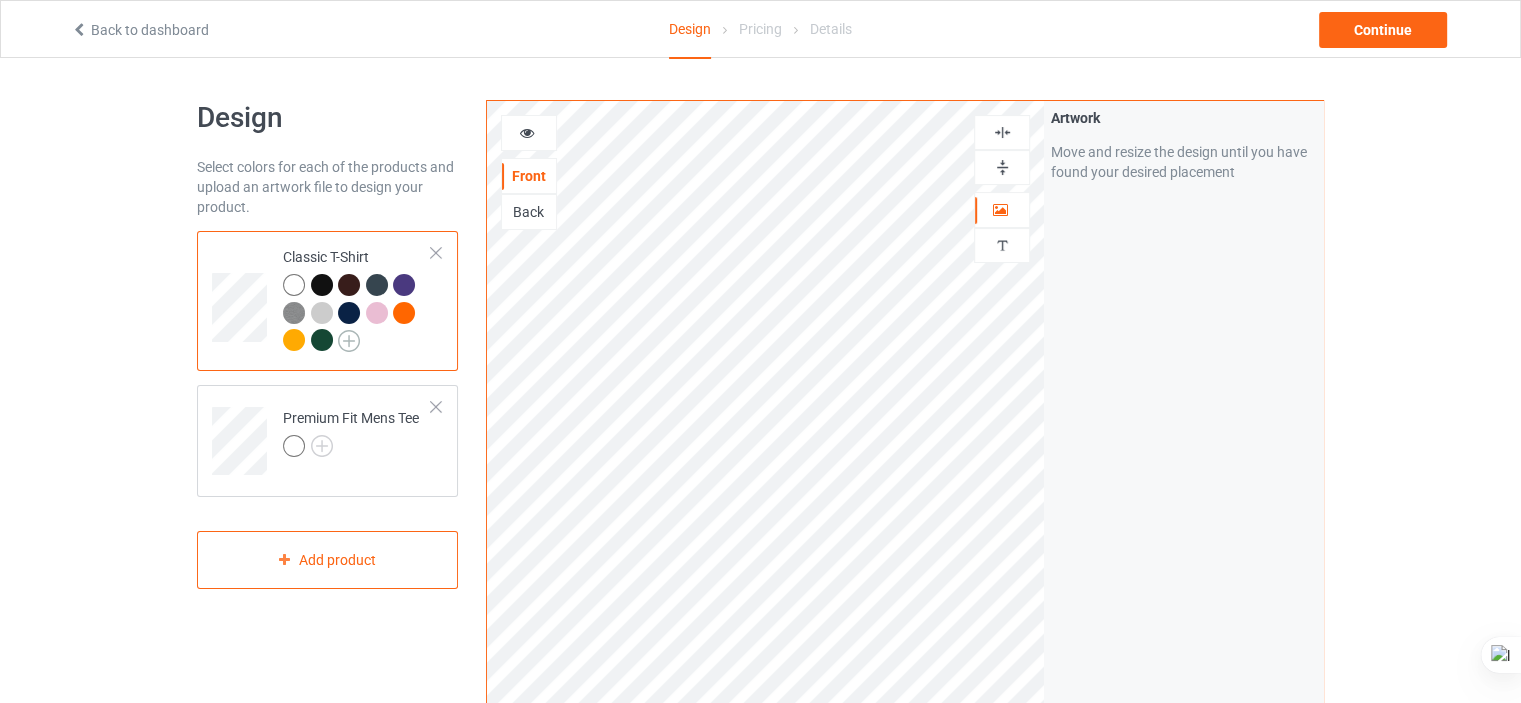 click at bounding box center (349, 341) 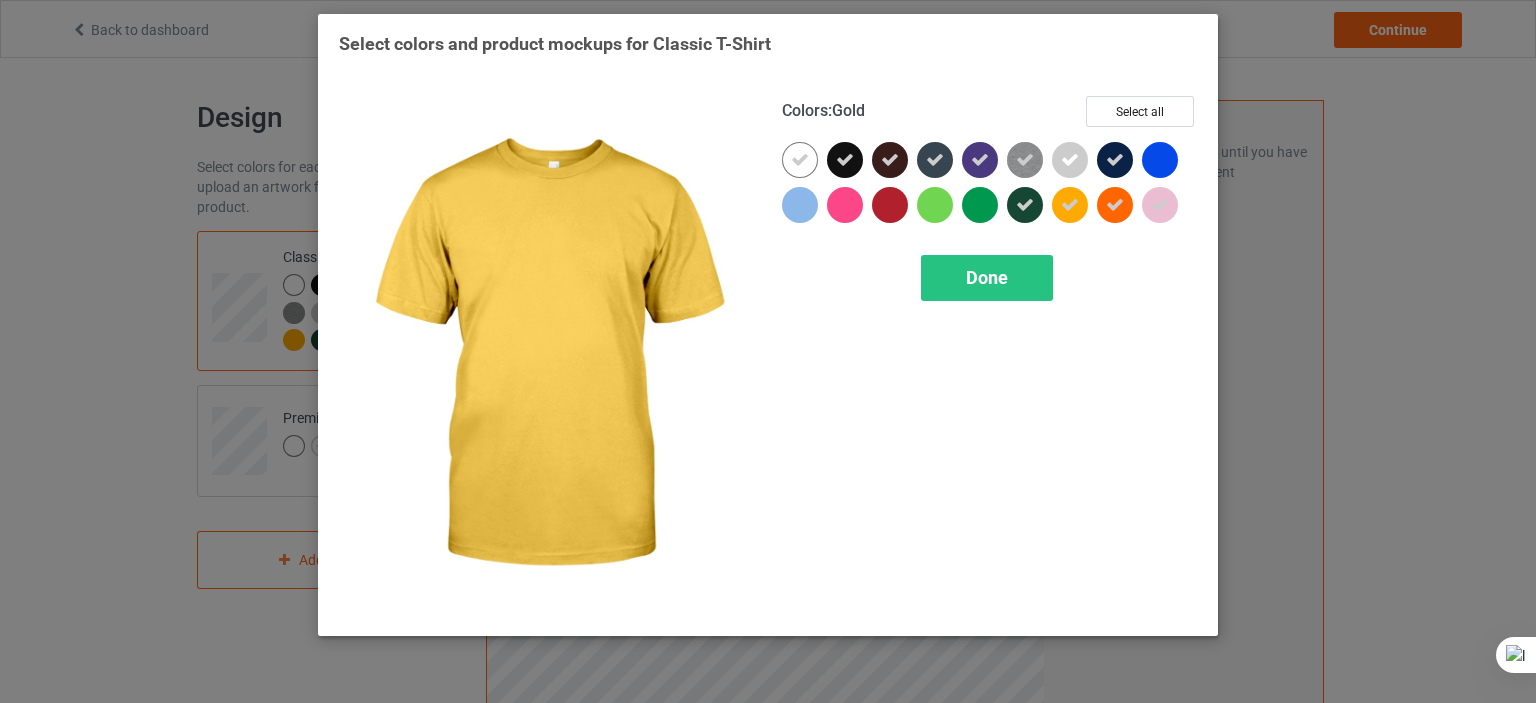 click at bounding box center [1070, 205] 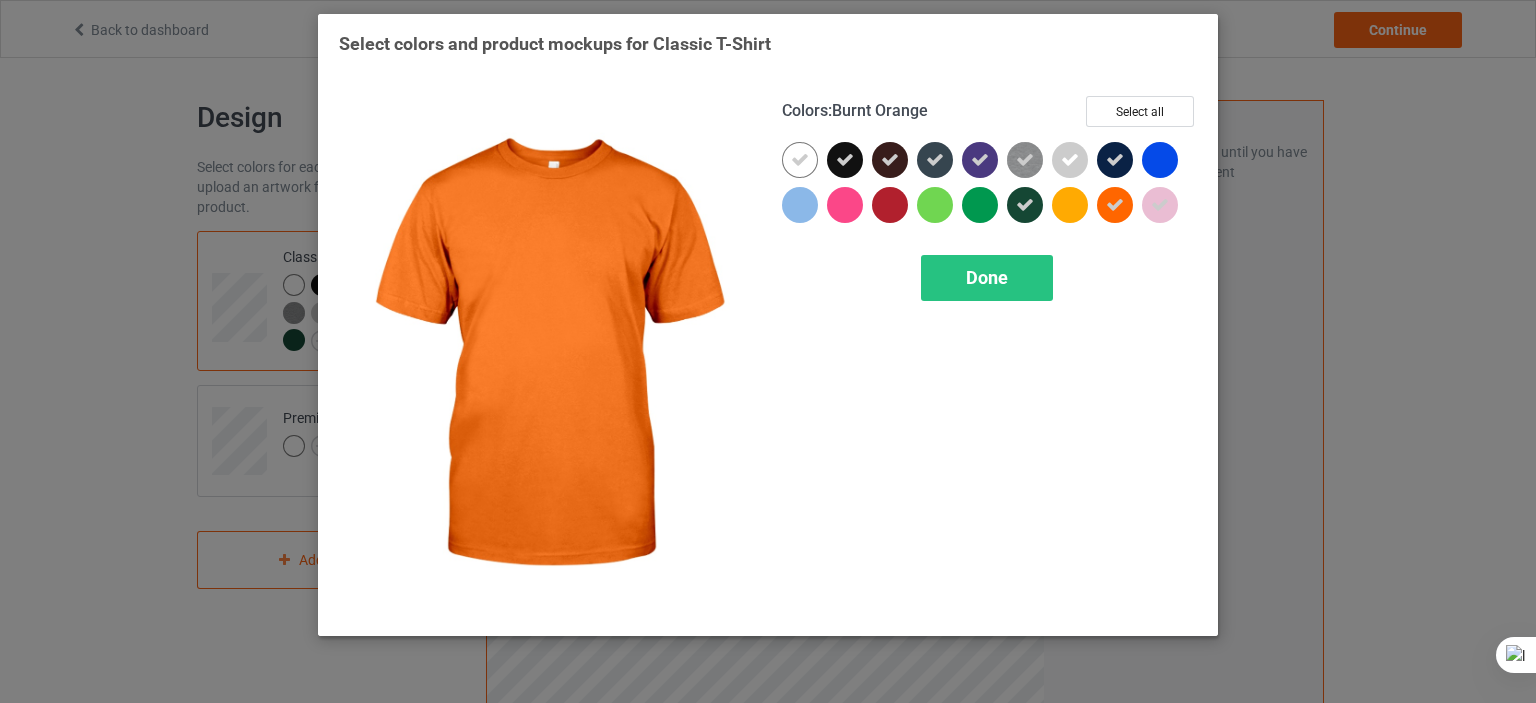 click at bounding box center [1115, 205] 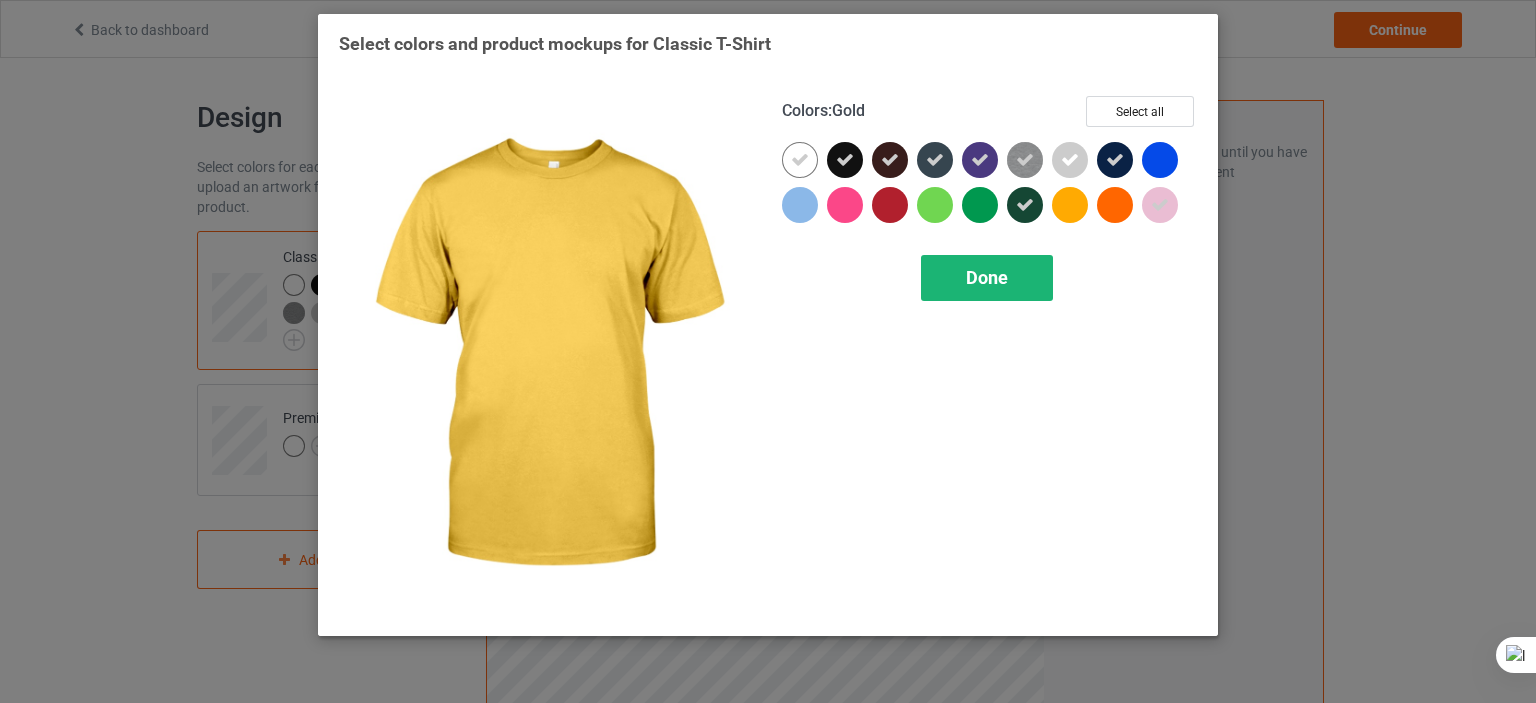 click on "Done" at bounding box center [987, 277] 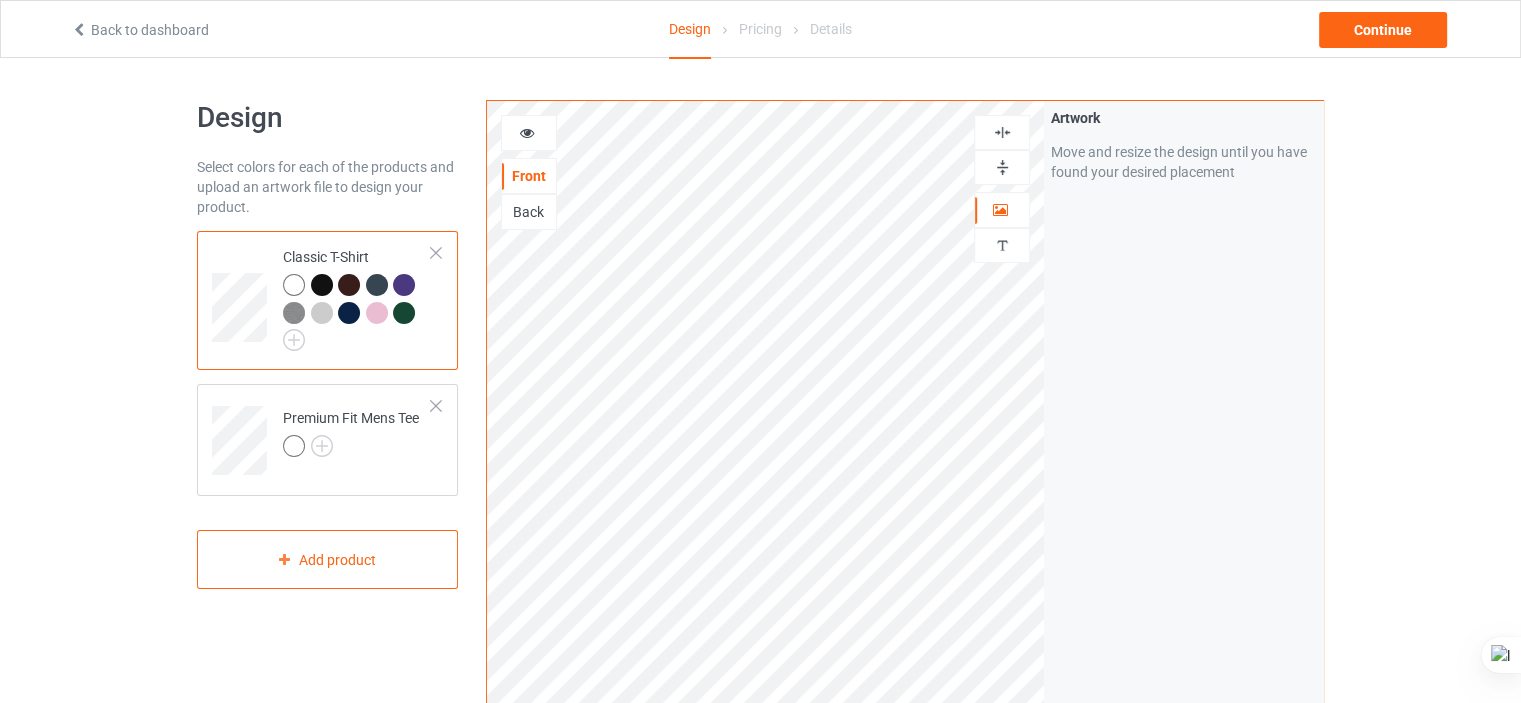 click at bounding box center [404, 313] 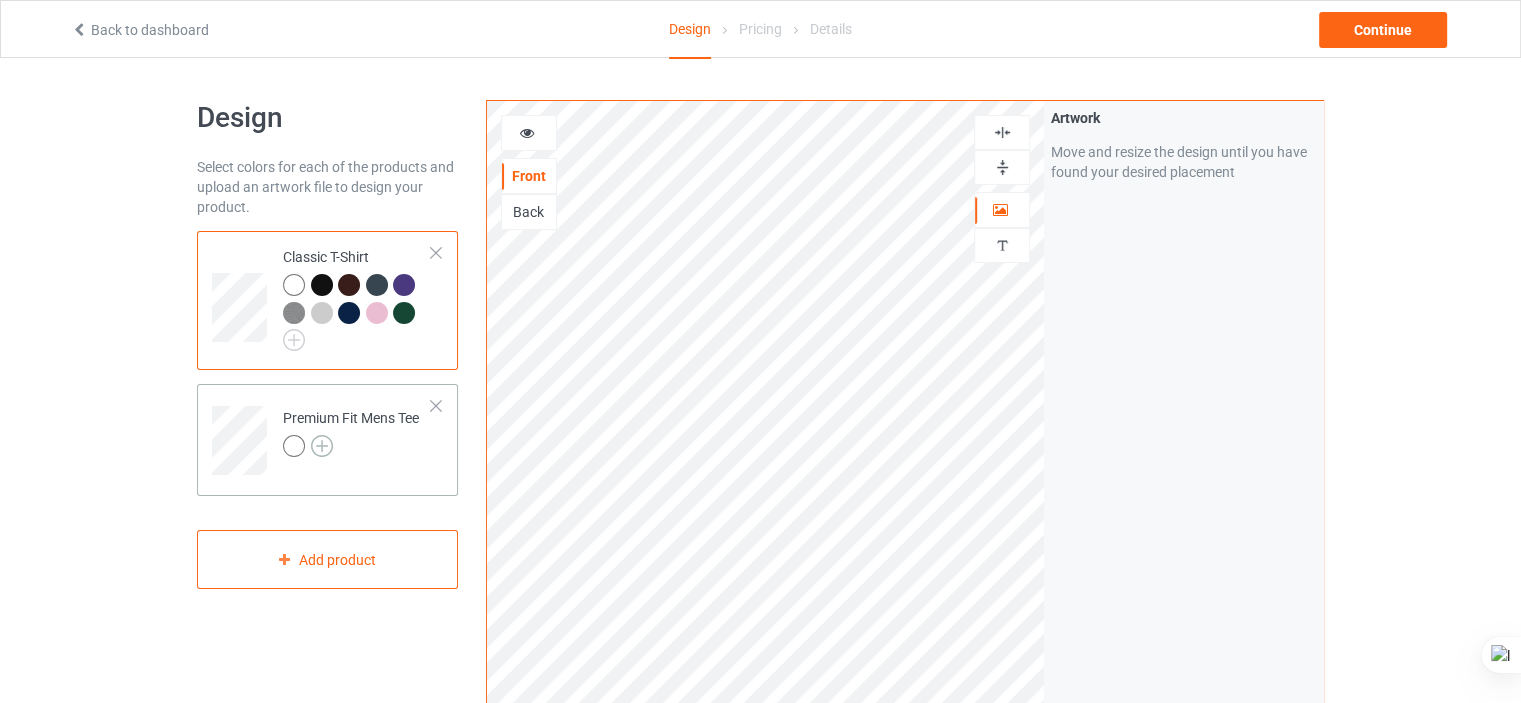 click at bounding box center [322, 446] 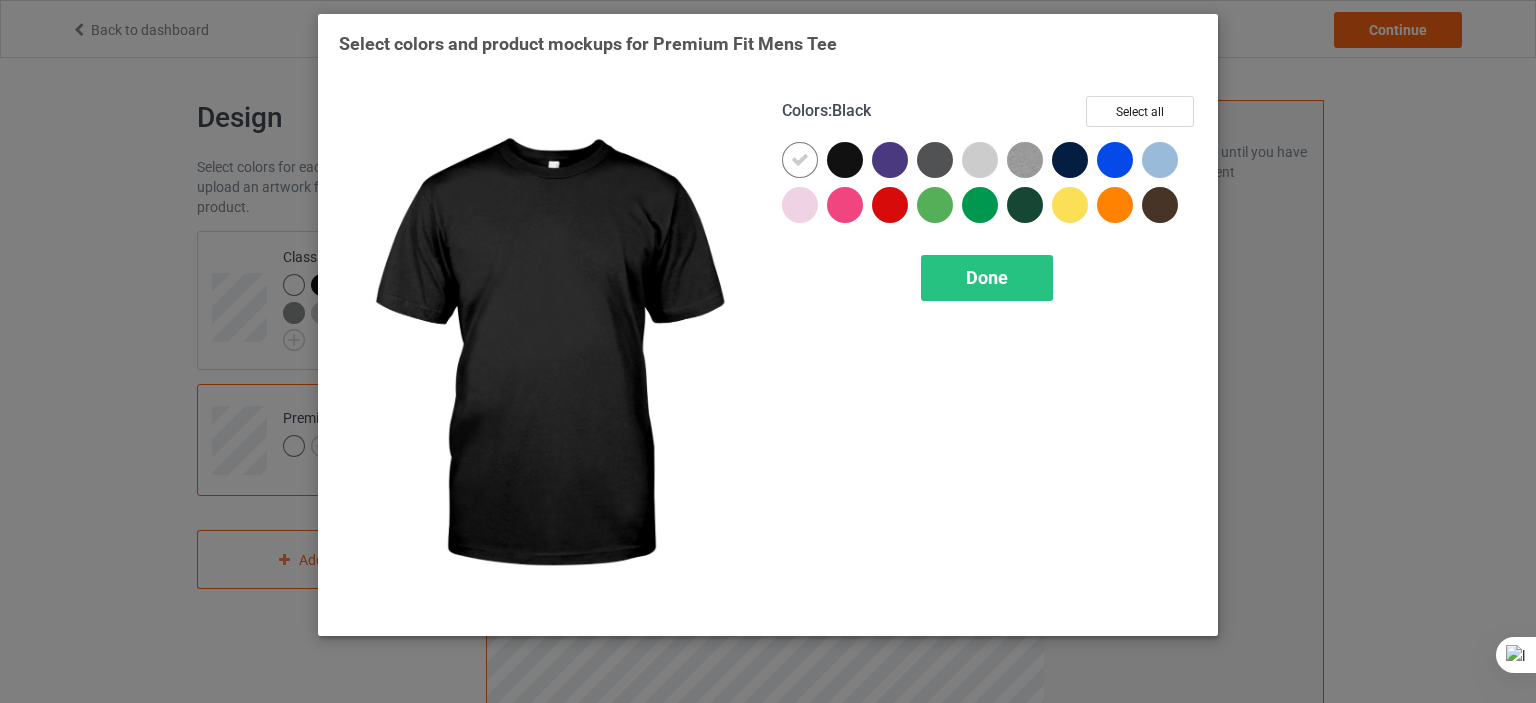 click at bounding box center [845, 160] 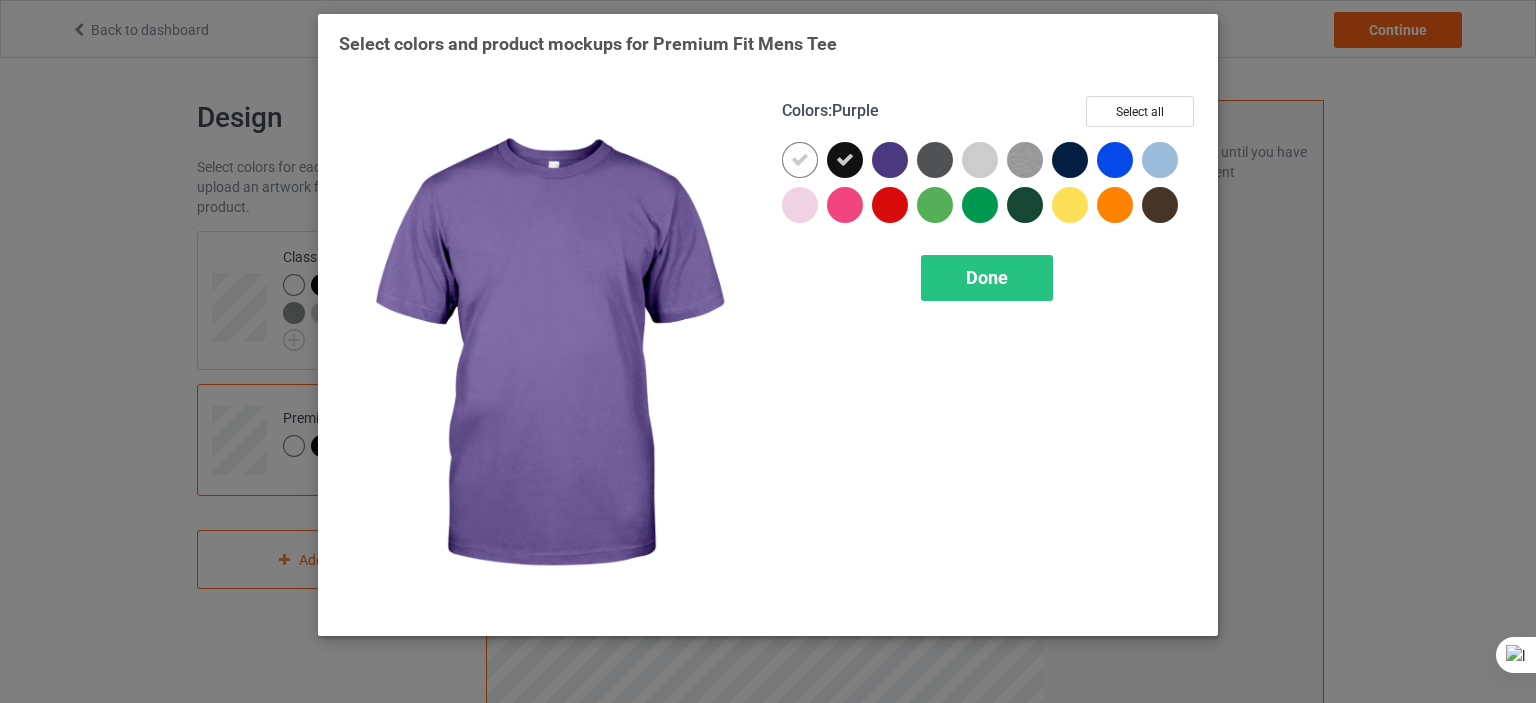 click at bounding box center [890, 160] 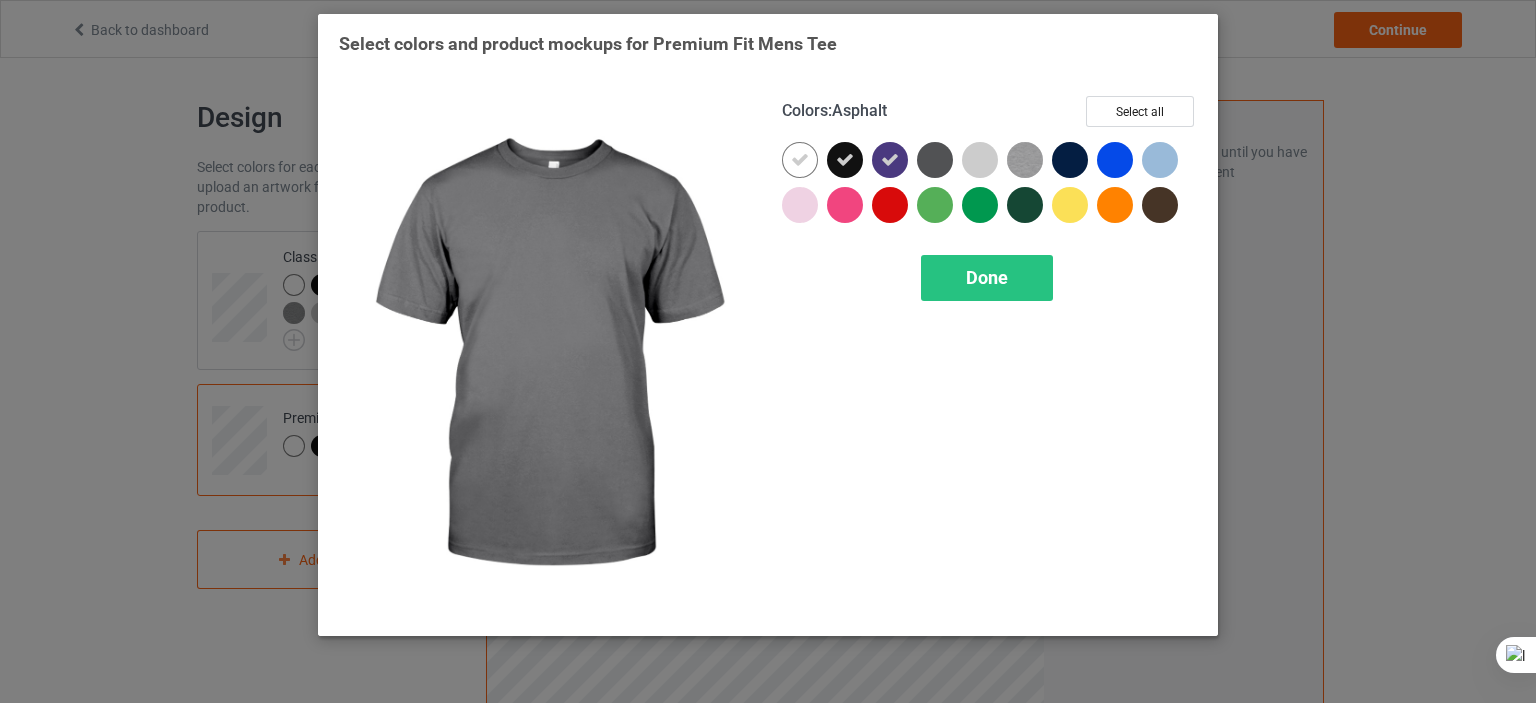 click at bounding box center (935, 160) 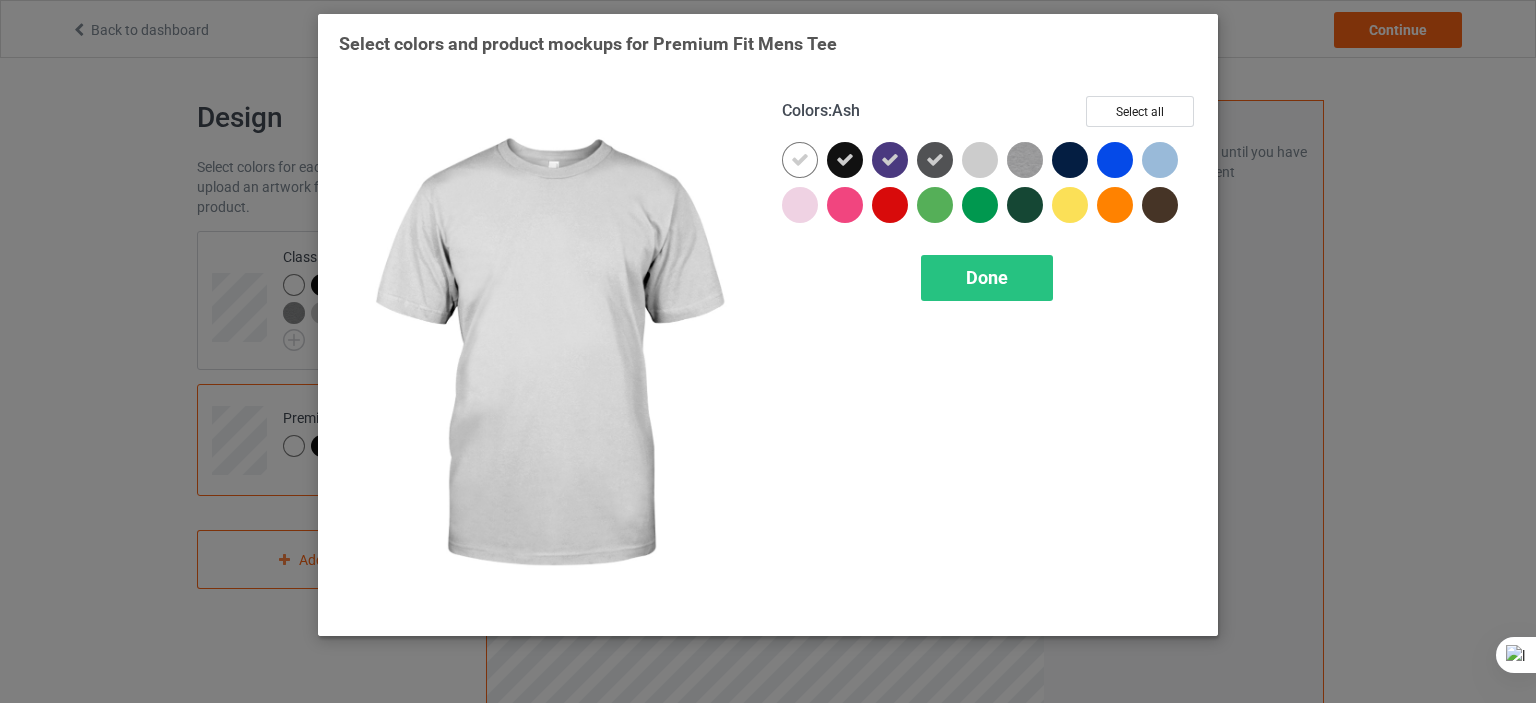 click at bounding box center [980, 160] 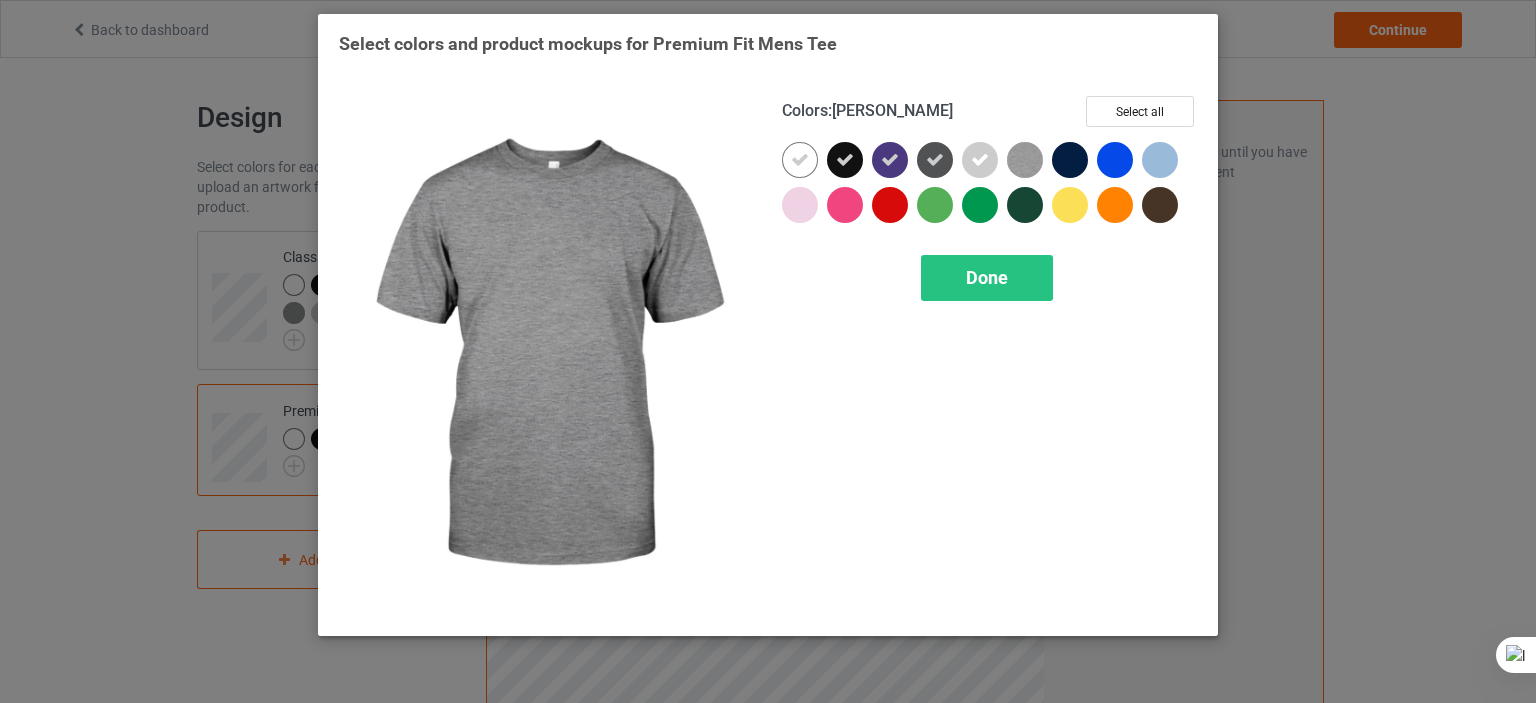 click at bounding box center [1025, 160] 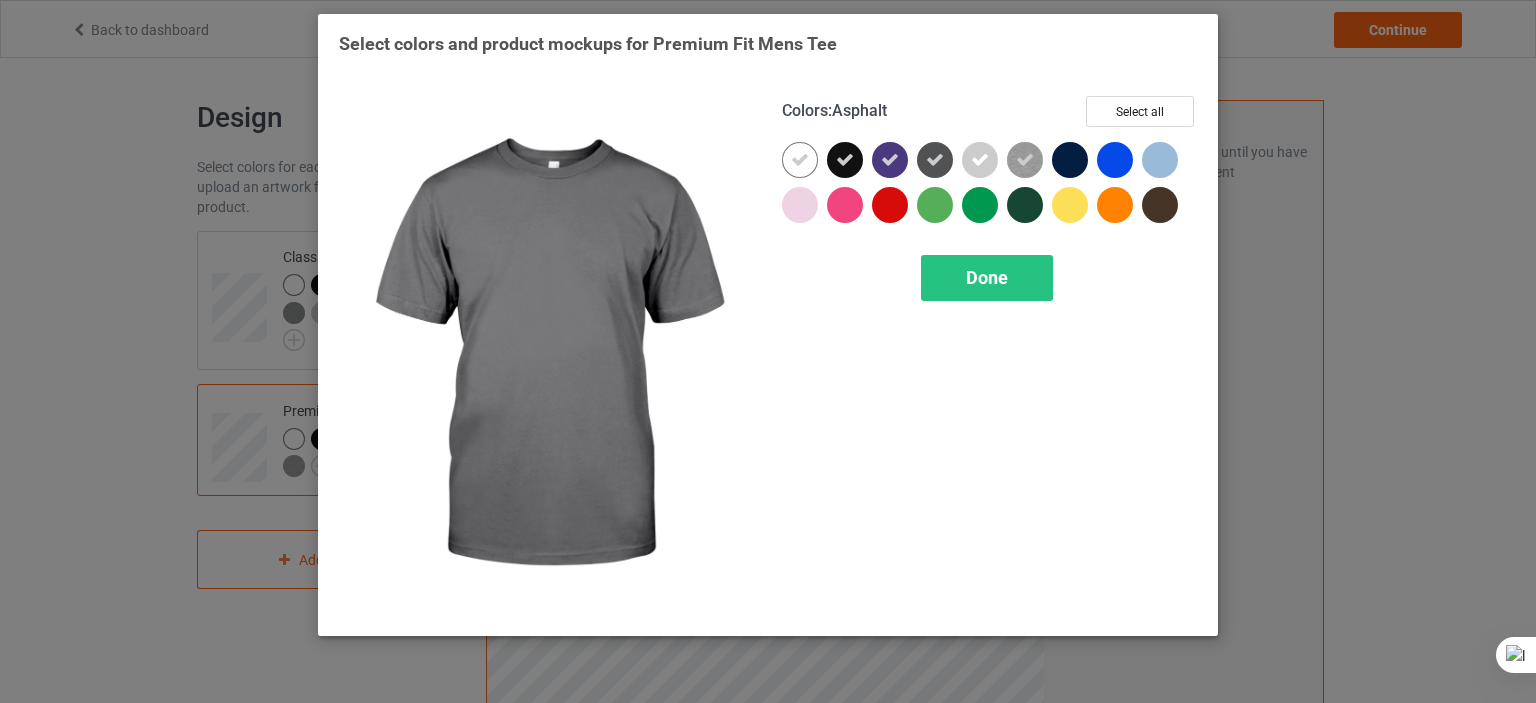 click at bounding box center (935, 160) 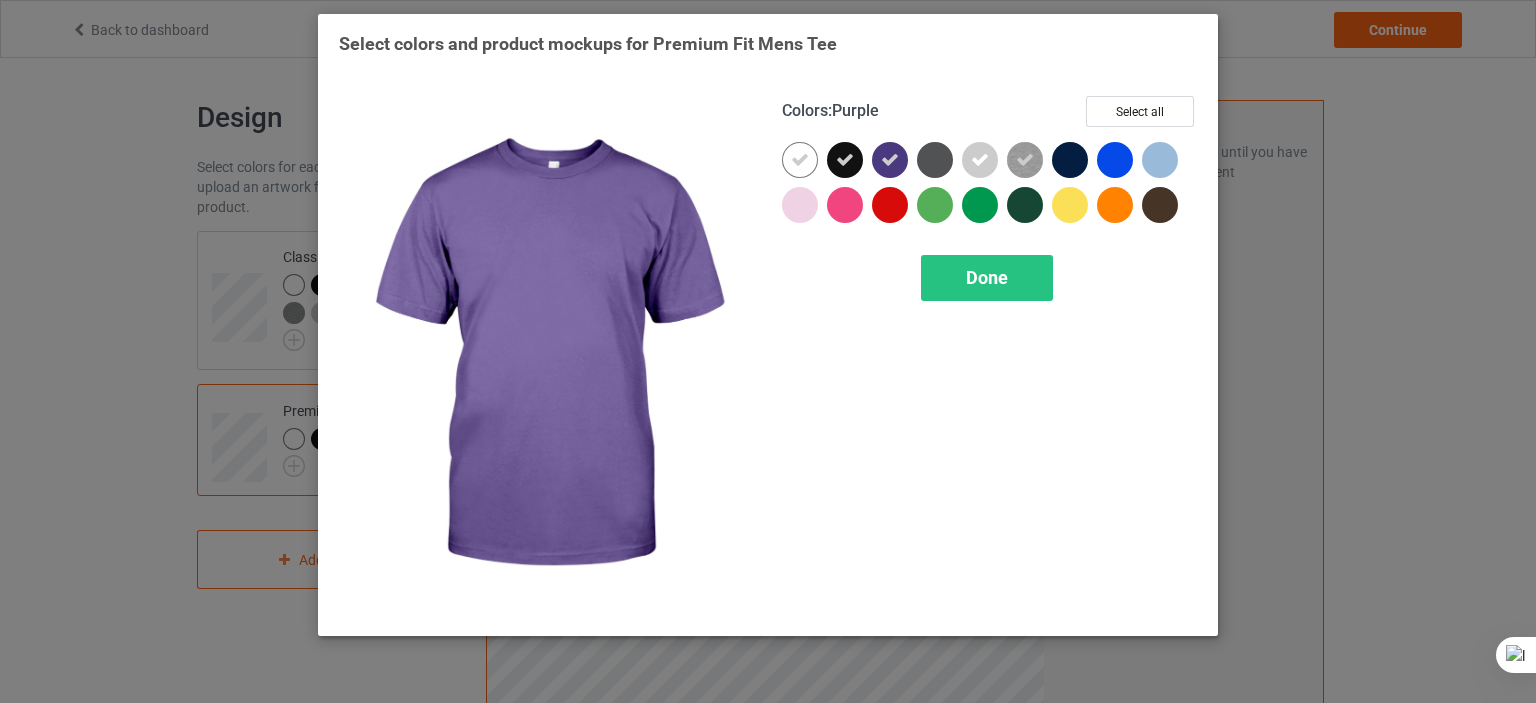 click at bounding box center (890, 160) 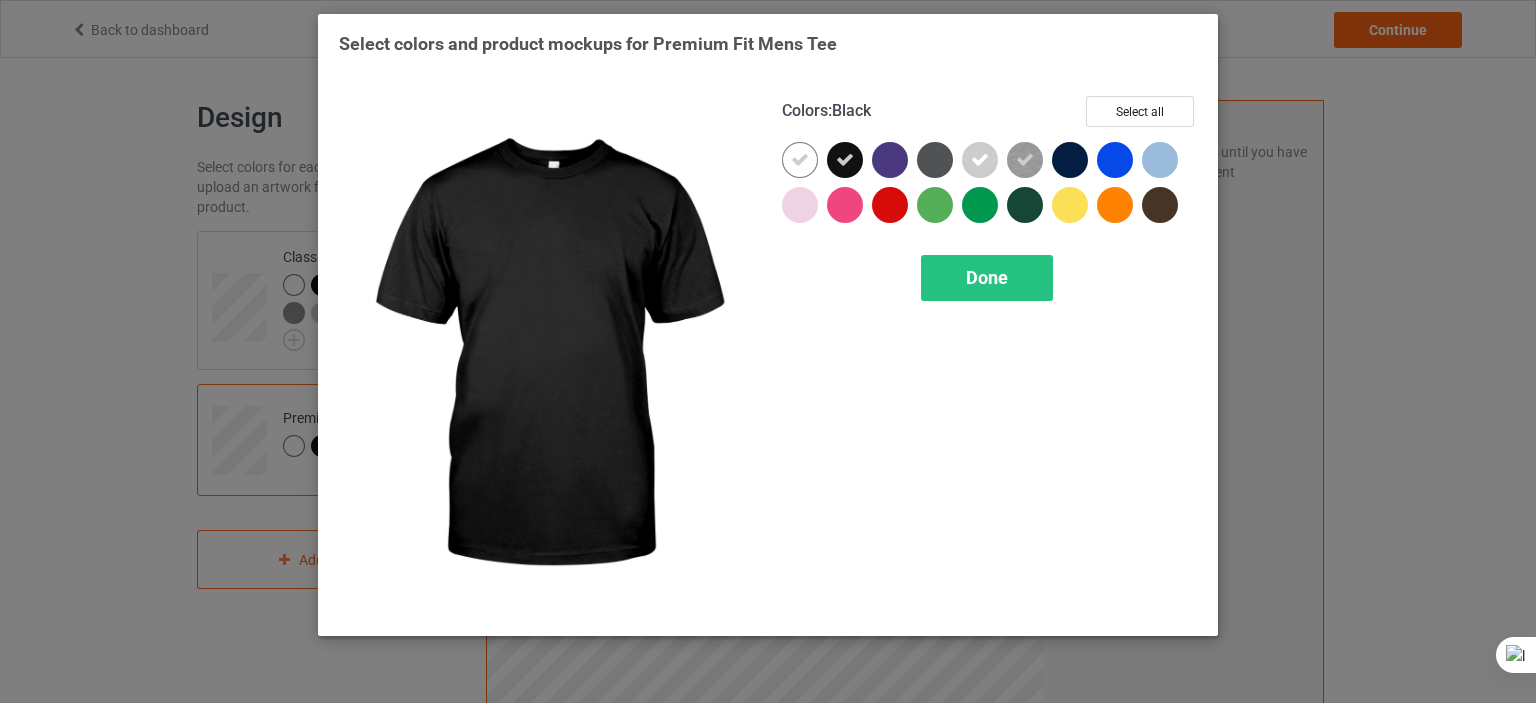 click at bounding box center [845, 160] 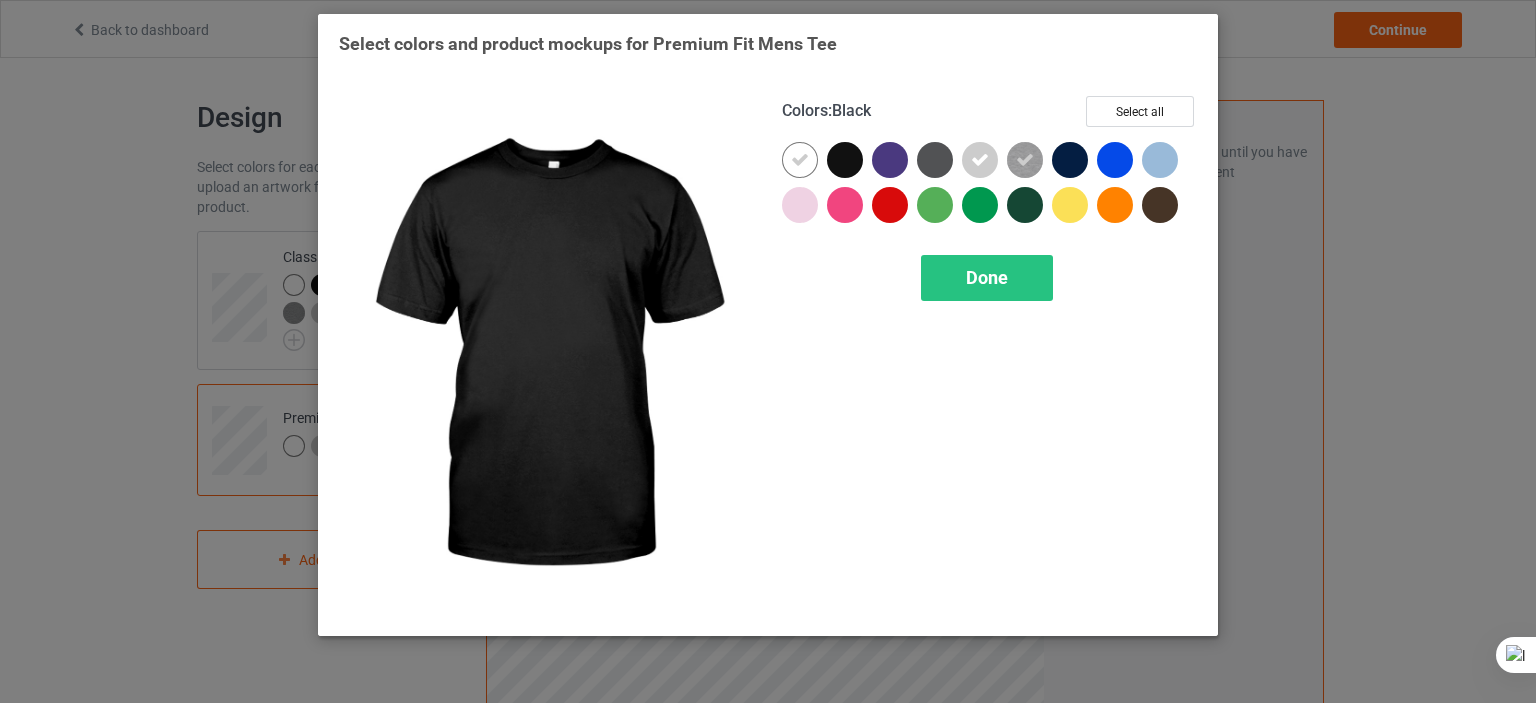 click at bounding box center [845, 160] 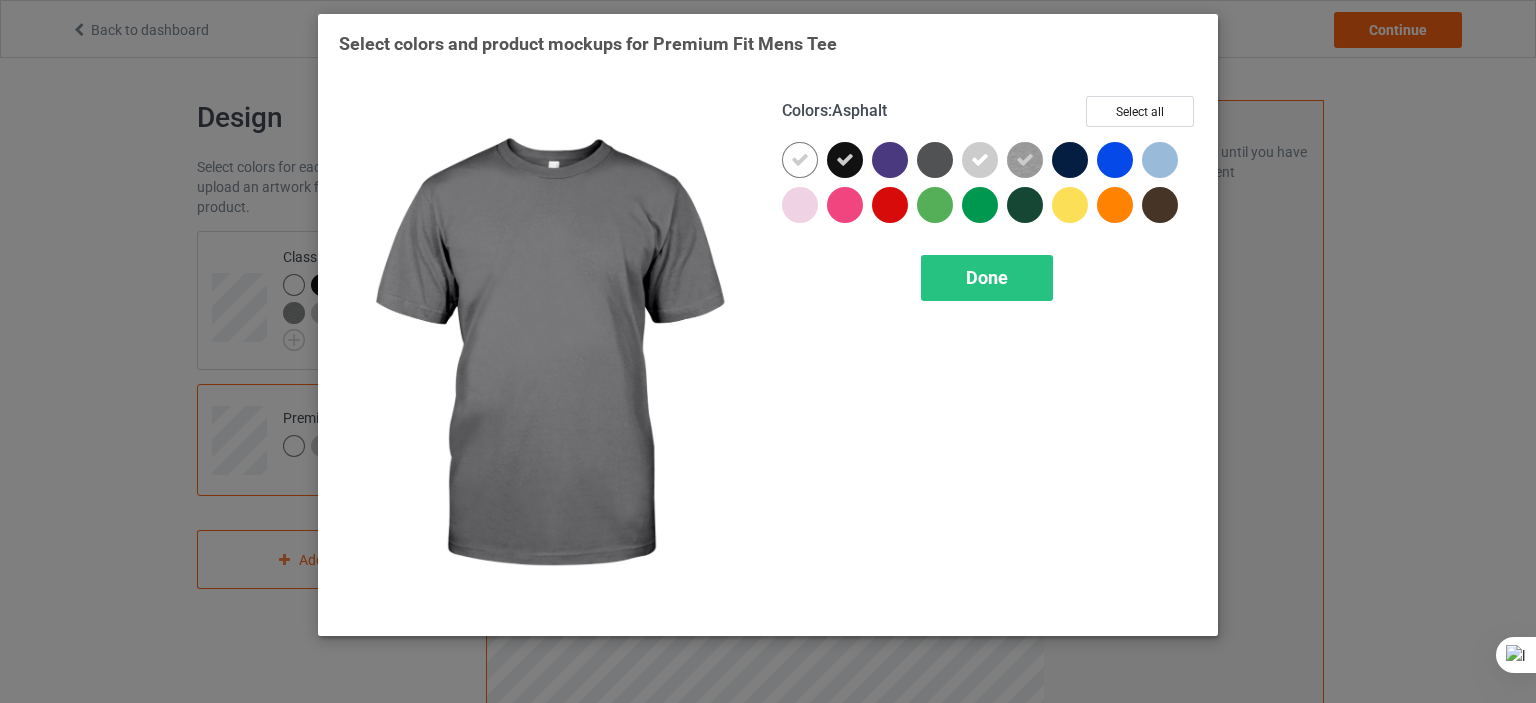 click at bounding box center [935, 160] 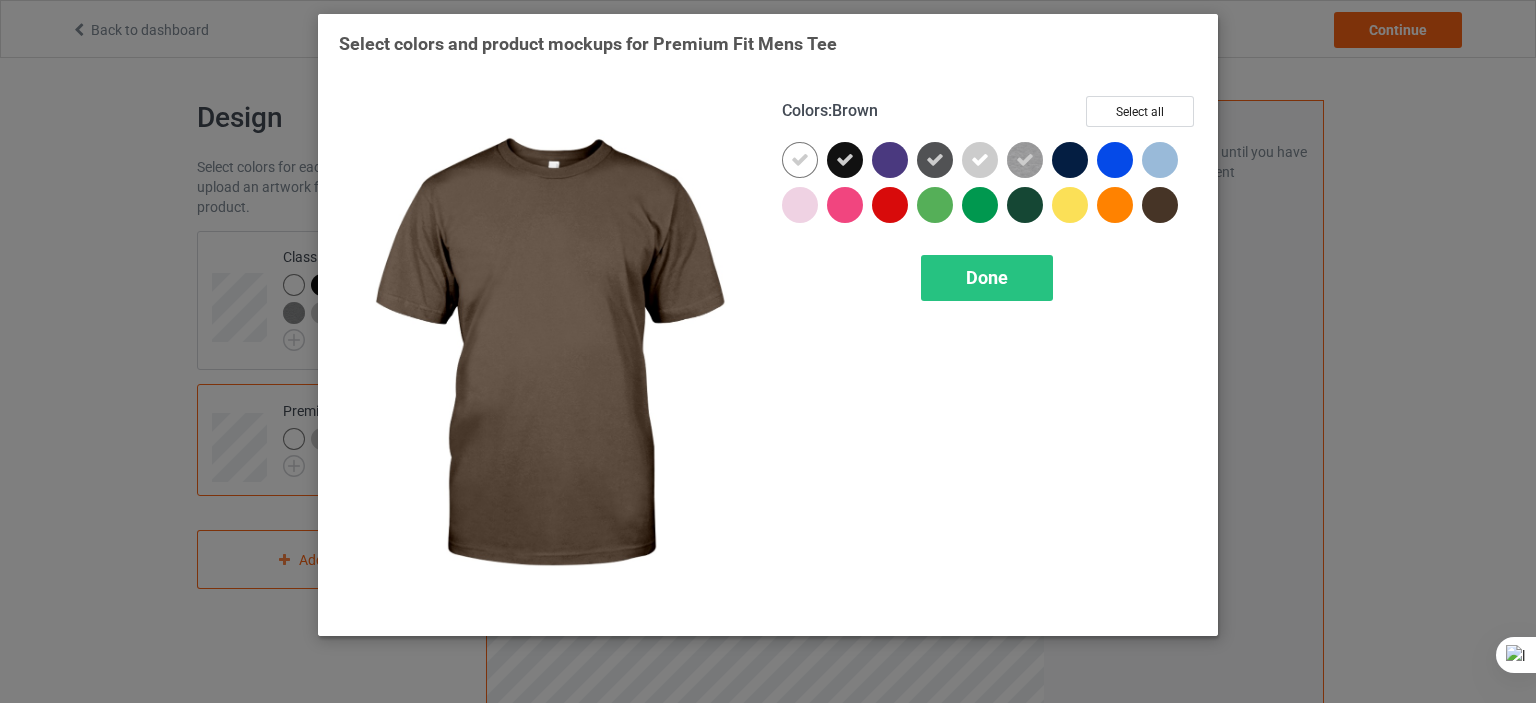click at bounding box center (1160, 205) 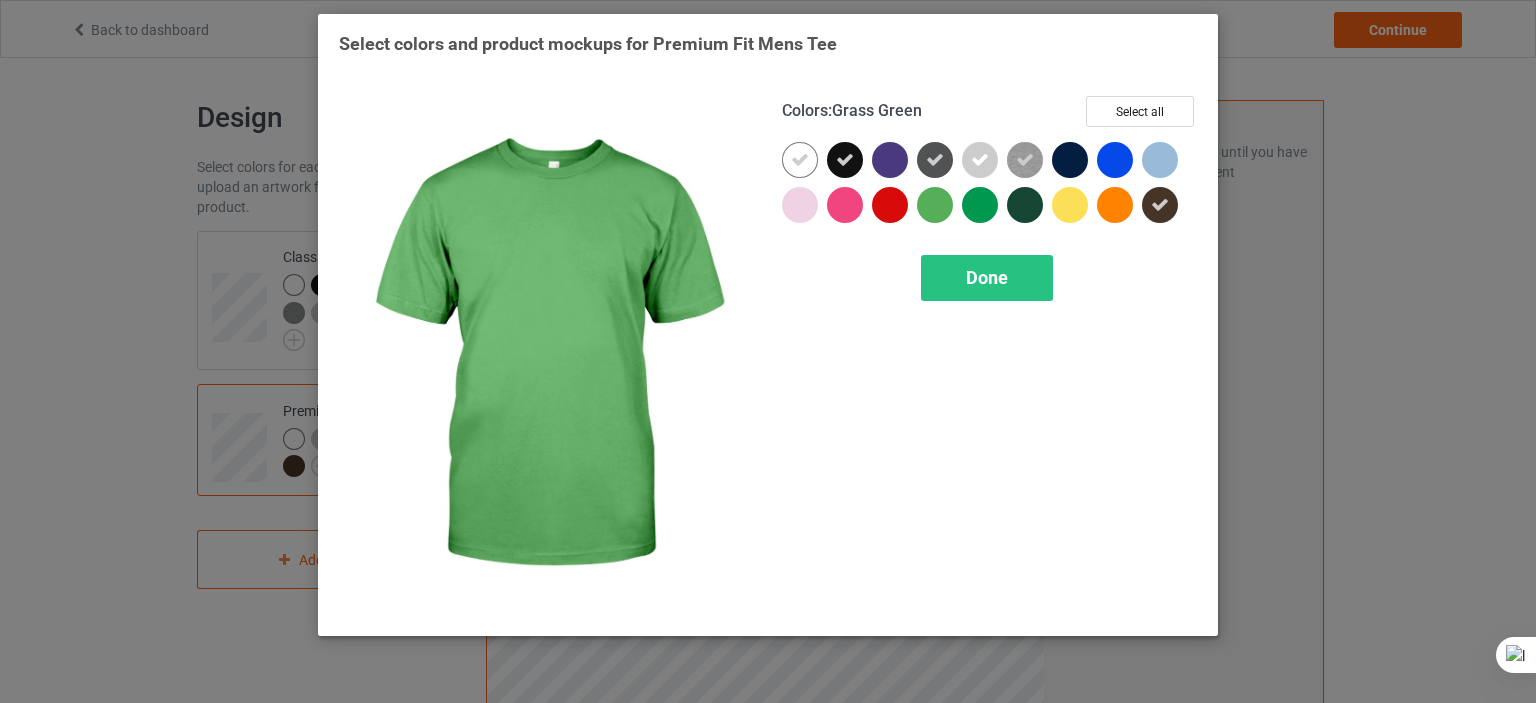 click at bounding box center (935, 205) 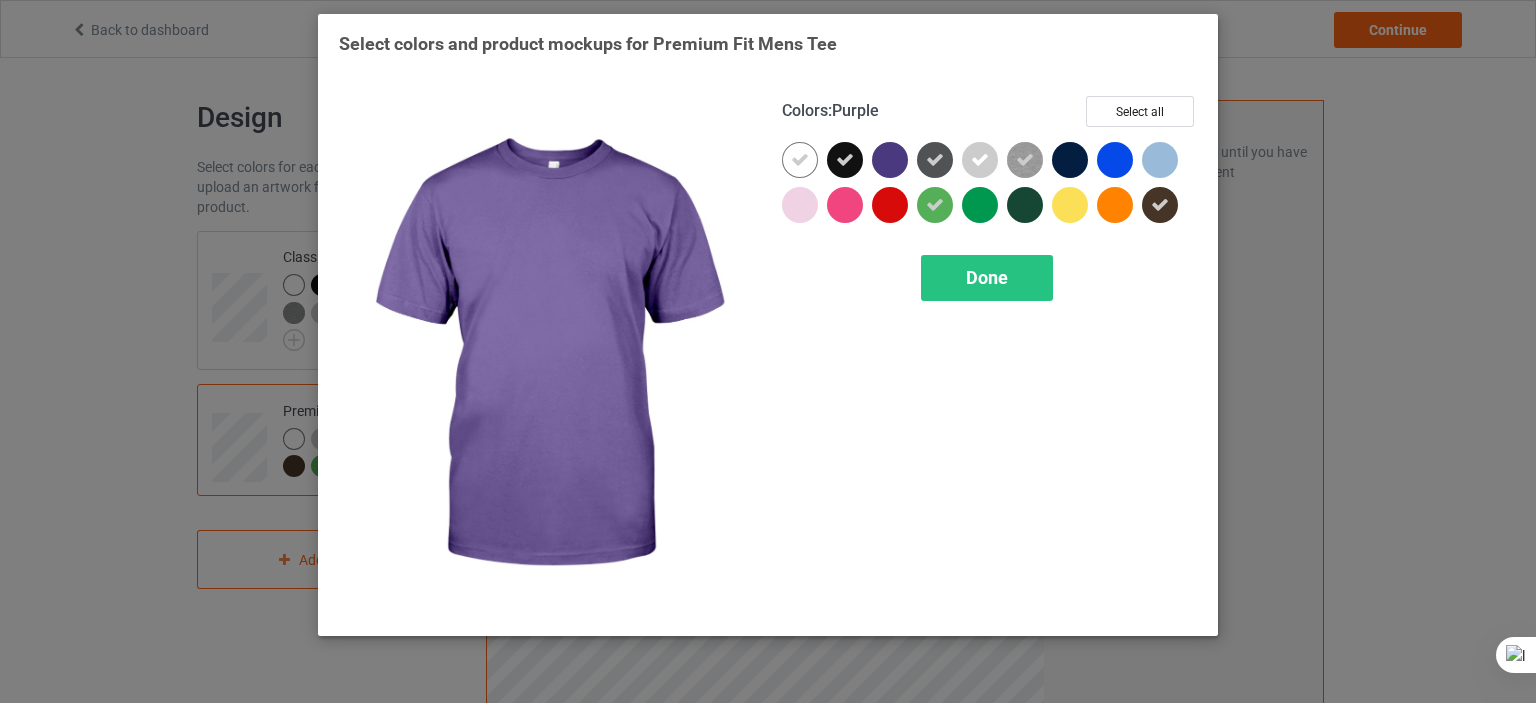 click at bounding box center (890, 160) 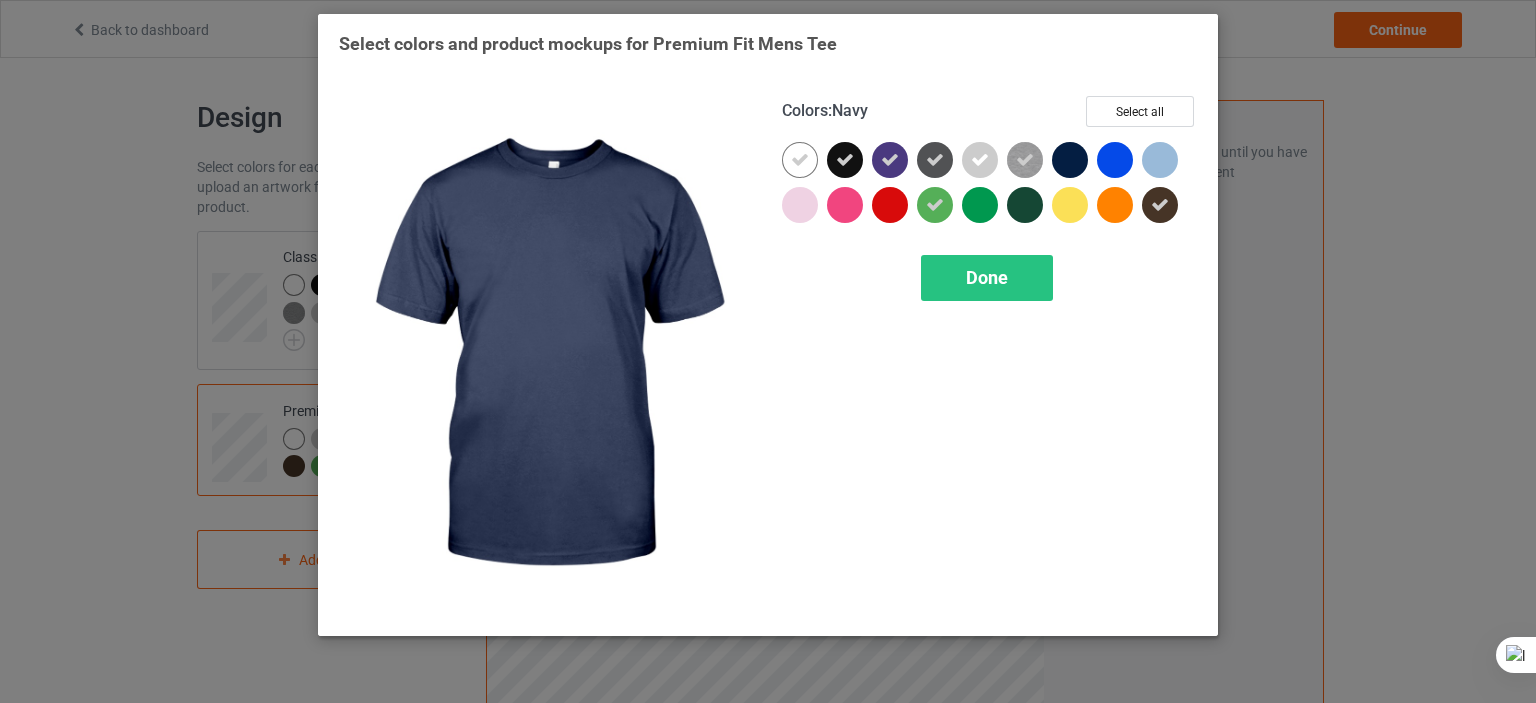 click at bounding box center (1070, 160) 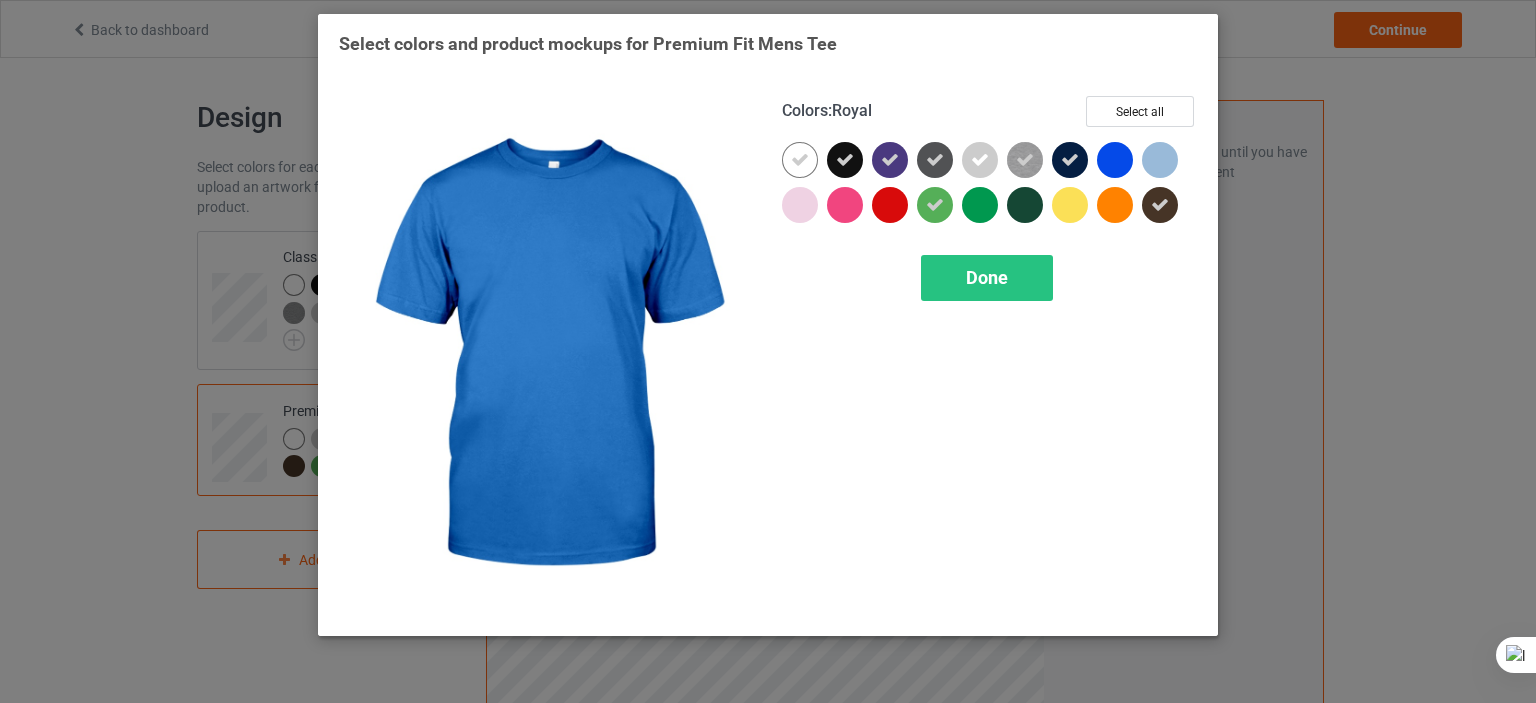 click at bounding box center [1115, 160] 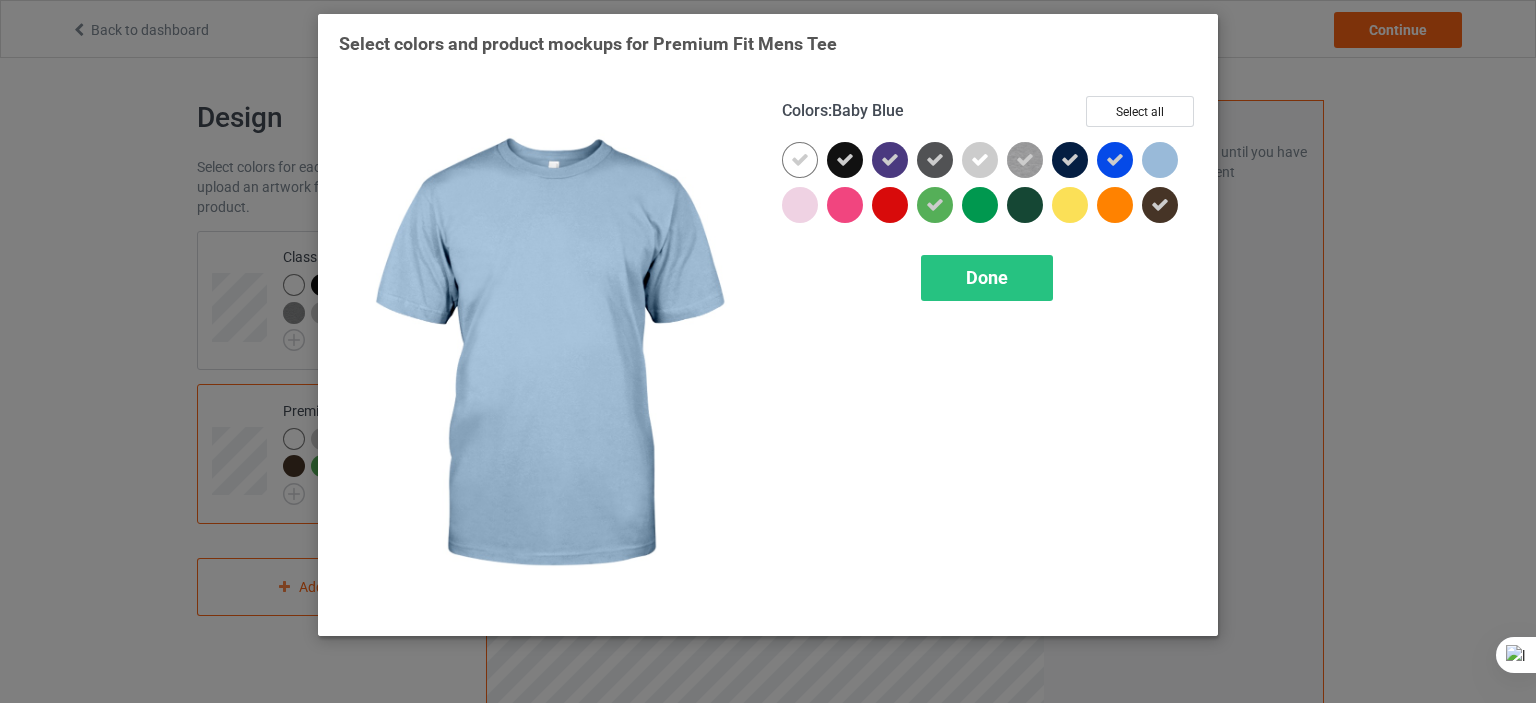 click at bounding box center [1160, 160] 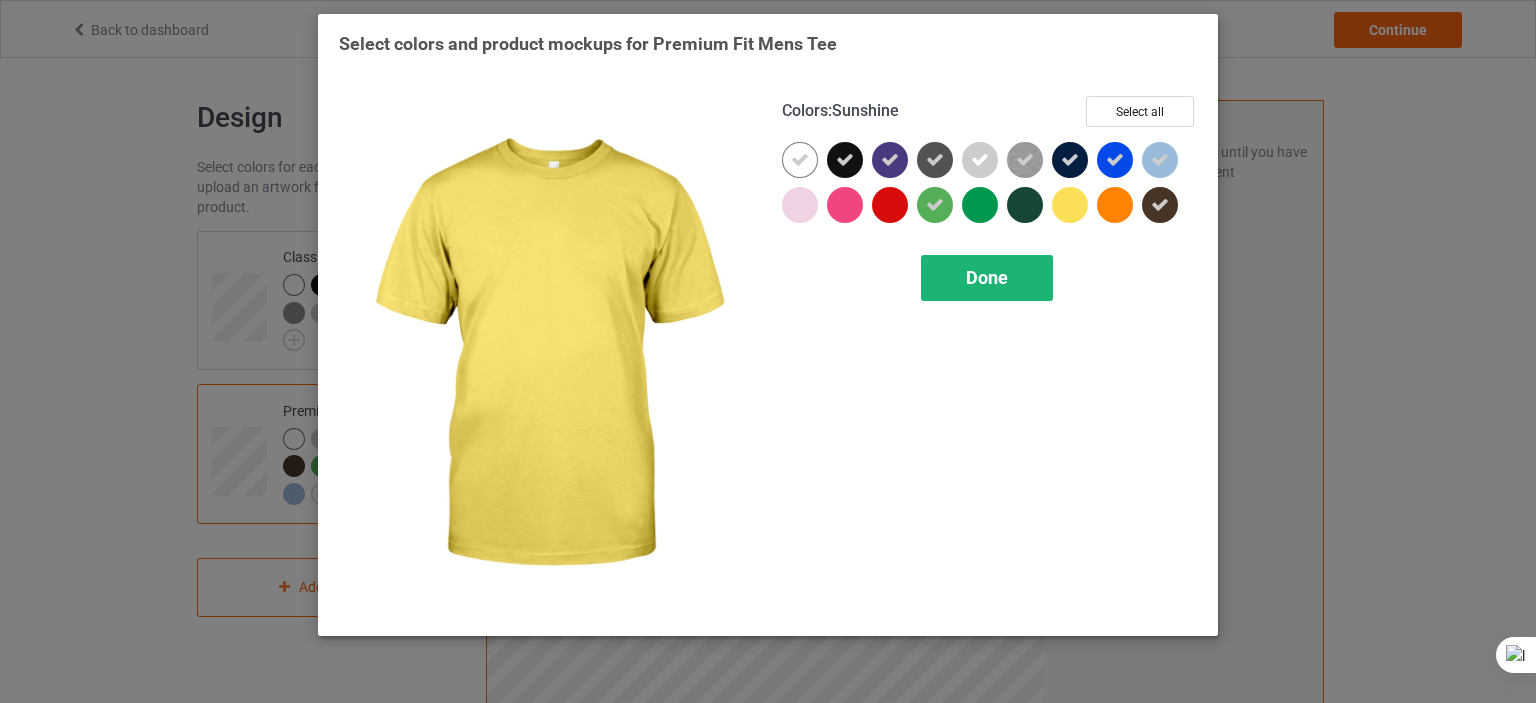 click on "Done" at bounding box center [987, 278] 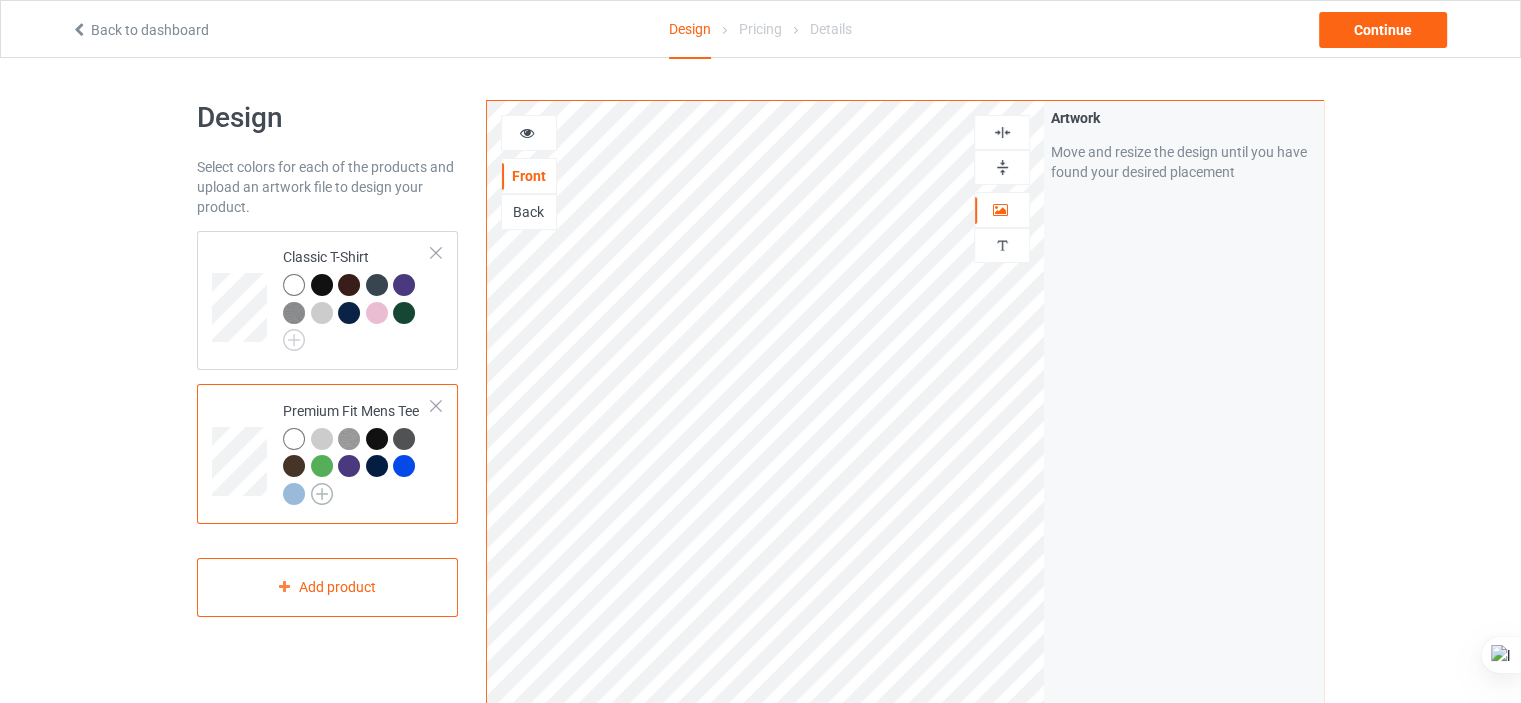 click at bounding box center (322, 494) 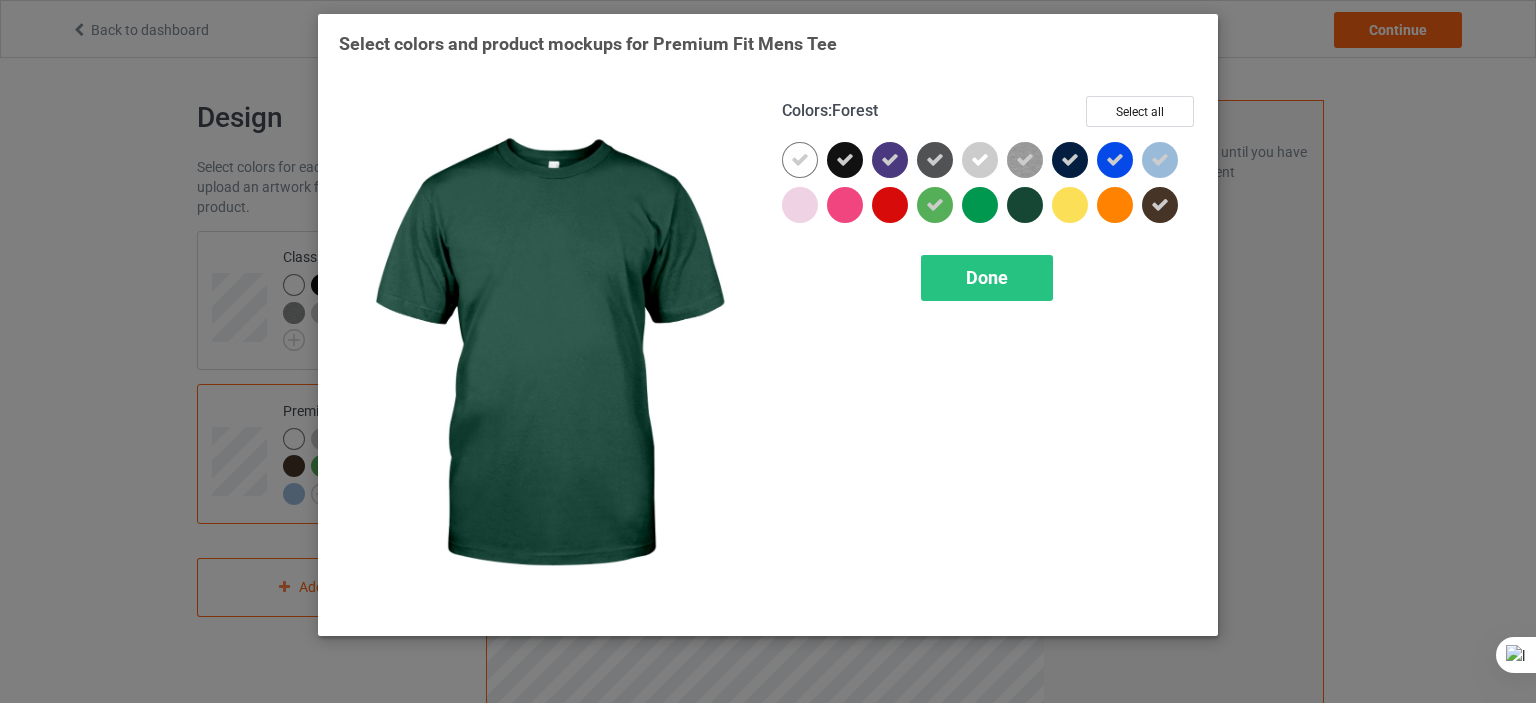 click at bounding box center (1025, 205) 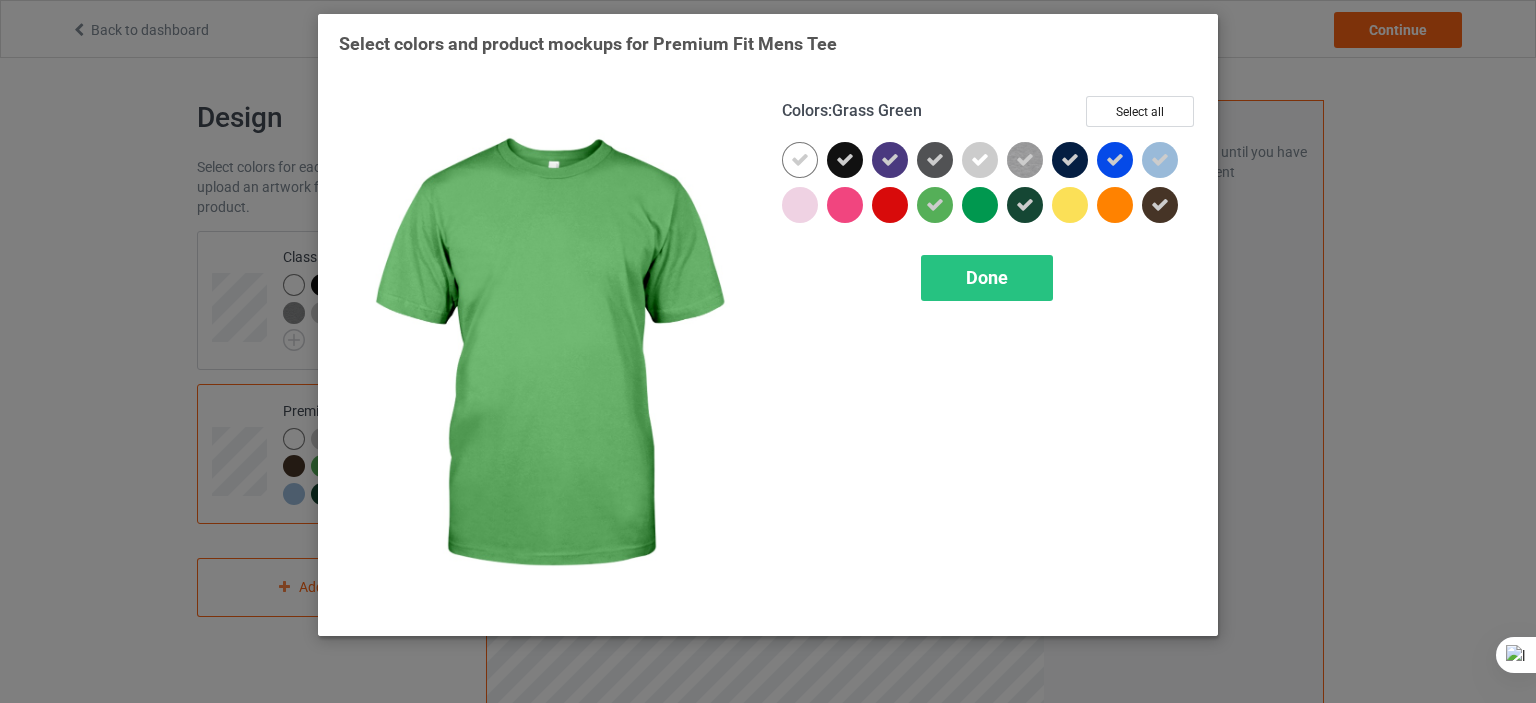 click at bounding box center [935, 205] 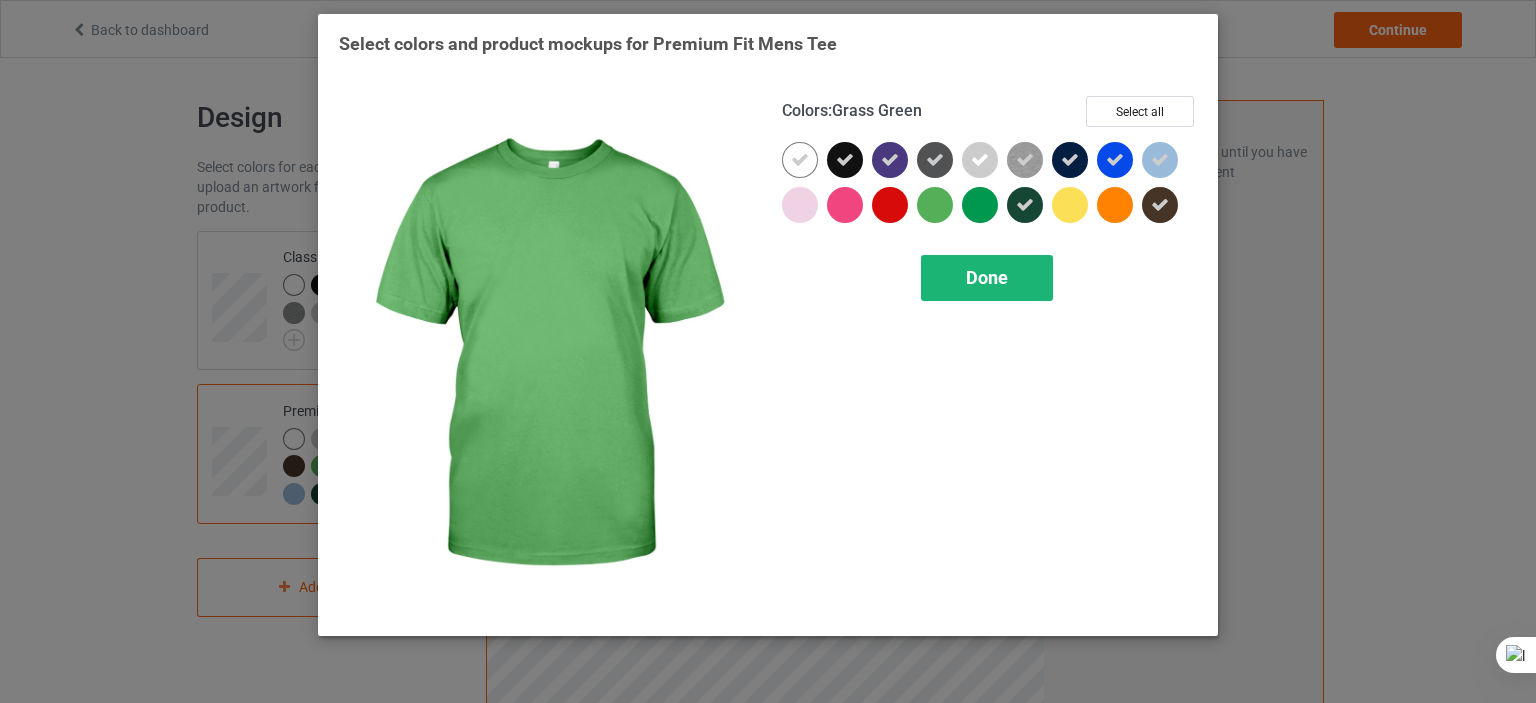 click on "Done" at bounding box center [987, 277] 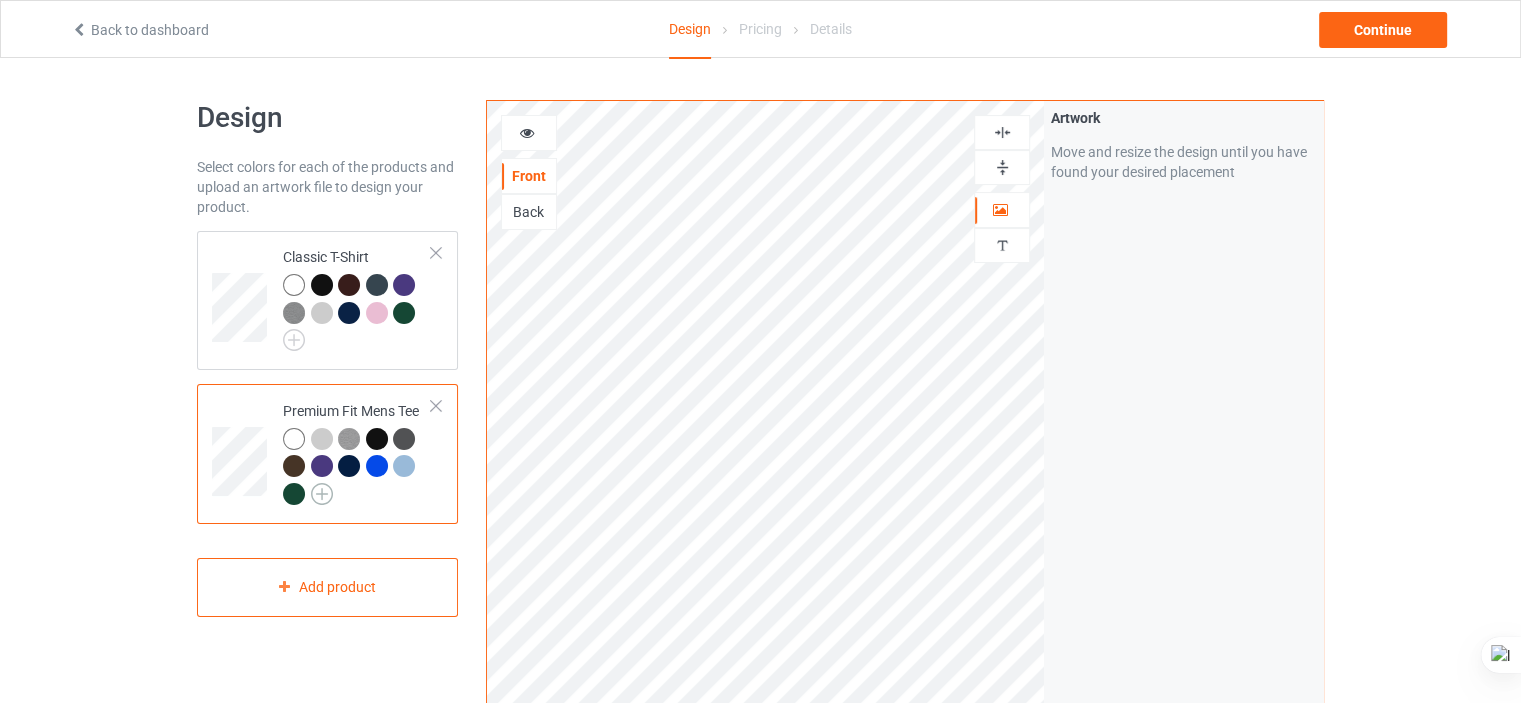 click at bounding box center (322, 494) 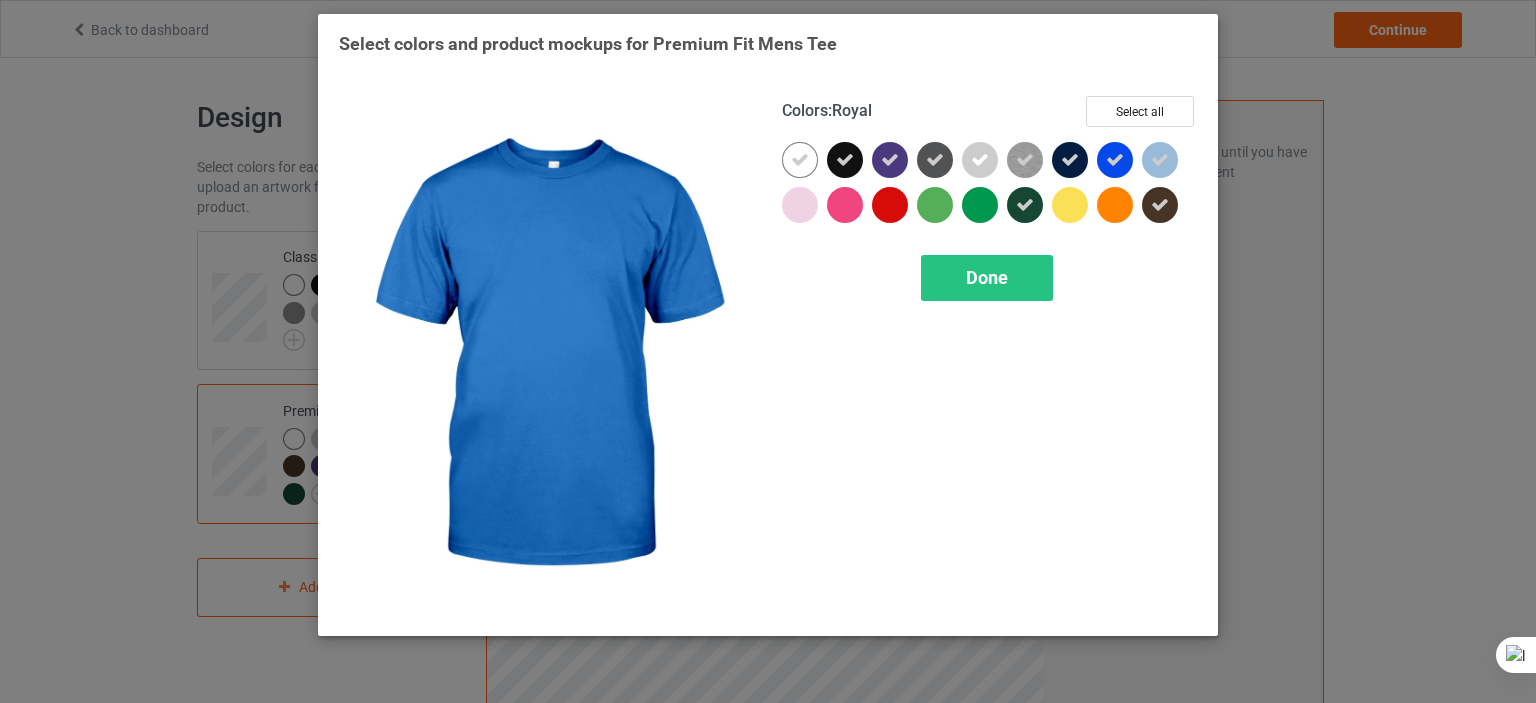 click at bounding box center (1160, 160) 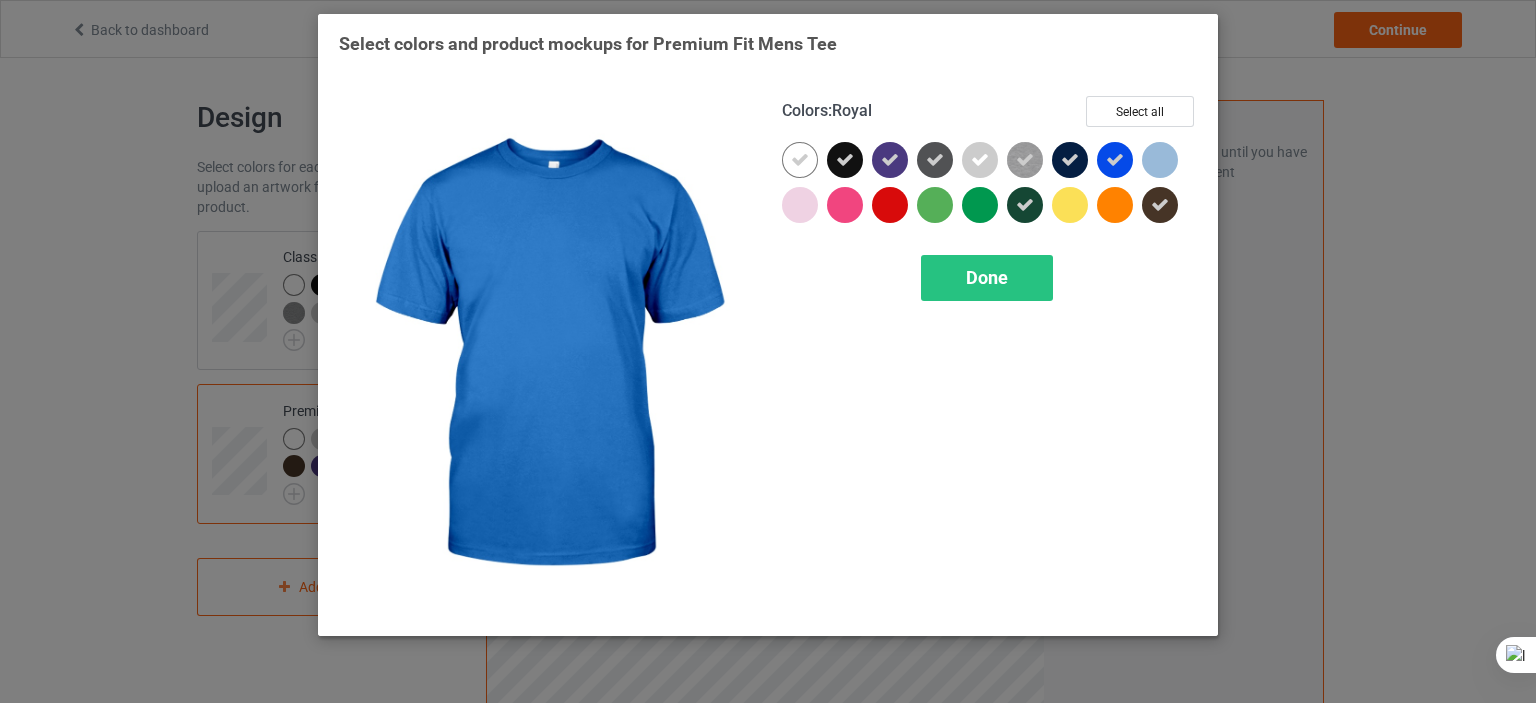 click at bounding box center (1115, 160) 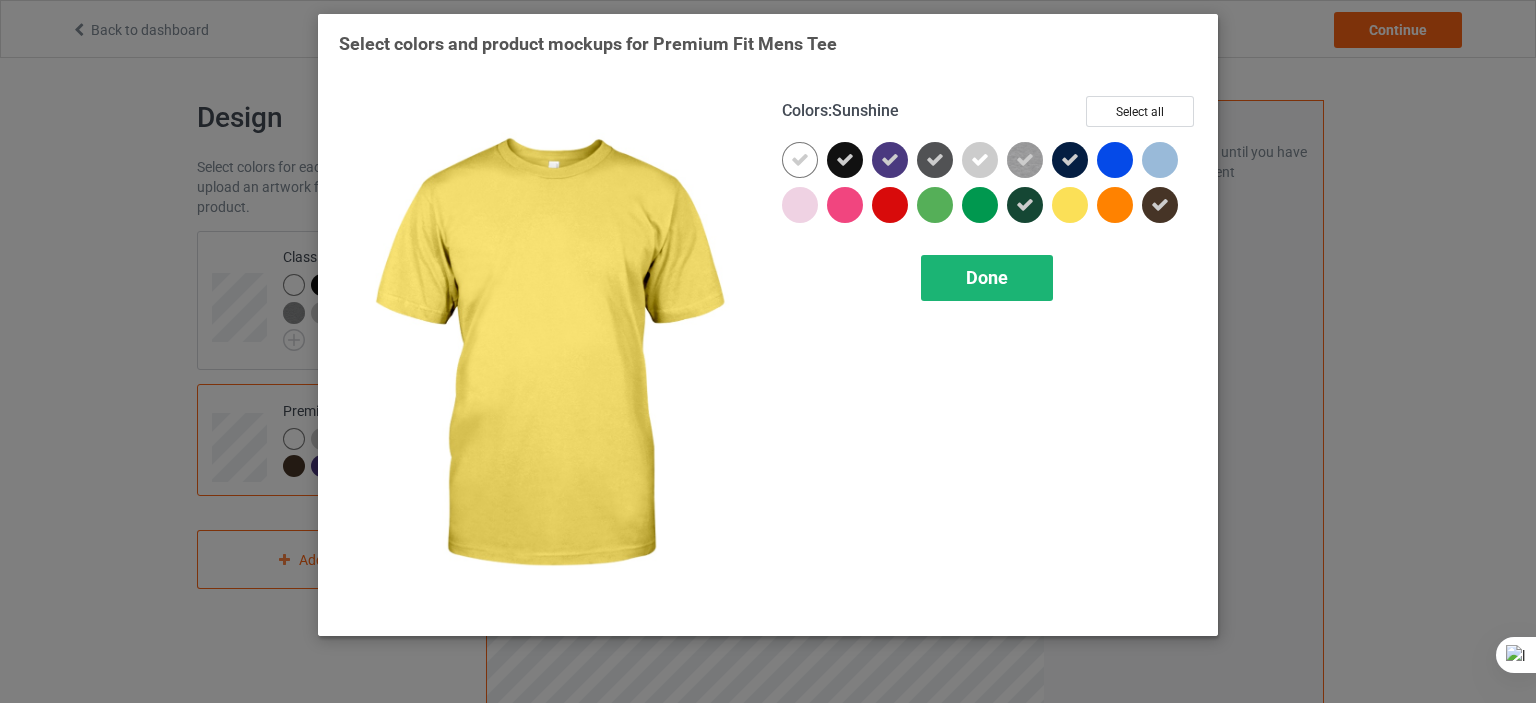 click on "Done" at bounding box center [987, 277] 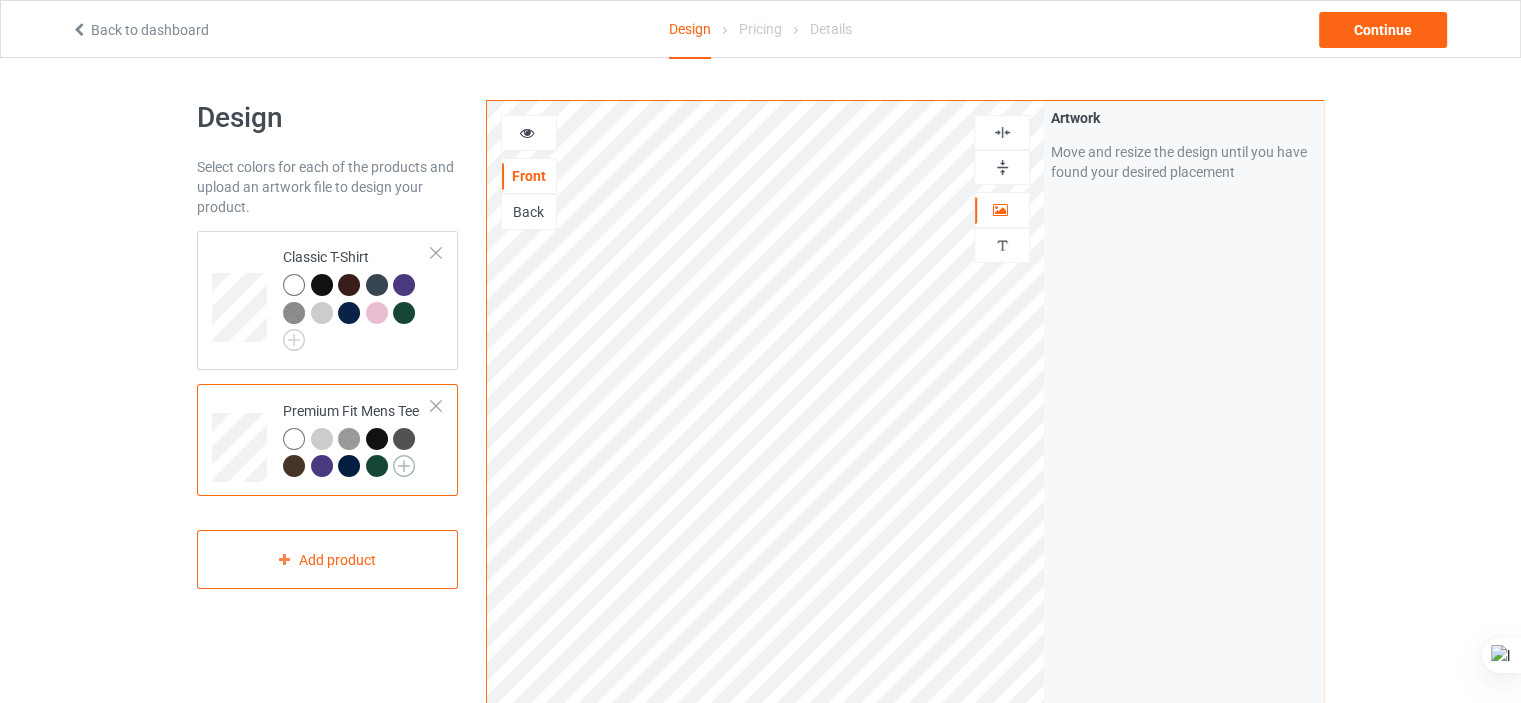 click at bounding box center [404, 466] 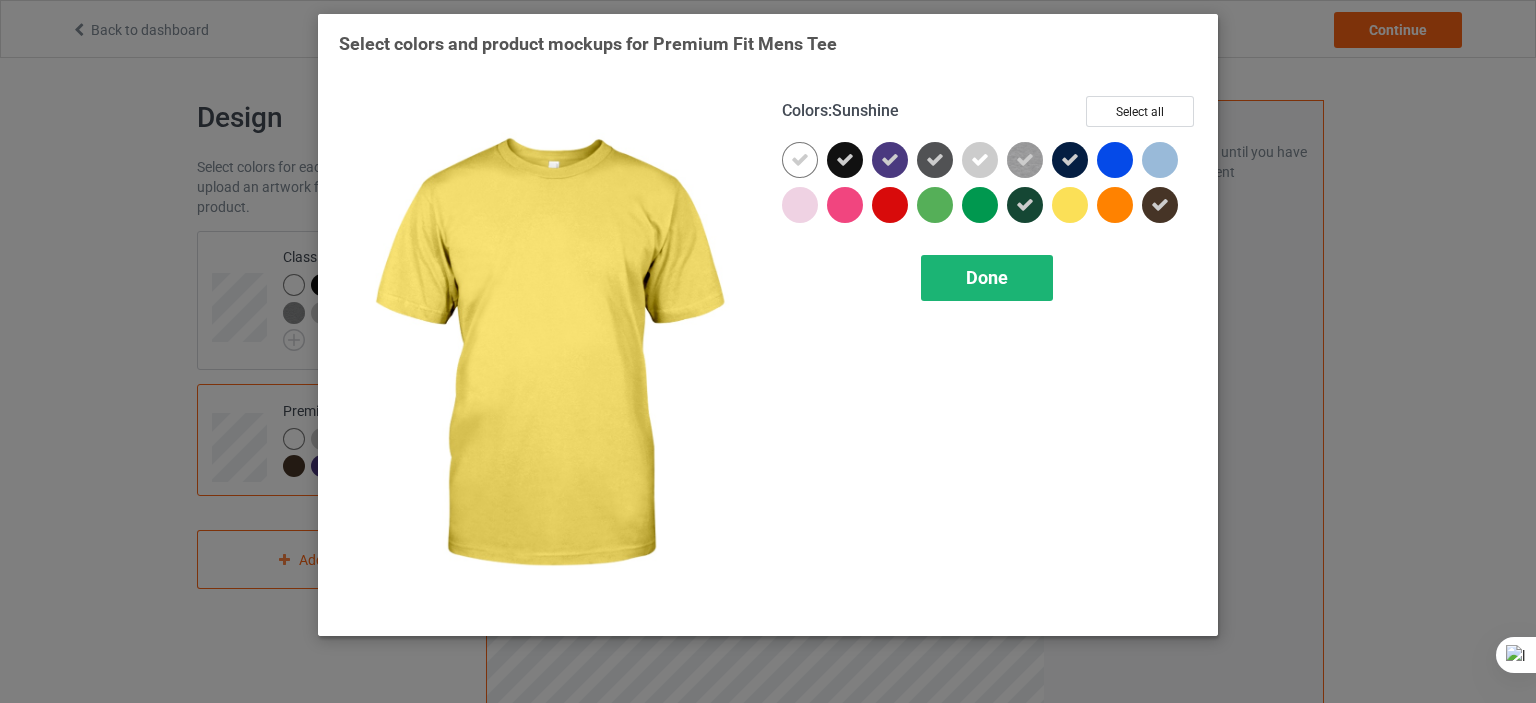 click on "Done" at bounding box center (987, 278) 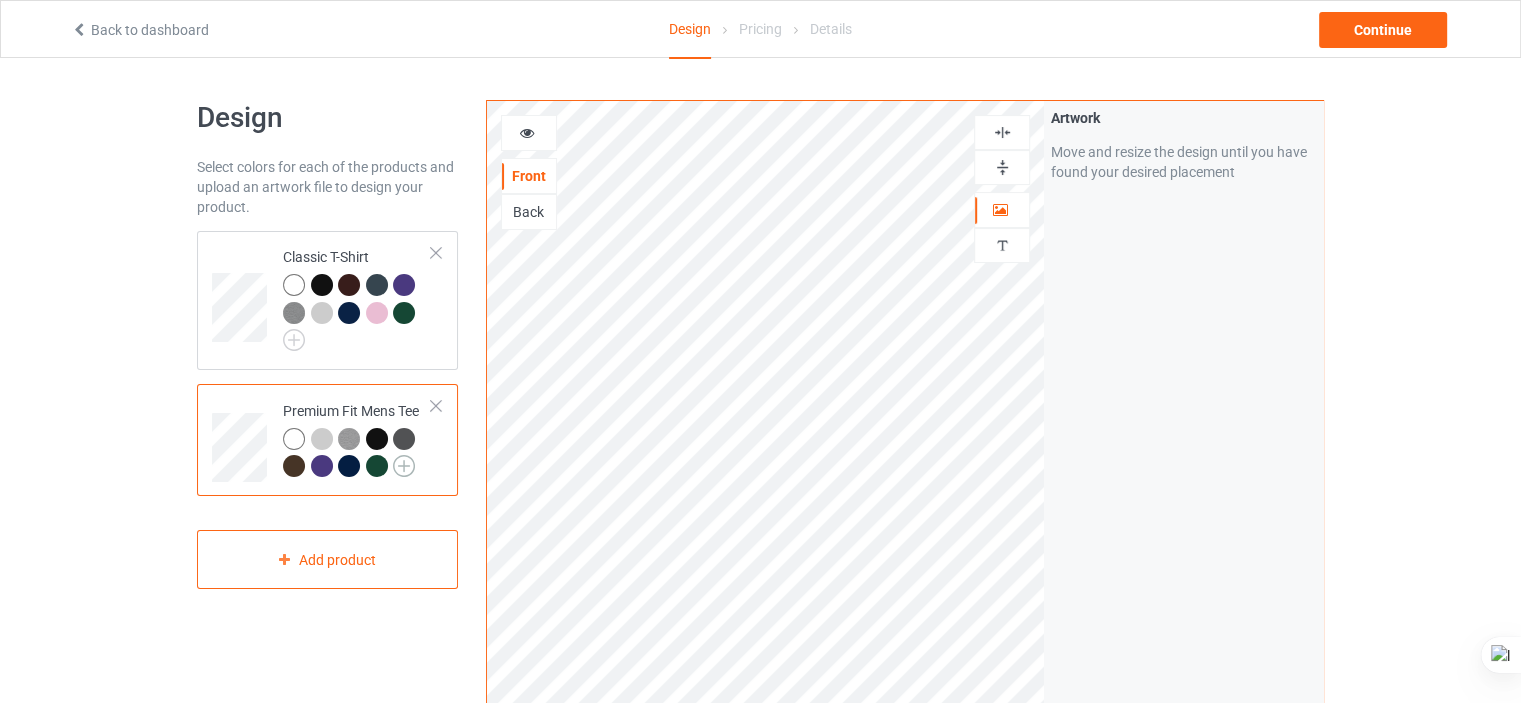 click at bounding box center (404, 466) 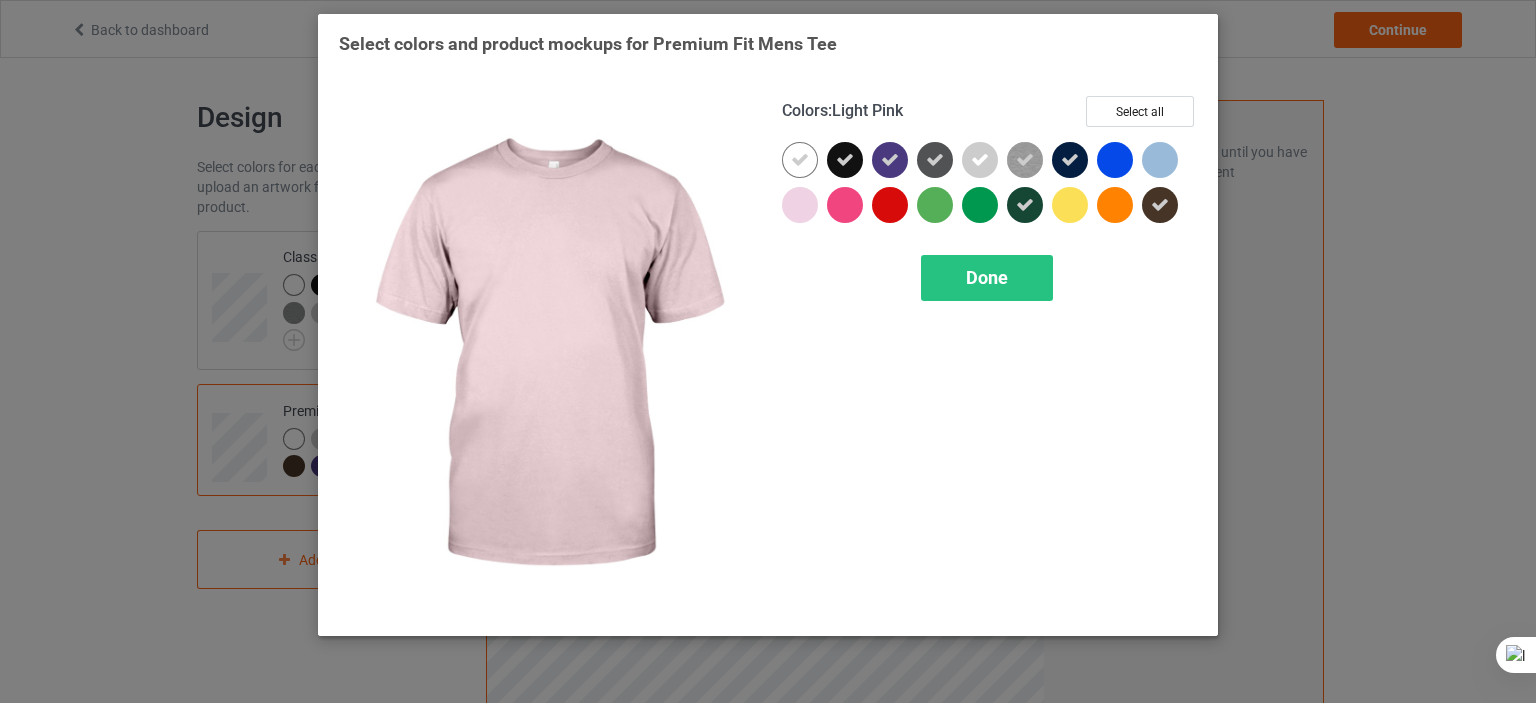 click at bounding box center (800, 205) 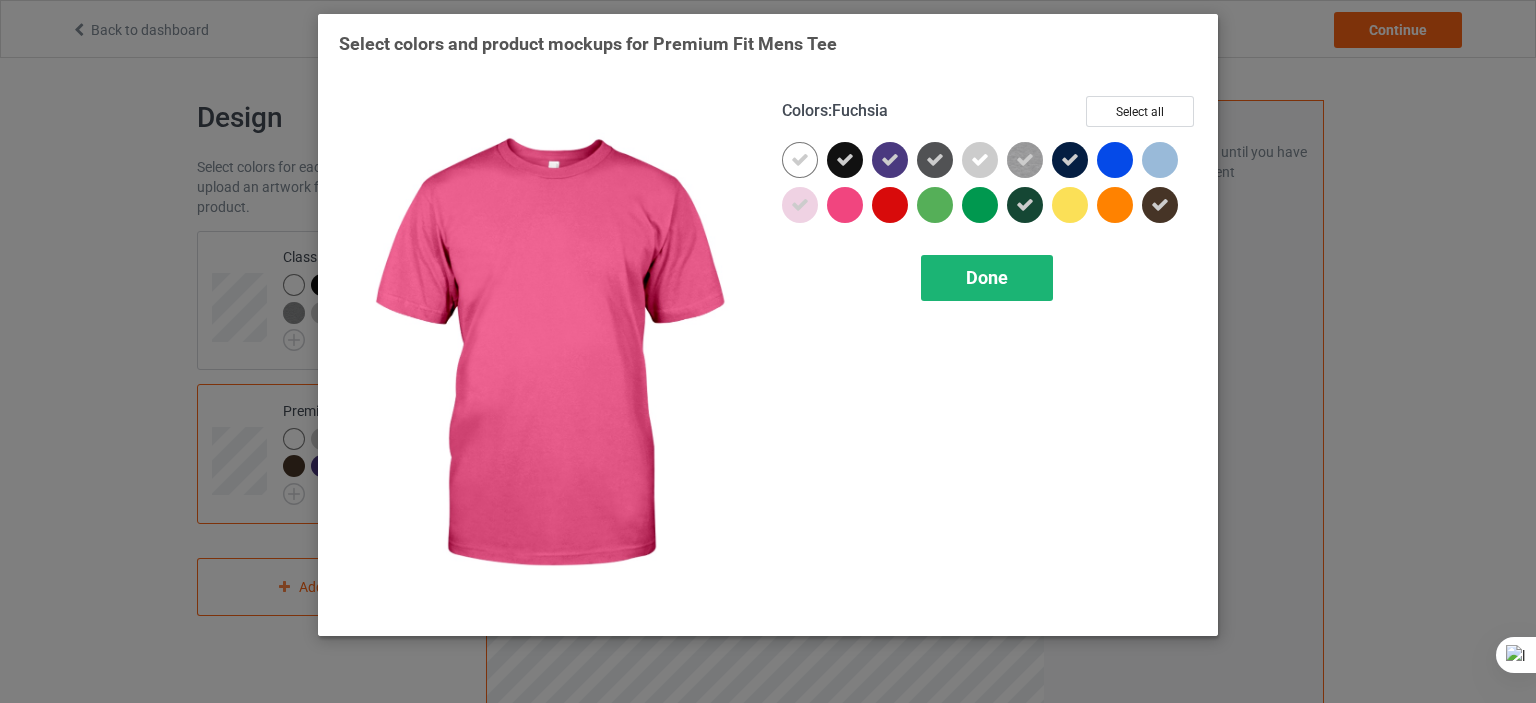 click on "Done" at bounding box center [987, 278] 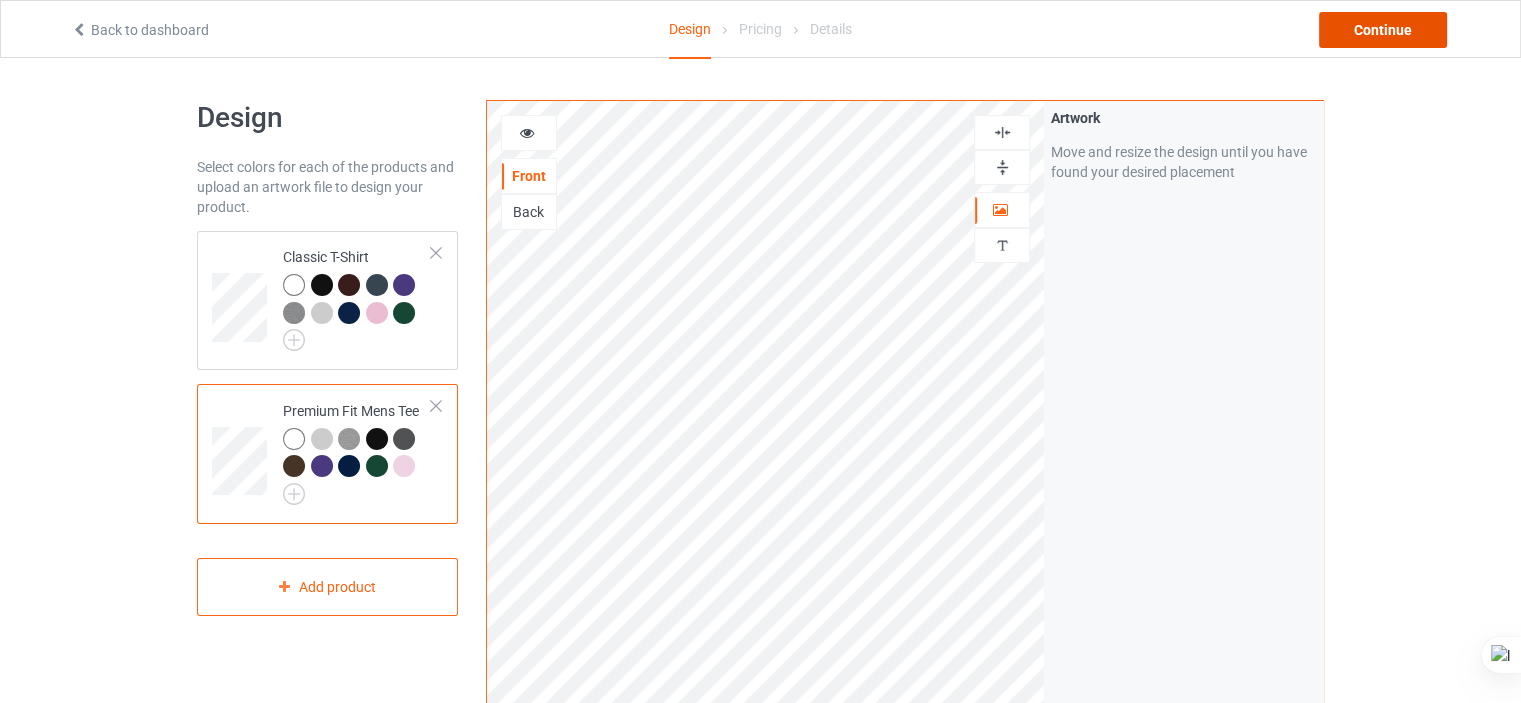 click on "Continue" at bounding box center (1383, 30) 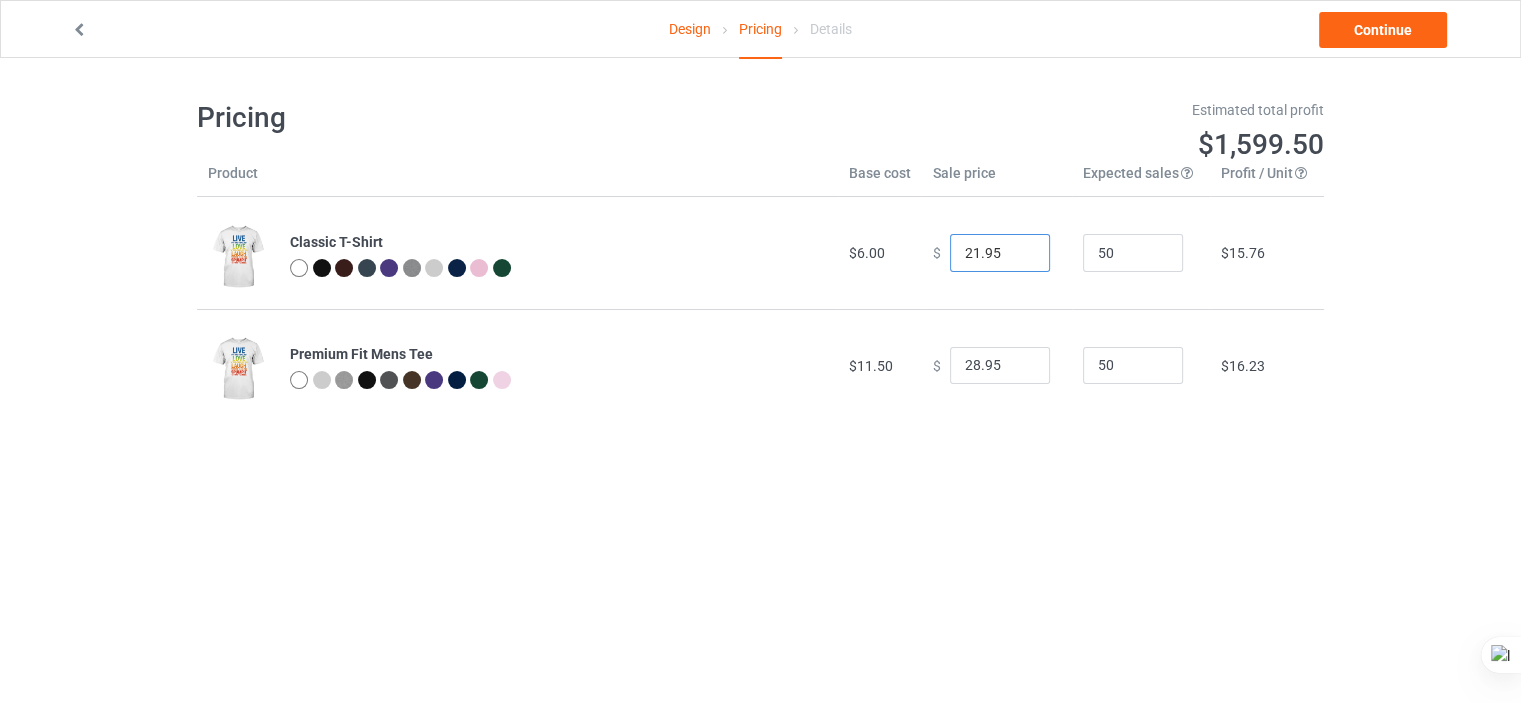click on "21.95" at bounding box center (1000, 253) 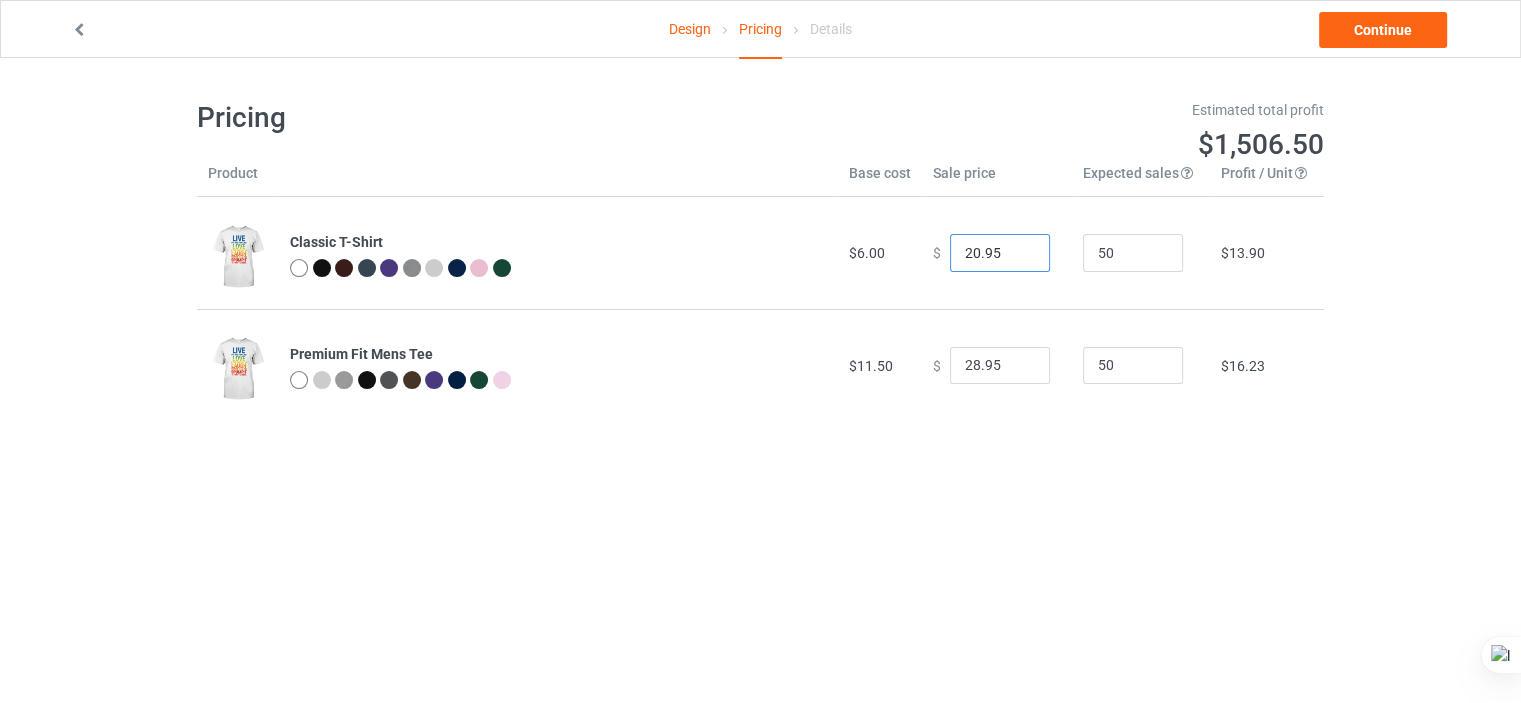click on "20.95" at bounding box center [1000, 253] 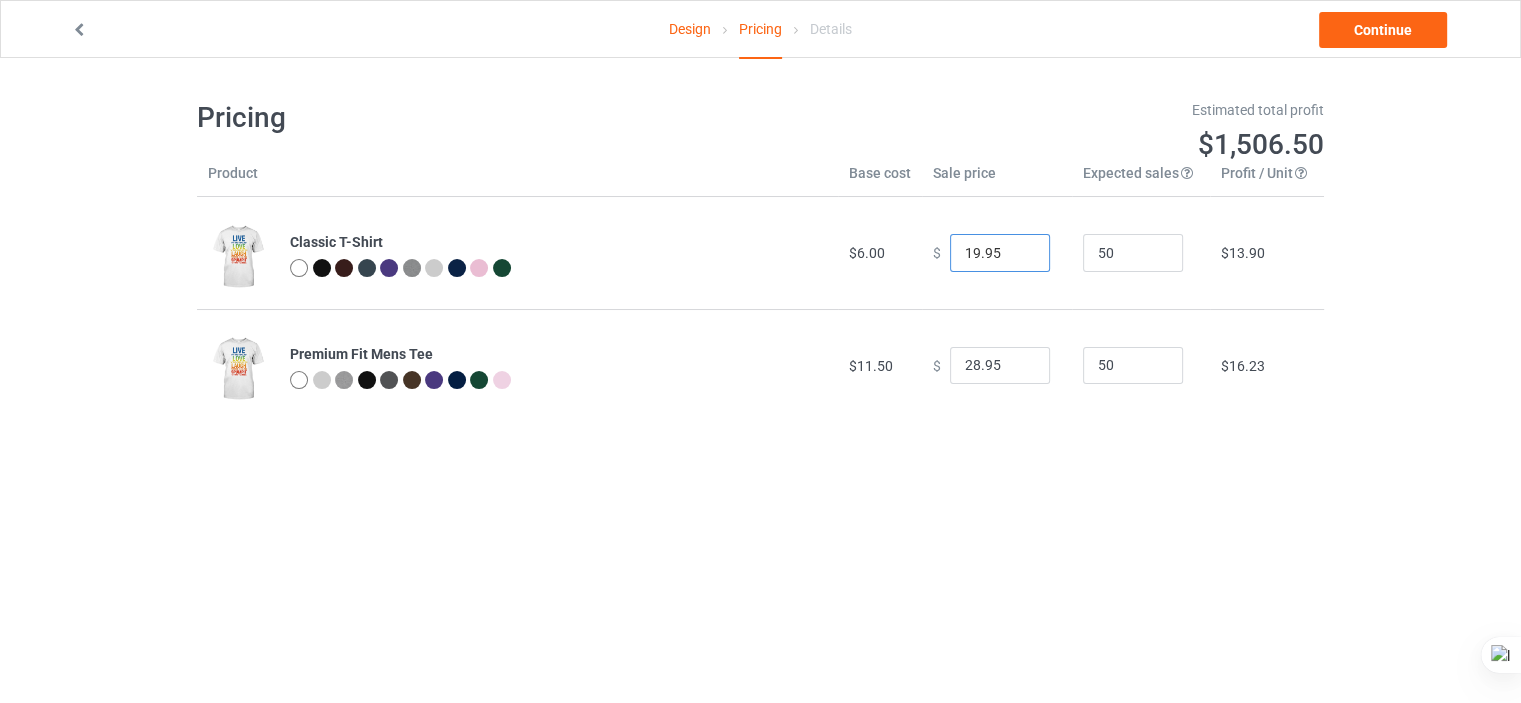 type on "19.95" 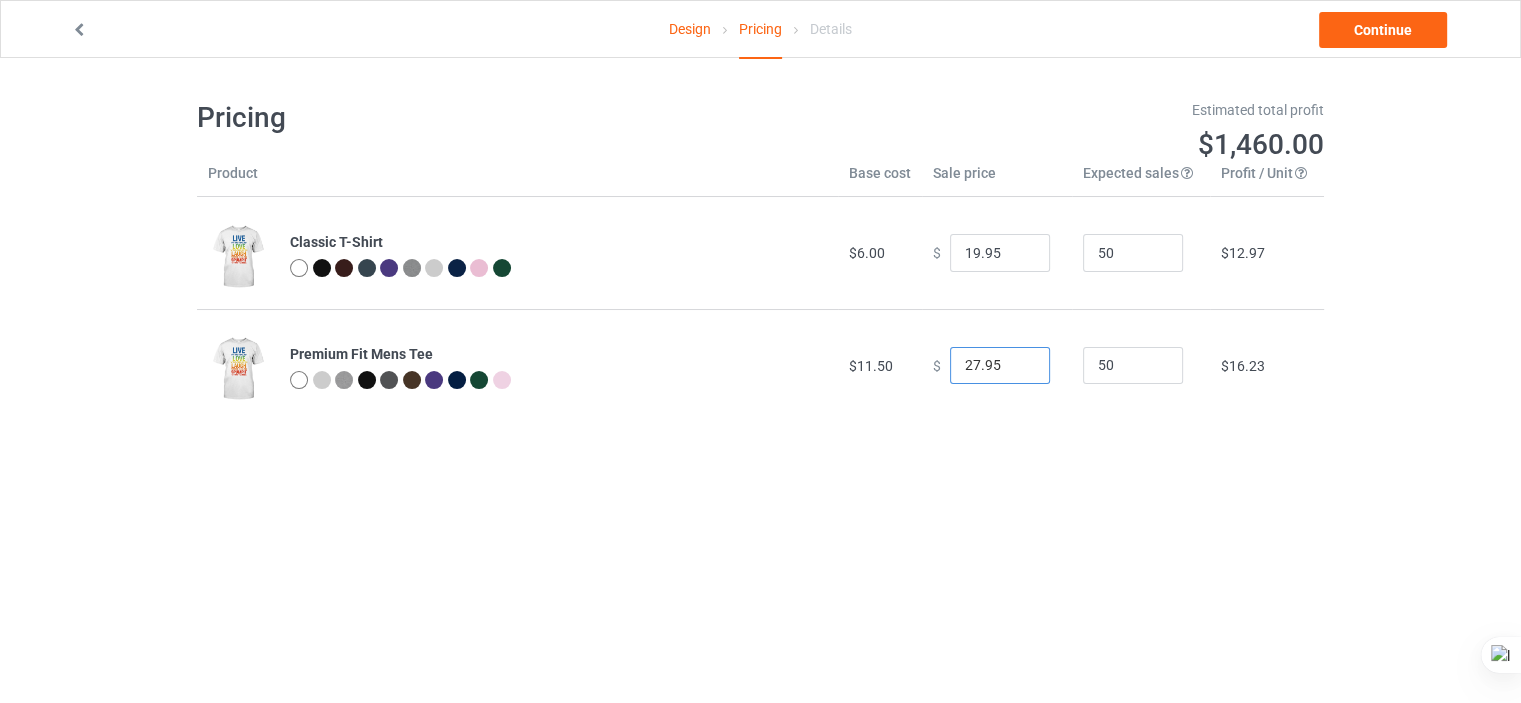 click on "27.95" at bounding box center [1000, 366] 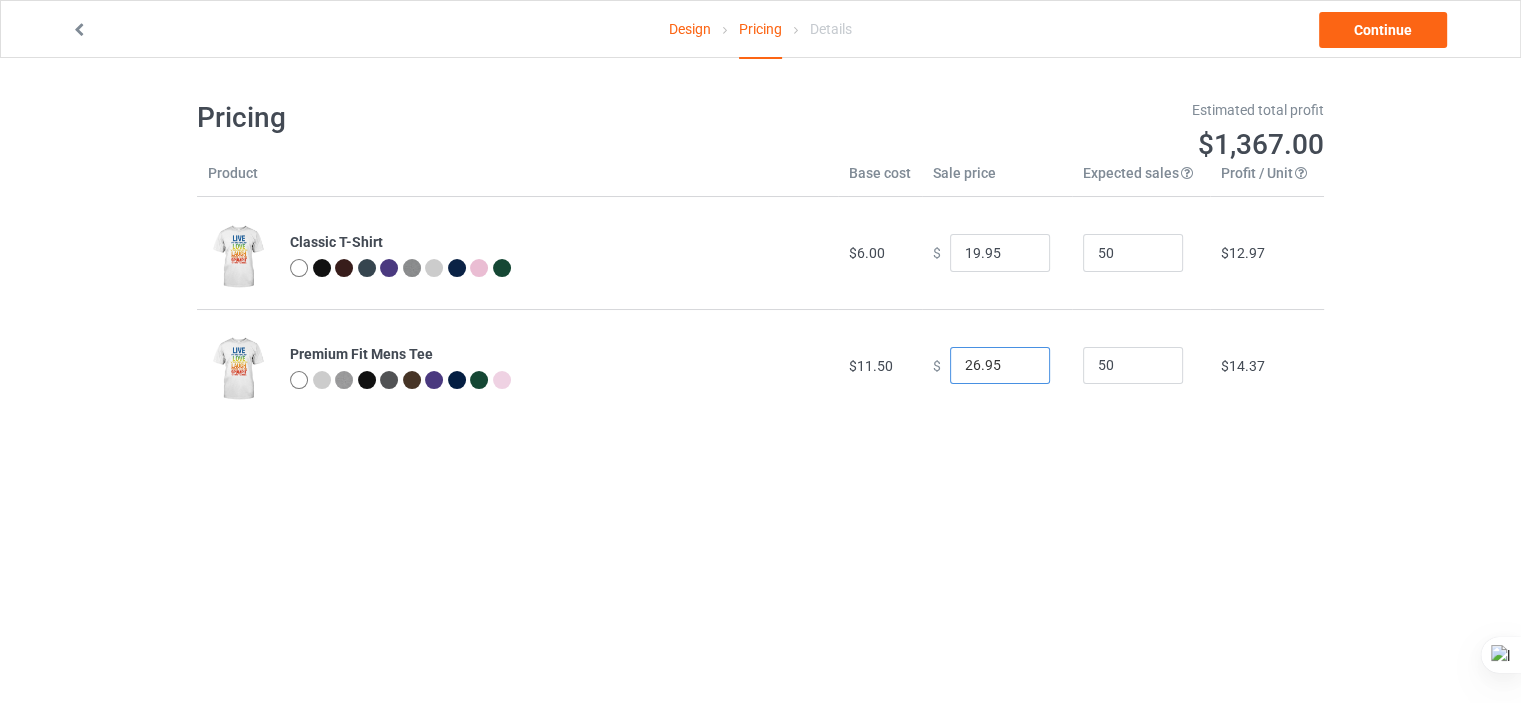 click on "26.95" at bounding box center [1000, 366] 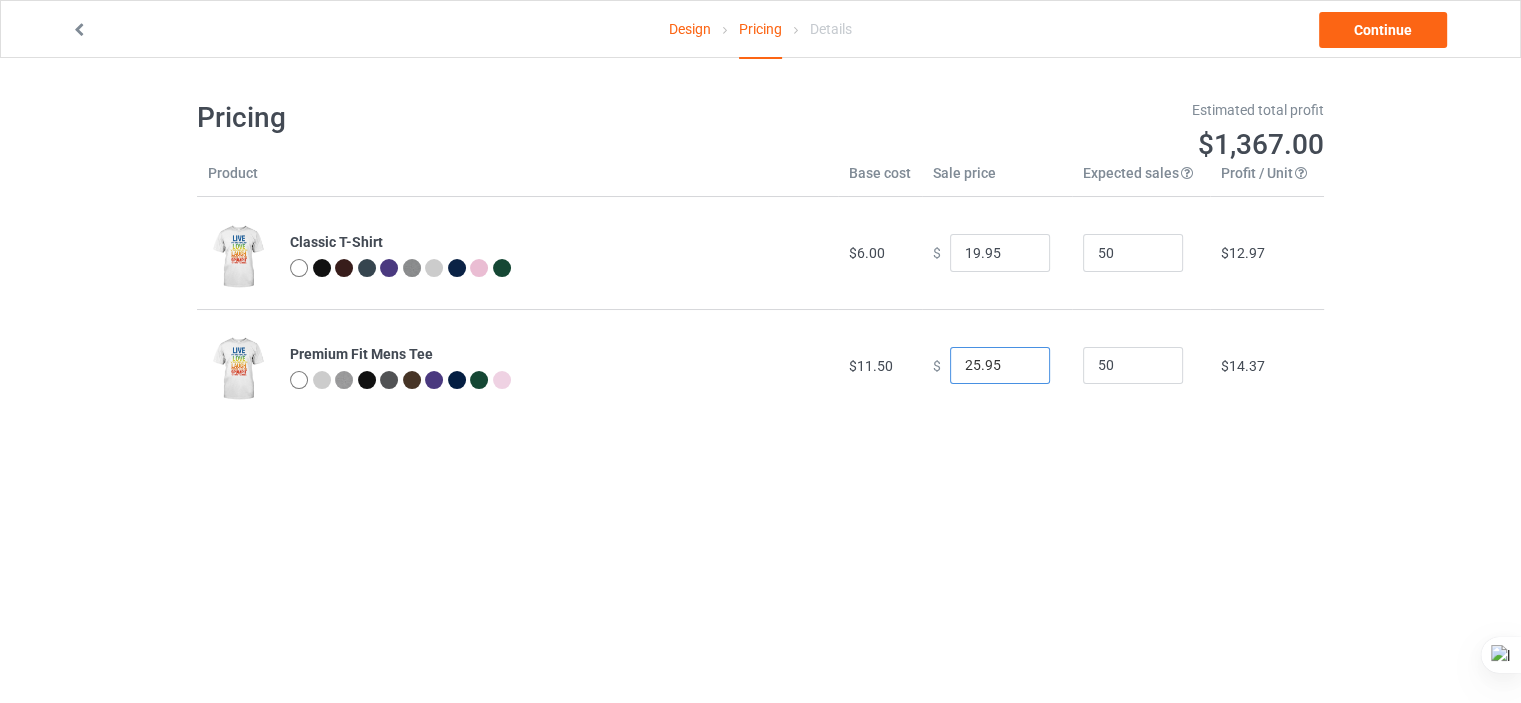 click on "25.95" at bounding box center [1000, 366] 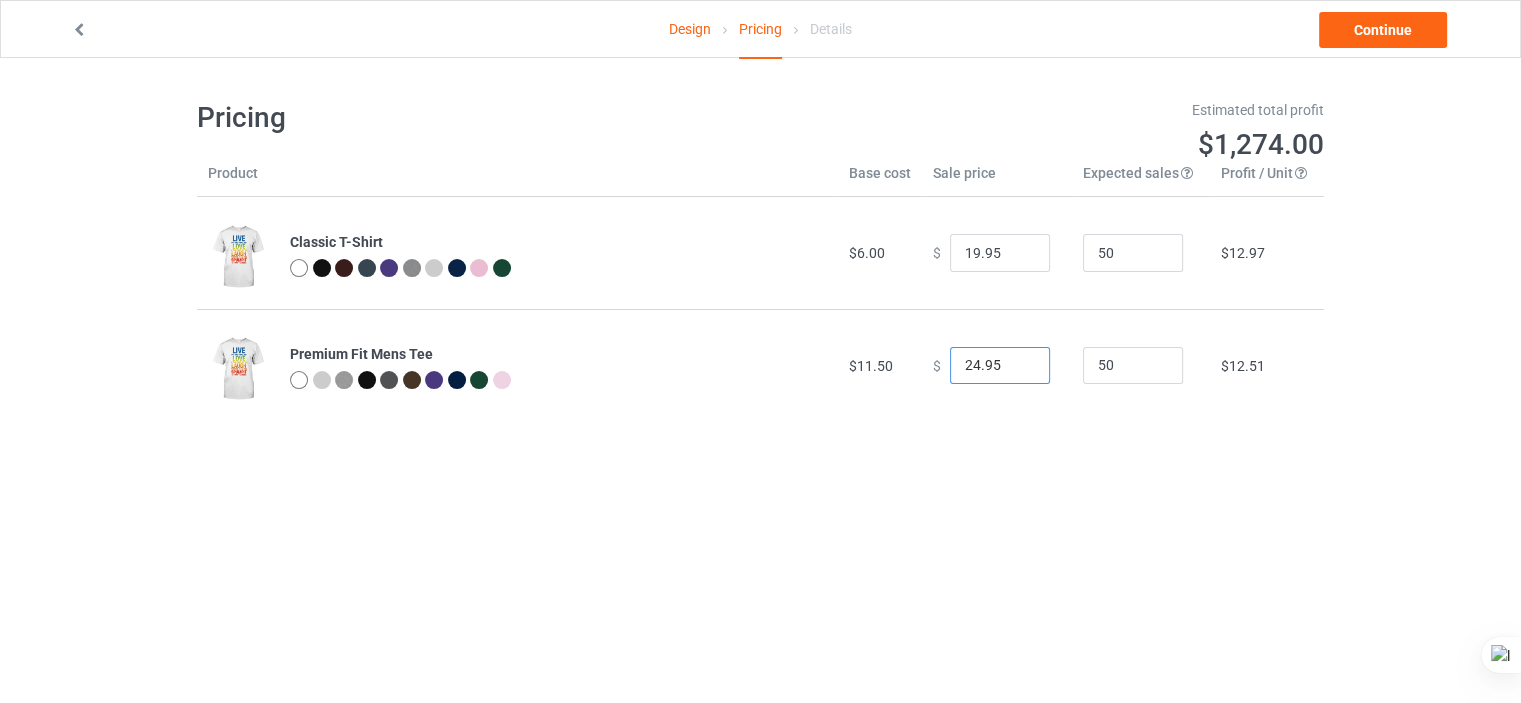 click on "24.95" at bounding box center [1000, 366] 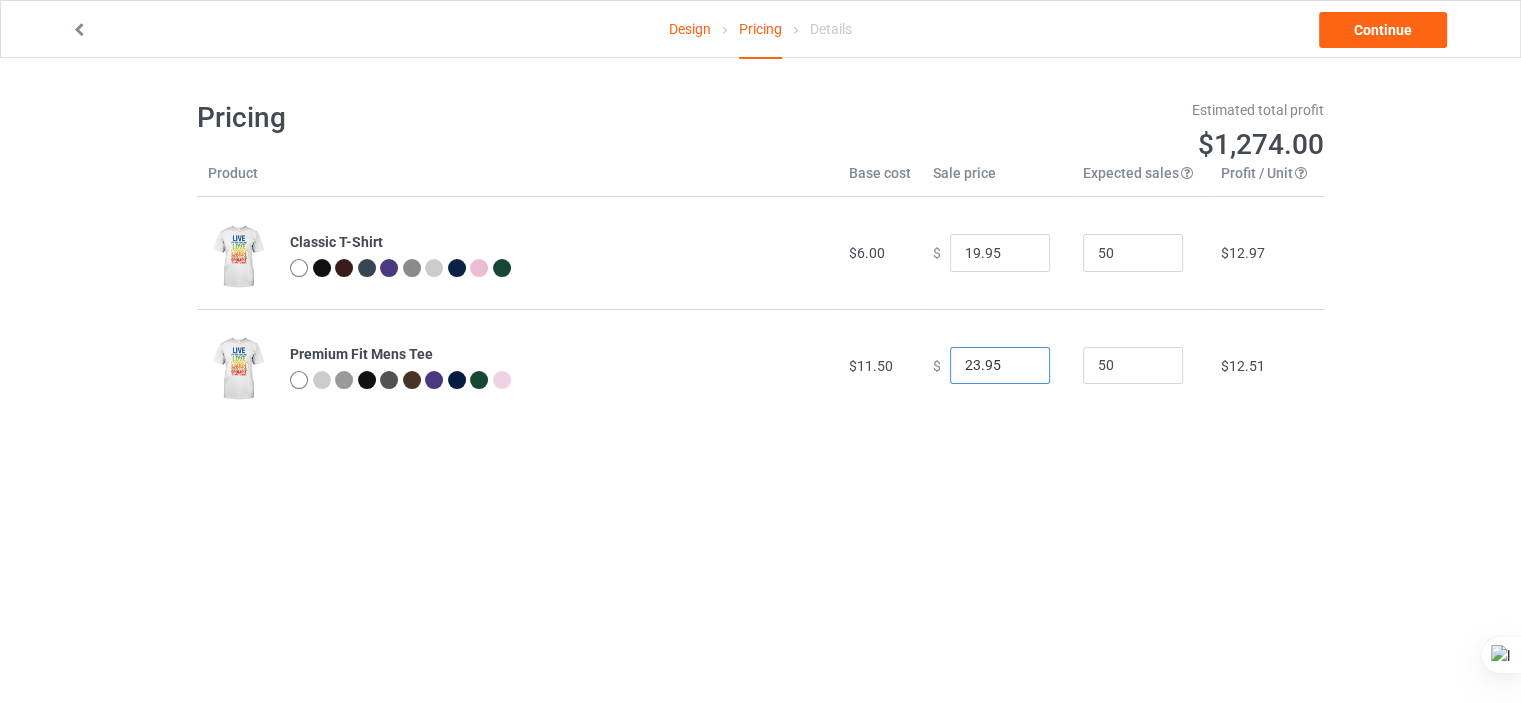 click on "23.95" at bounding box center (1000, 366) 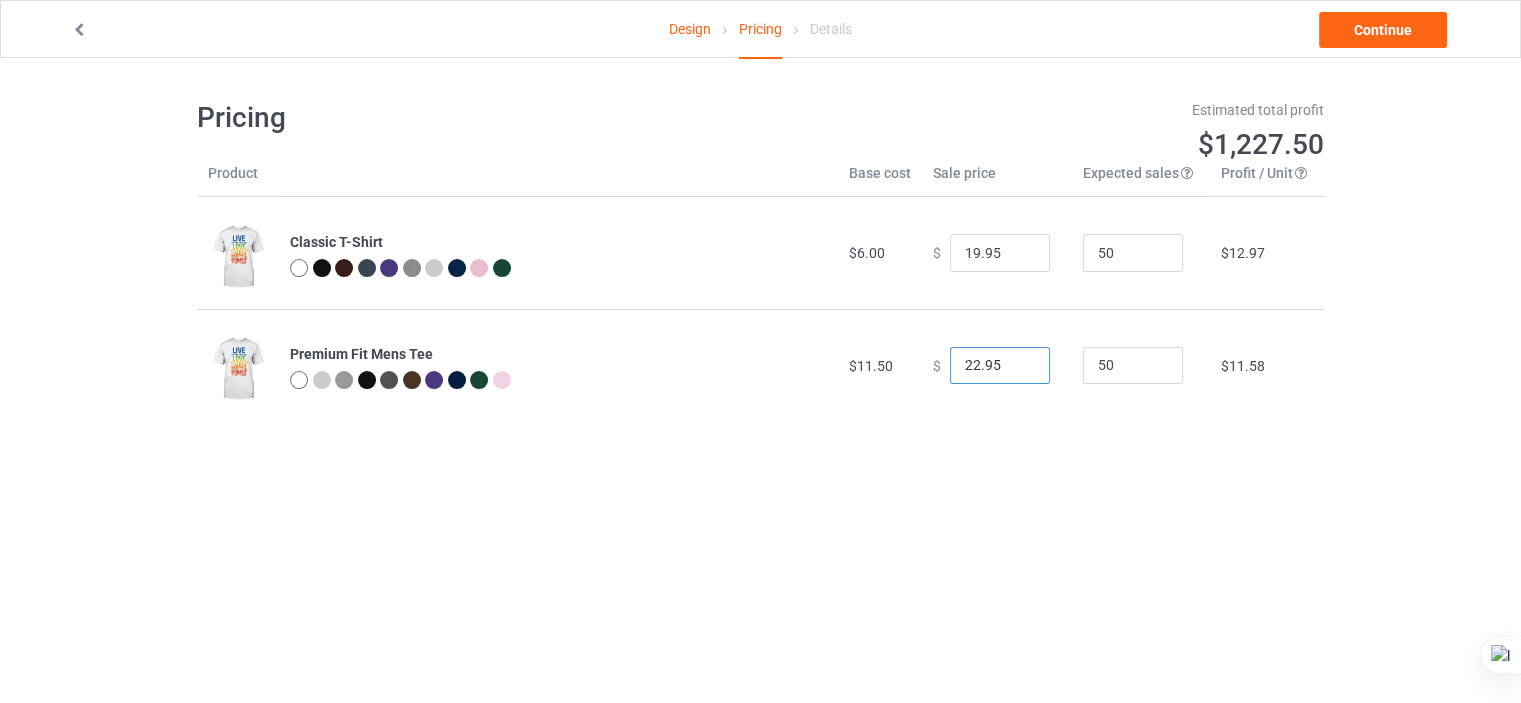 click on "22.95" at bounding box center (1000, 366) 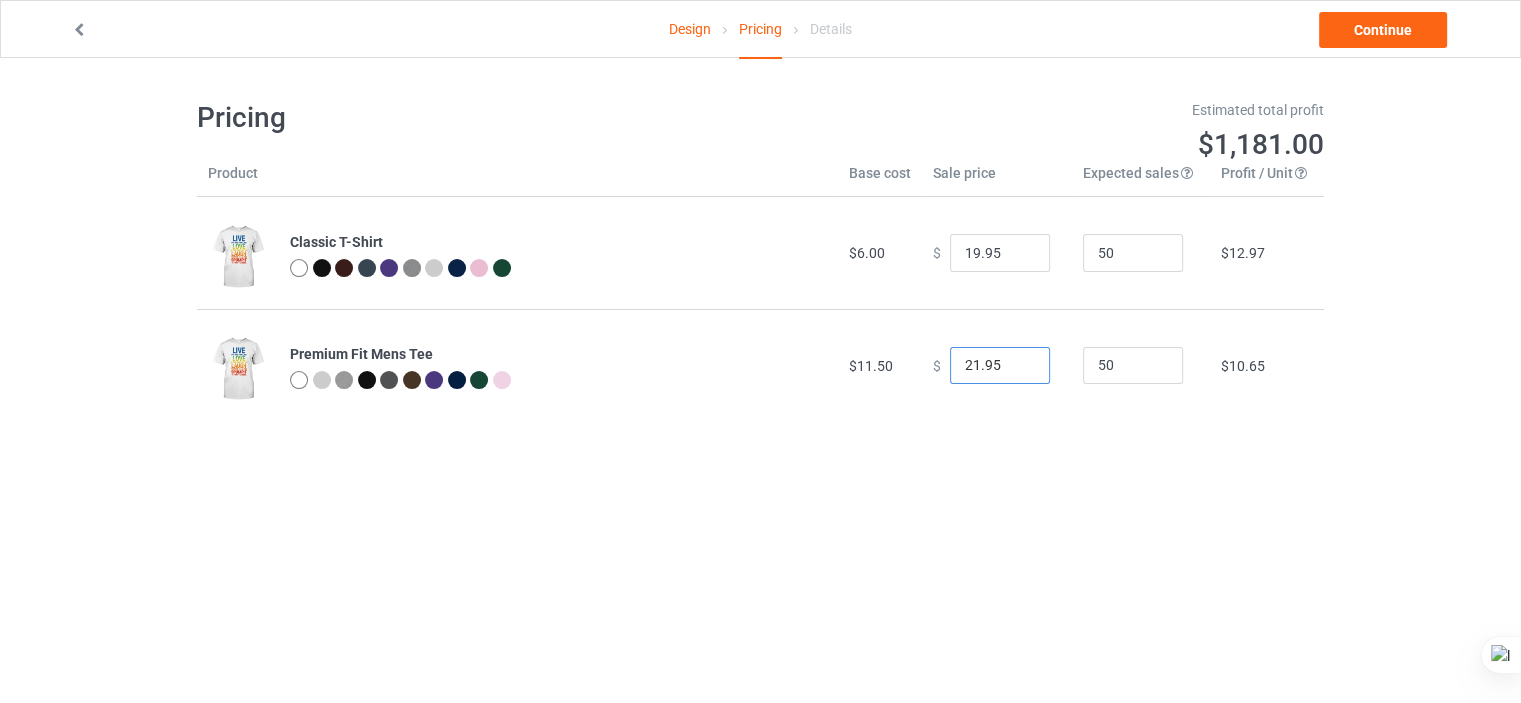 click on "21.95" at bounding box center (1000, 366) 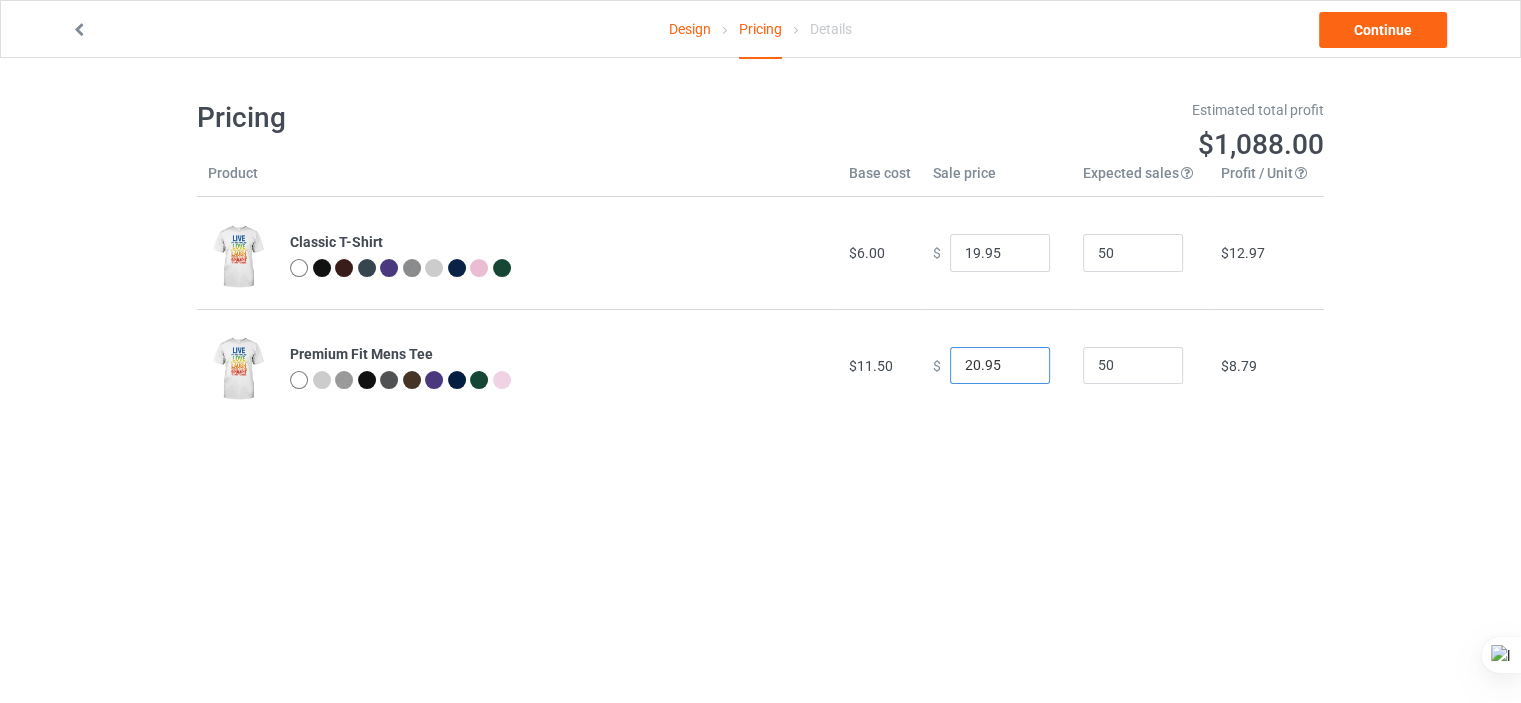 click on "20.95" at bounding box center (1000, 366) 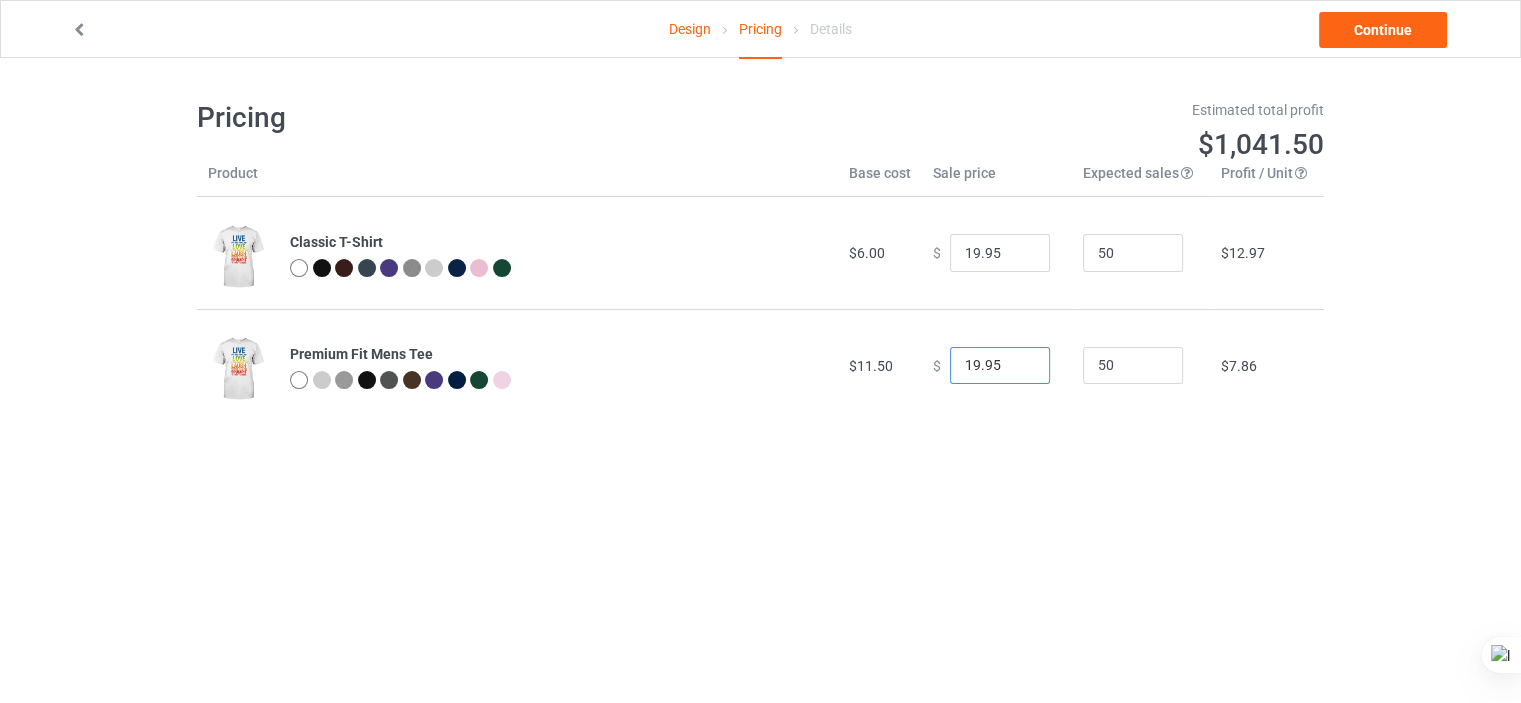 click on "19.95" at bounding box center [1000, 366] 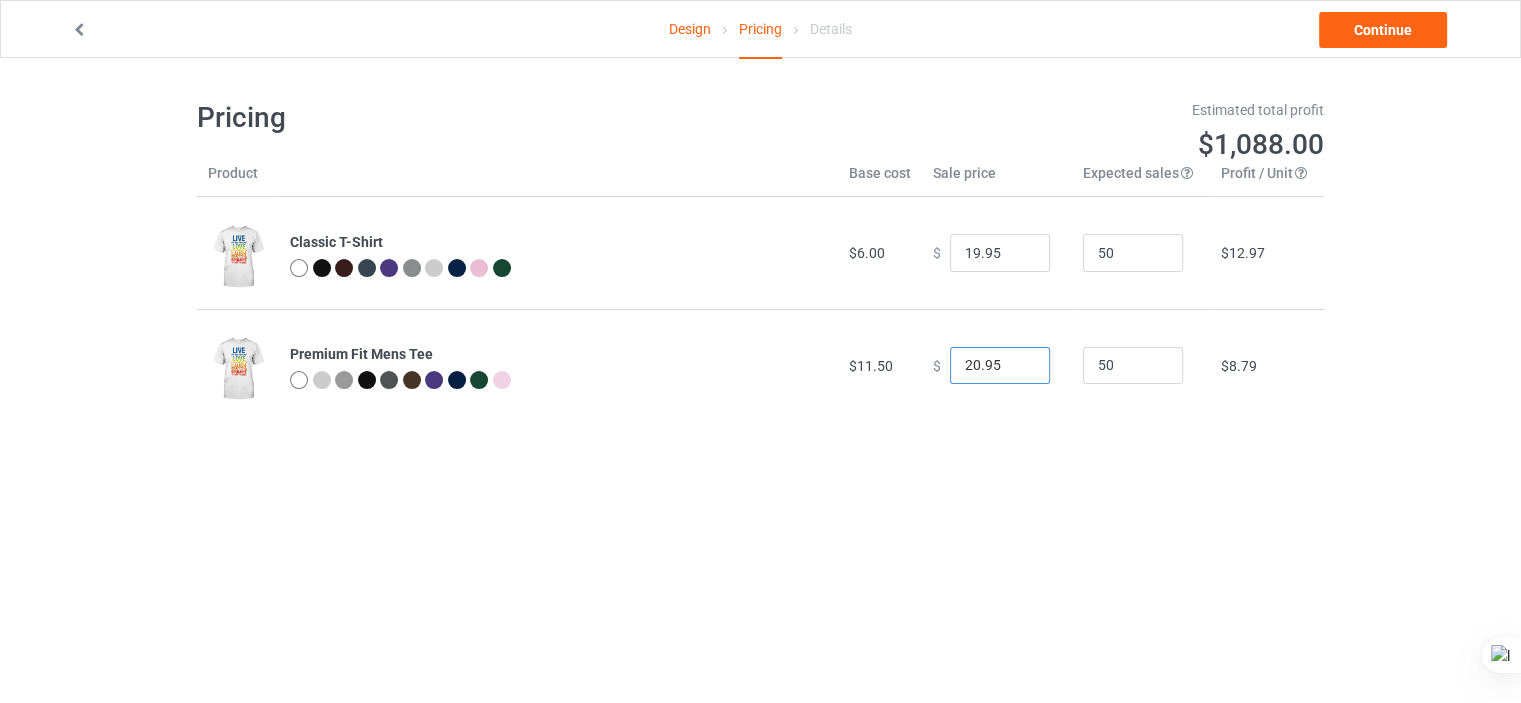 click on "20.95" at bounding box center (1000, 366) 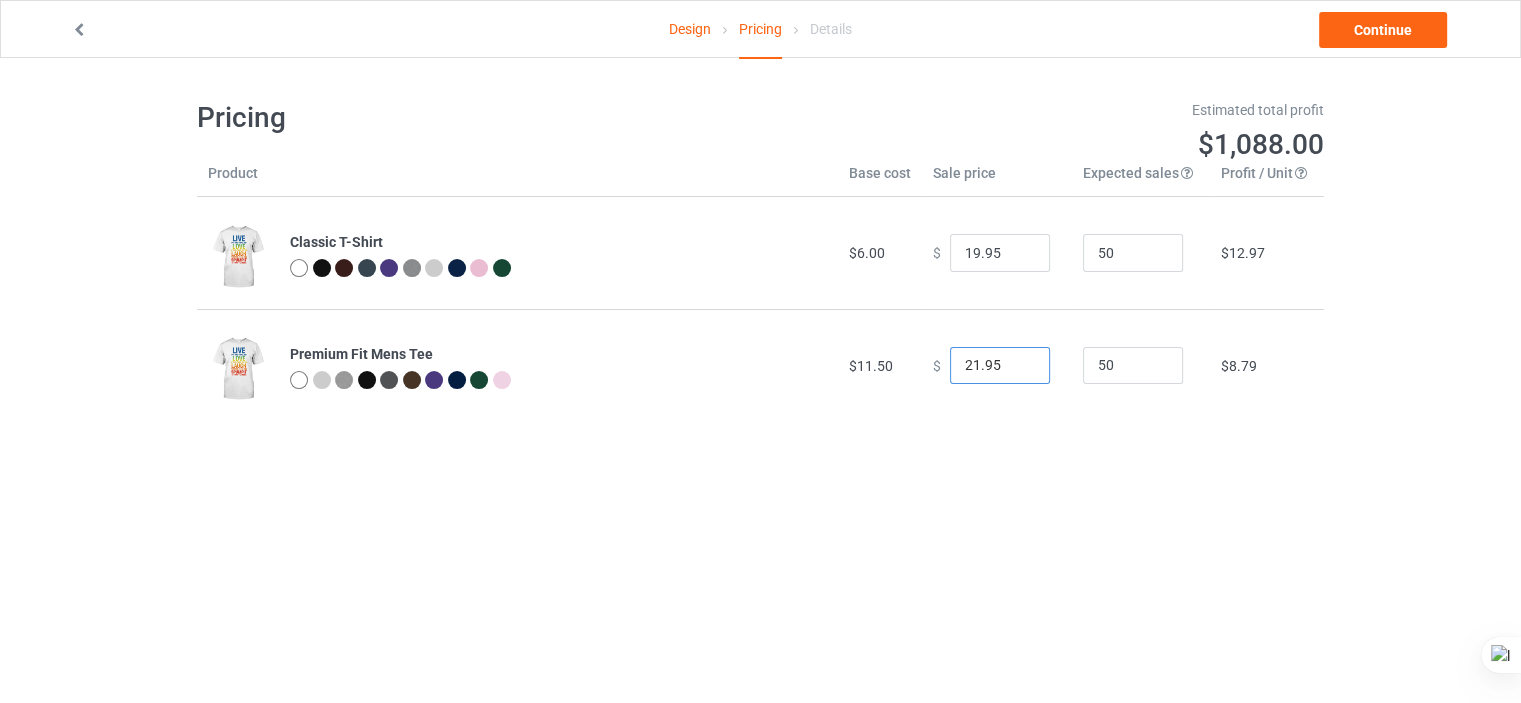 click on "21.95" at bounding box center [1000, 366] 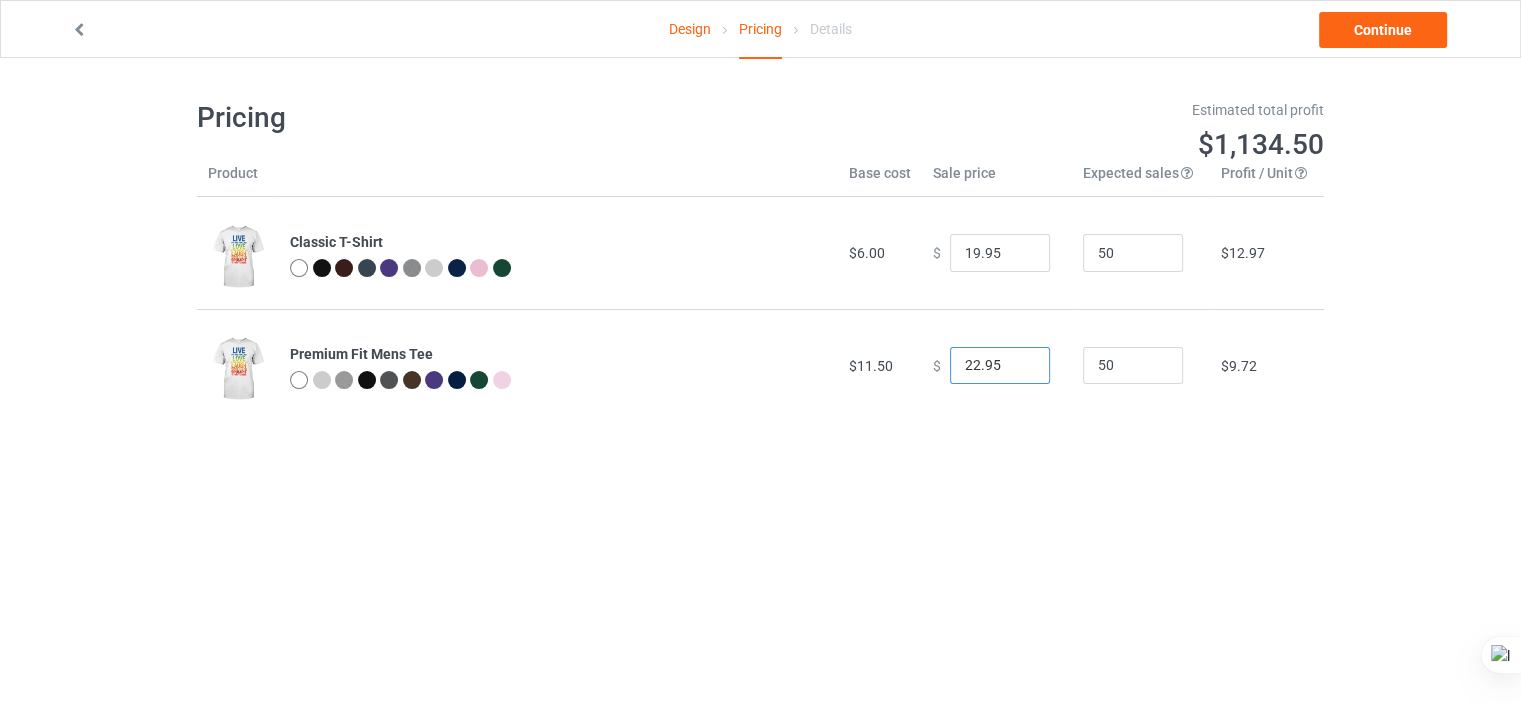 click on "22.95" at bounding box center [1000, 366] 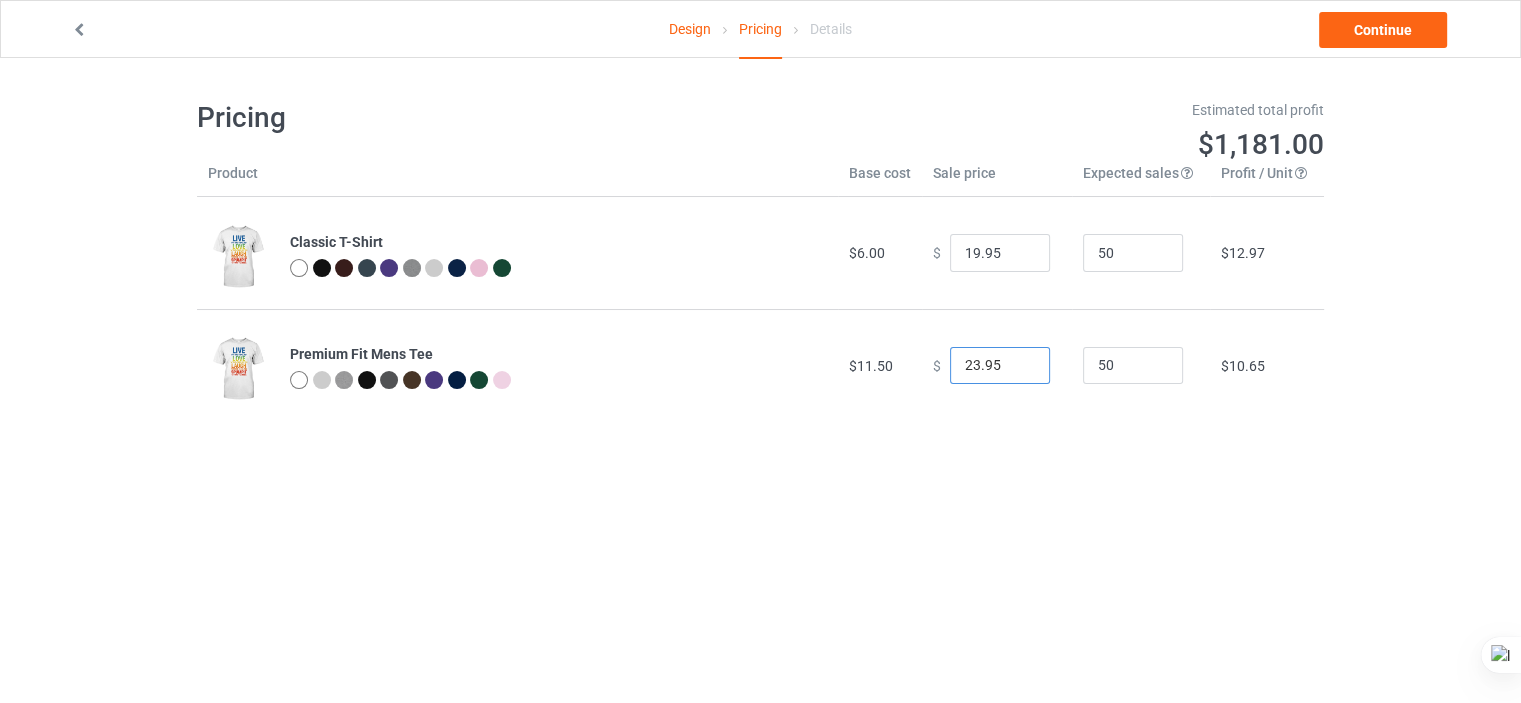 click on "23.95" at bounding box center (1000, 366) 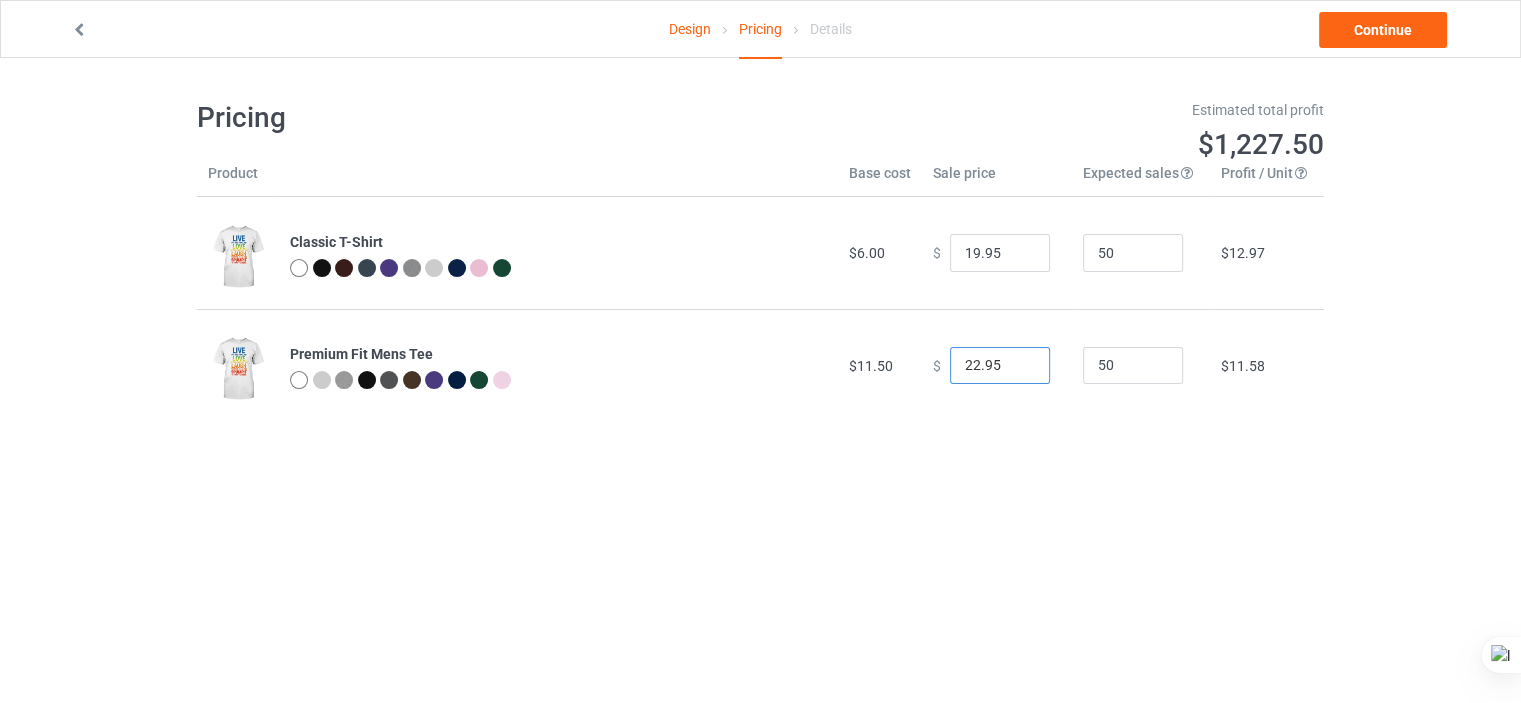 type on "22.95" 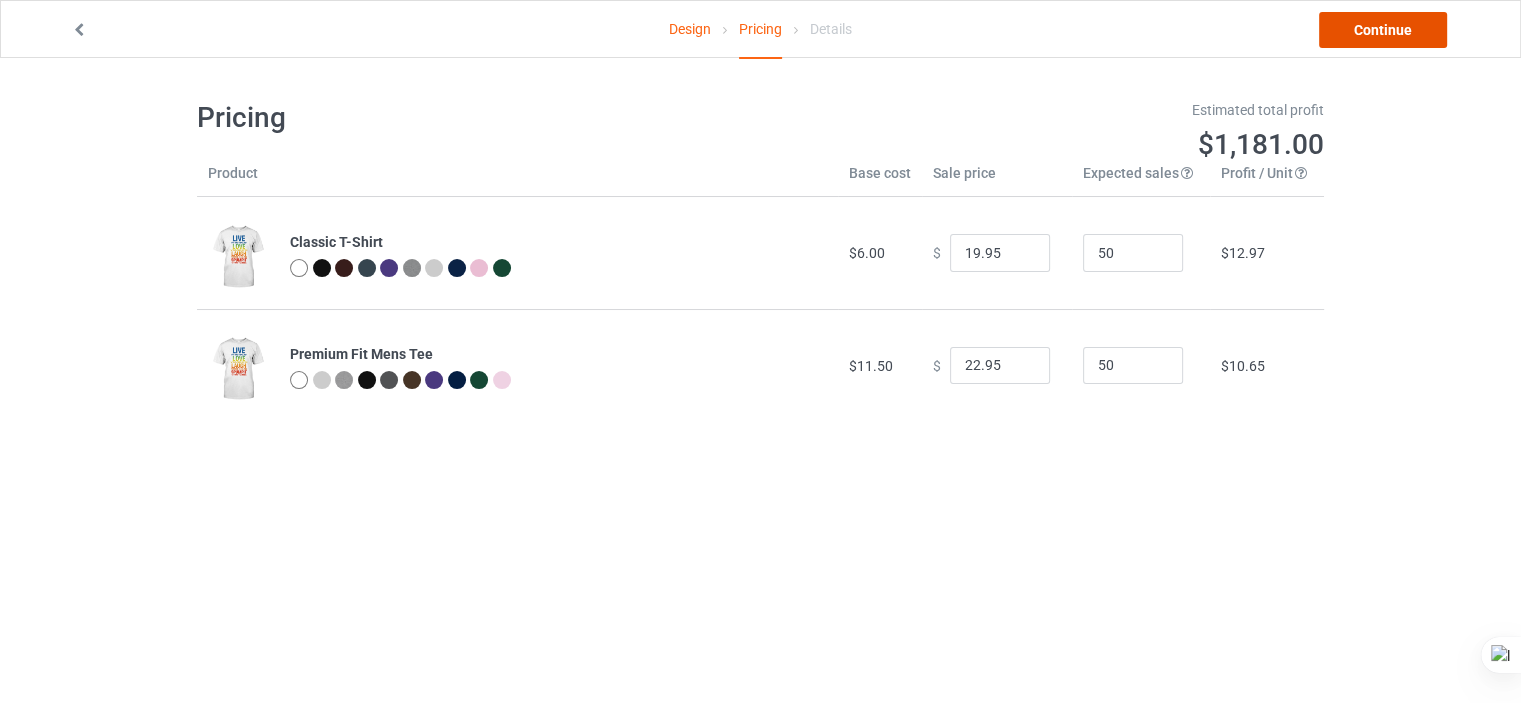click on "Continue" at bounding box center (1383, 30) 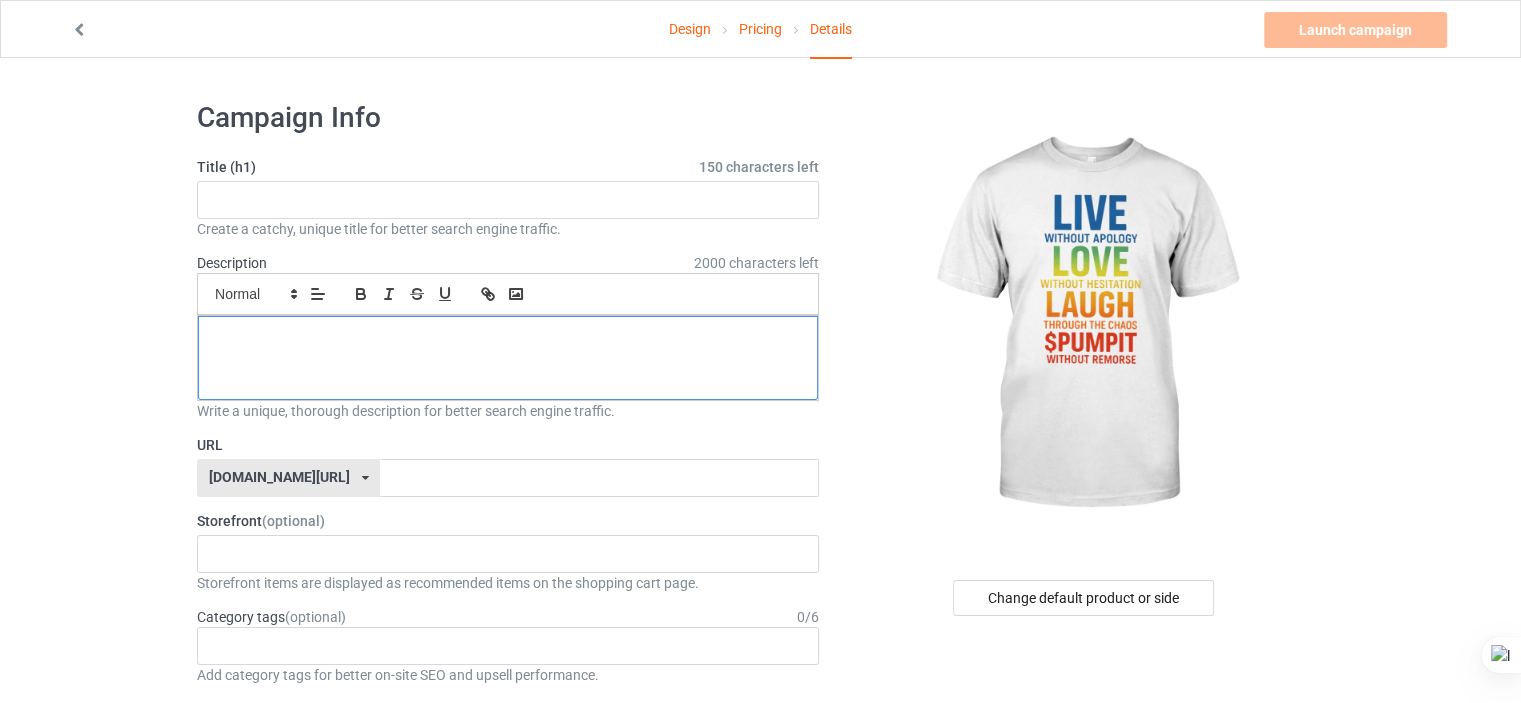click at bounding box center (508, 358) 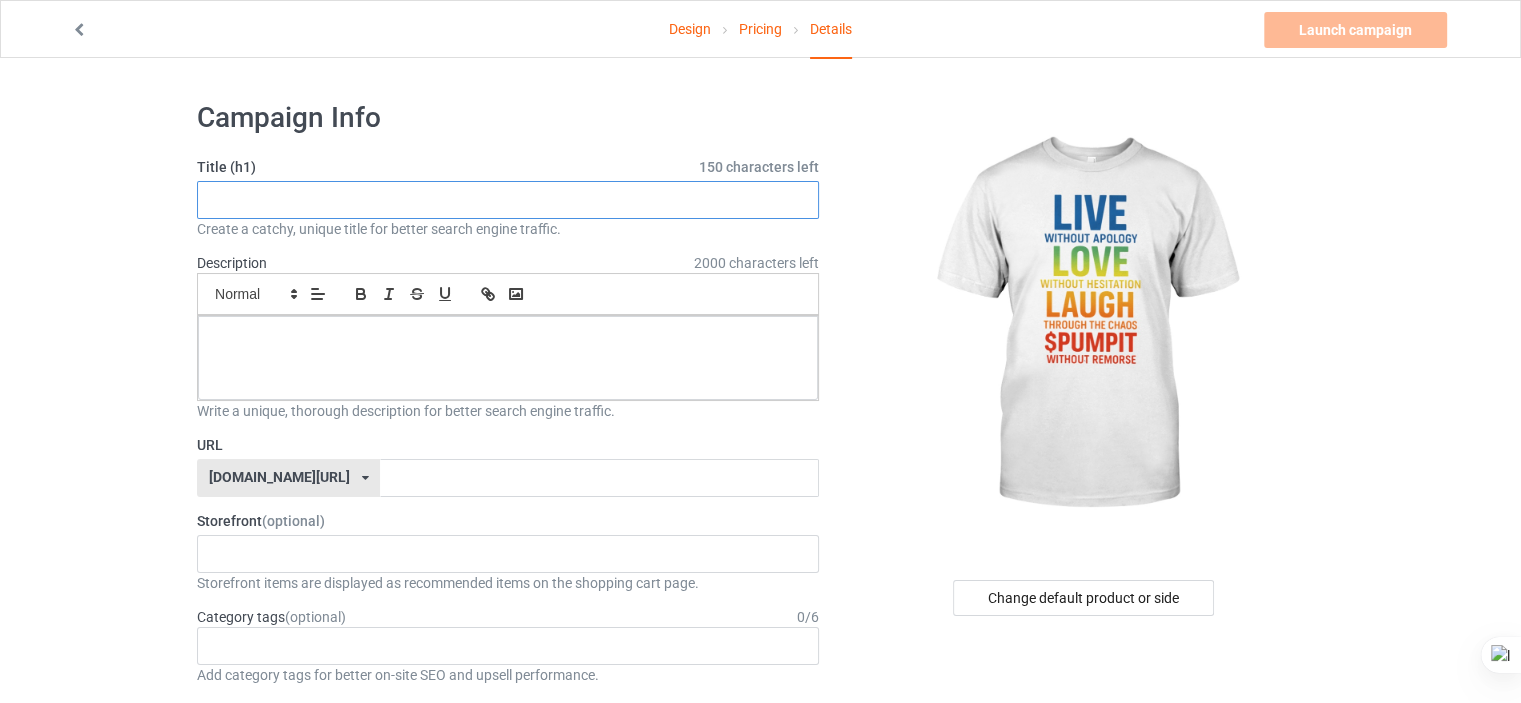 click at bounding box center (508, 200) 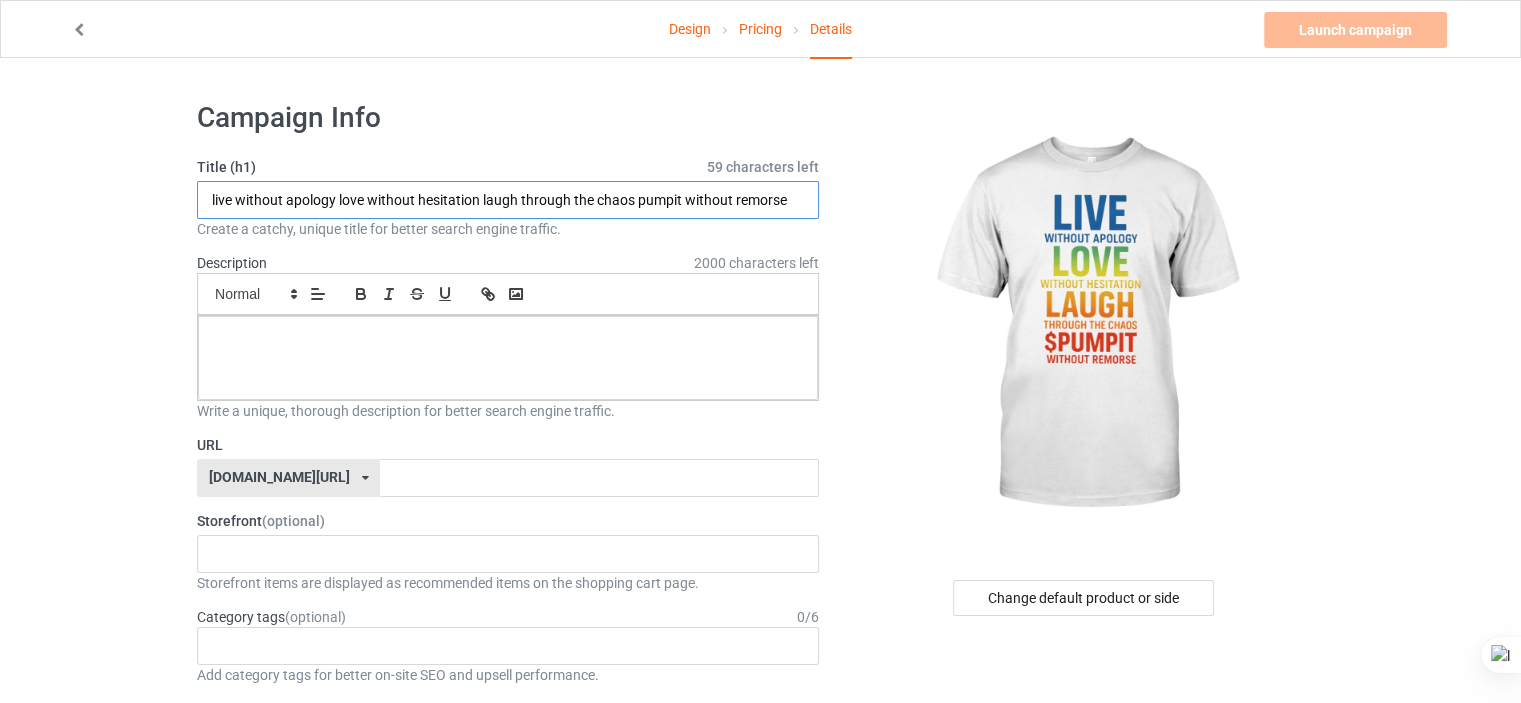 type on "live without apology love without hesitation laugh through the chaos pumpit without remorse" 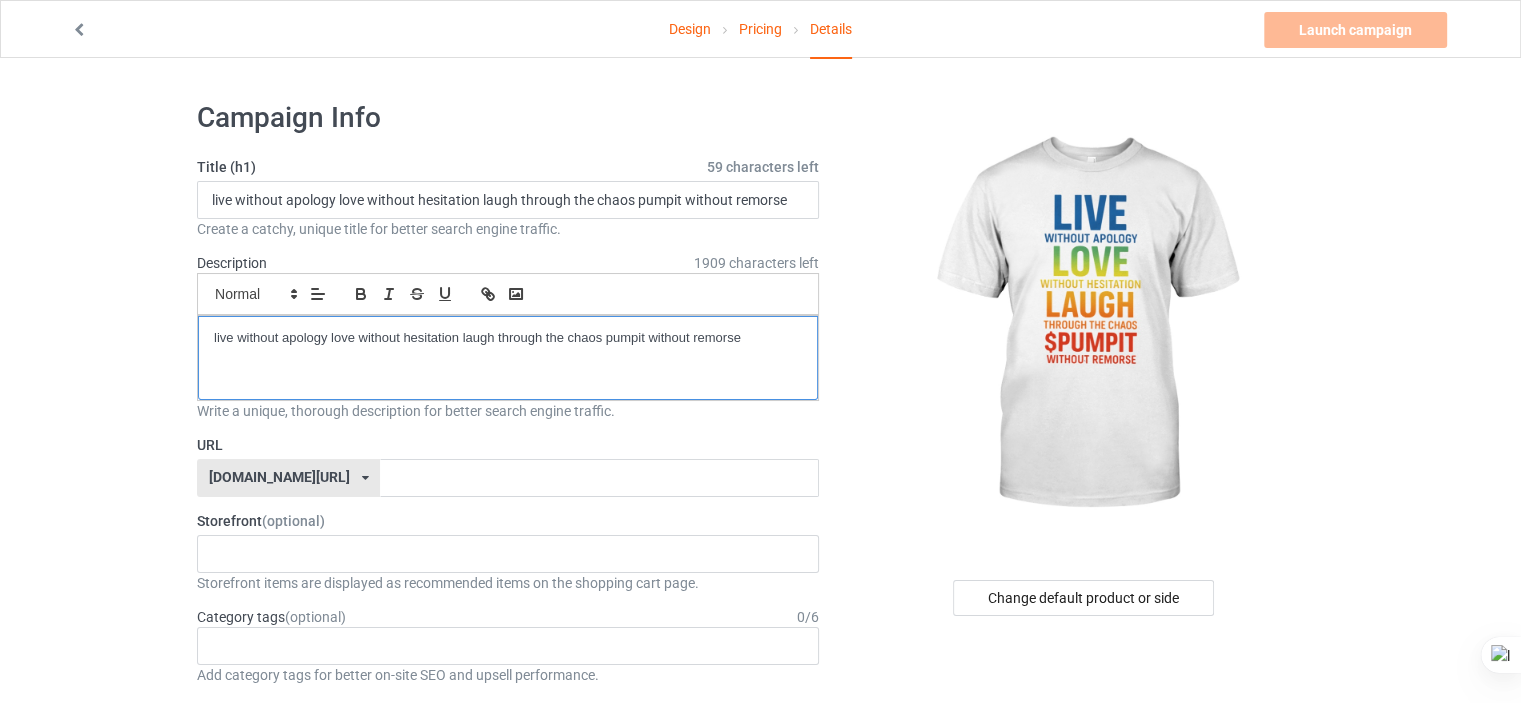 scroll, scrollTop: 0, scrollLeft: 0, axis: both 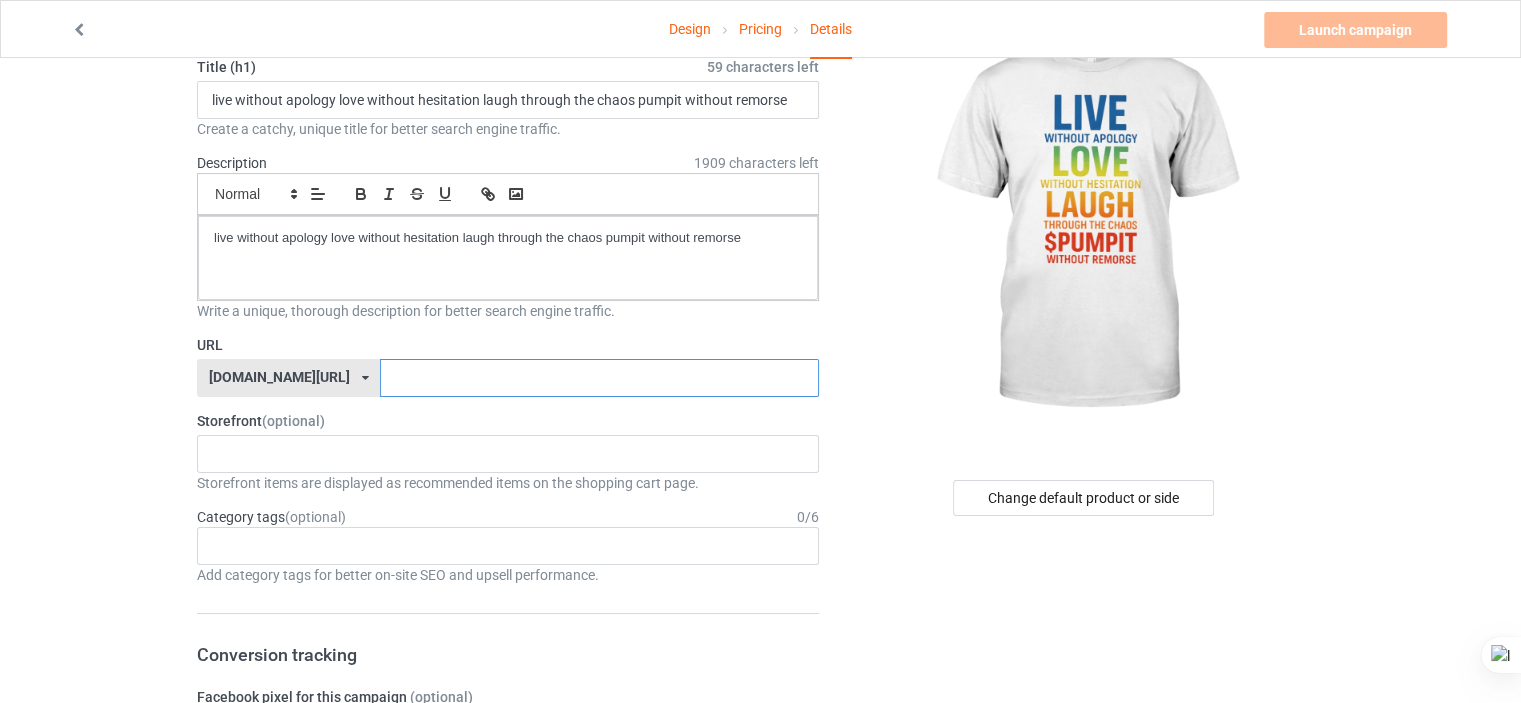 click at bounding box center (599, 378) 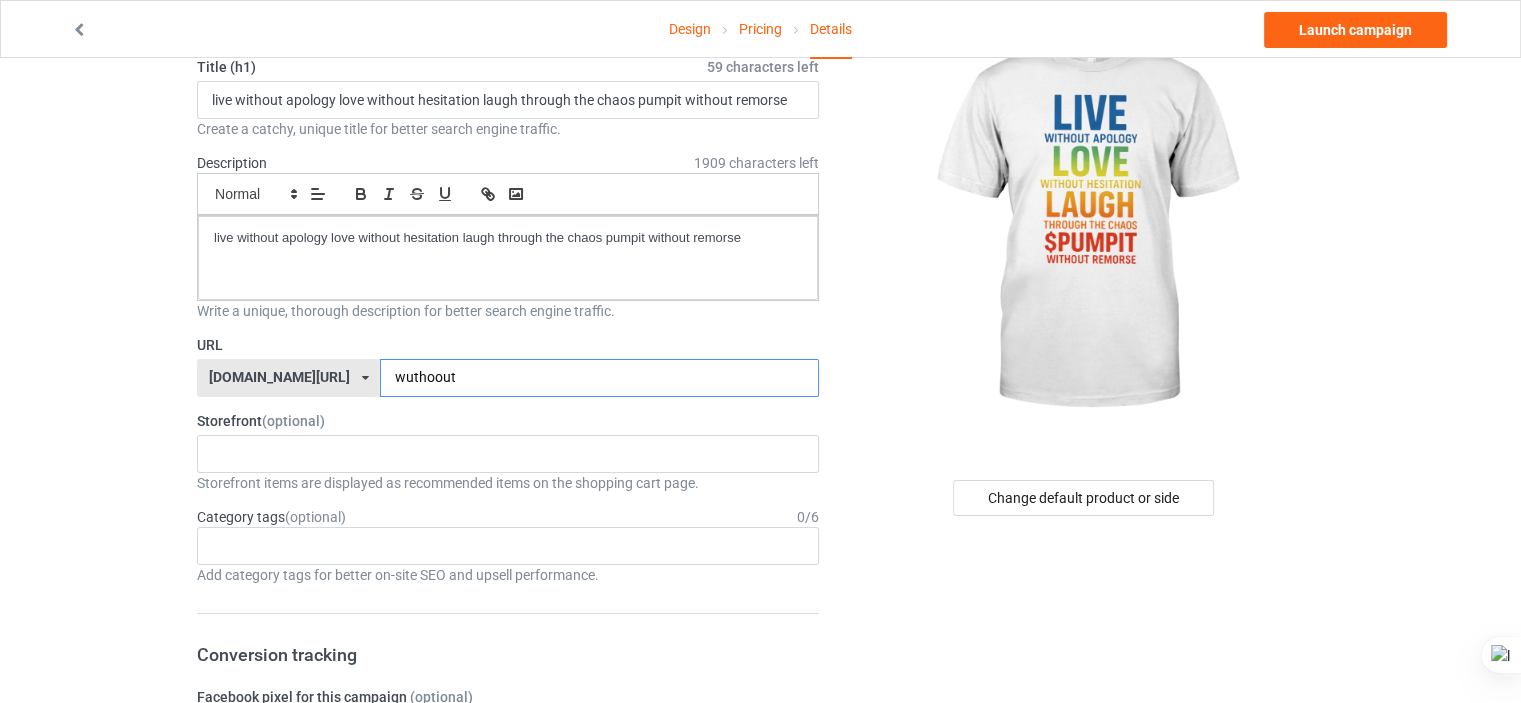 click on "wuthoout" at bounding box center (599, 378) 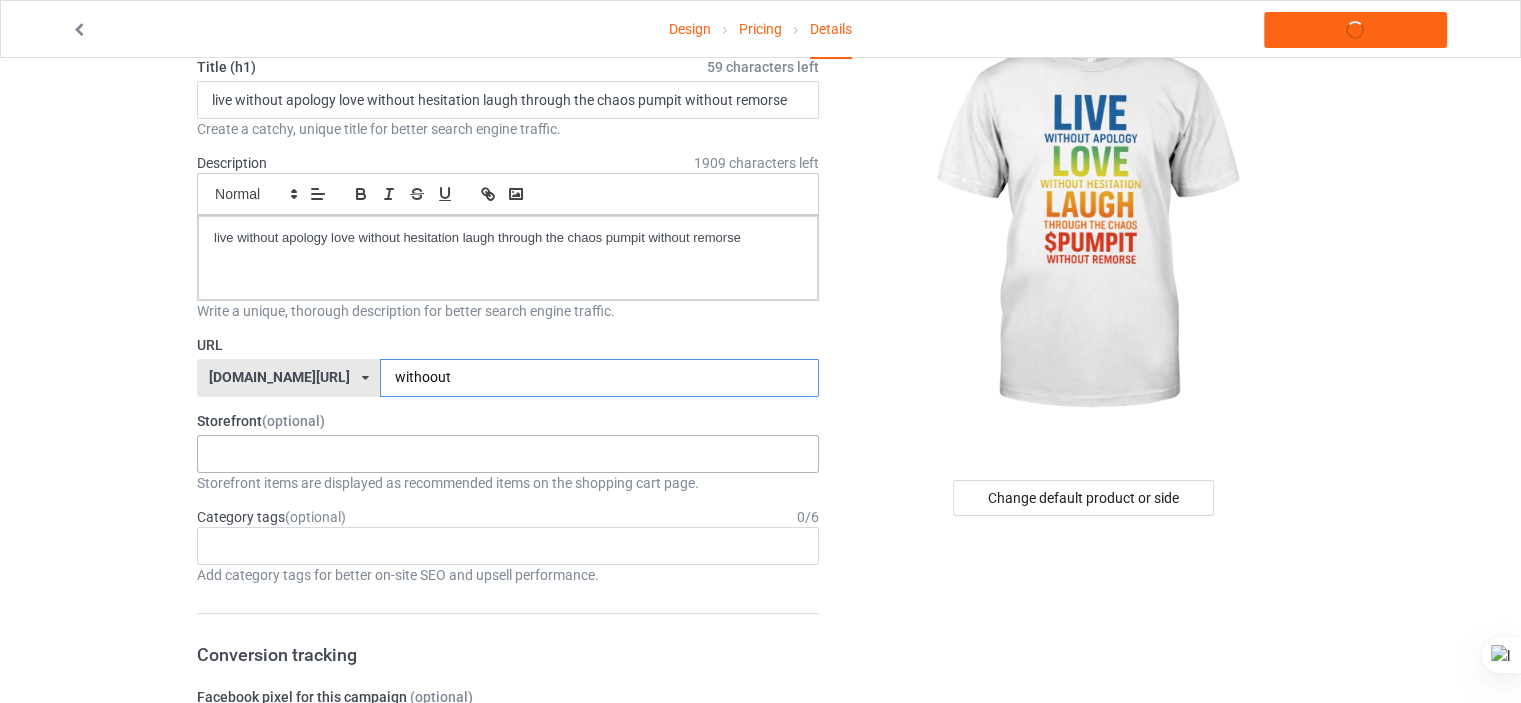 type on "withoout" 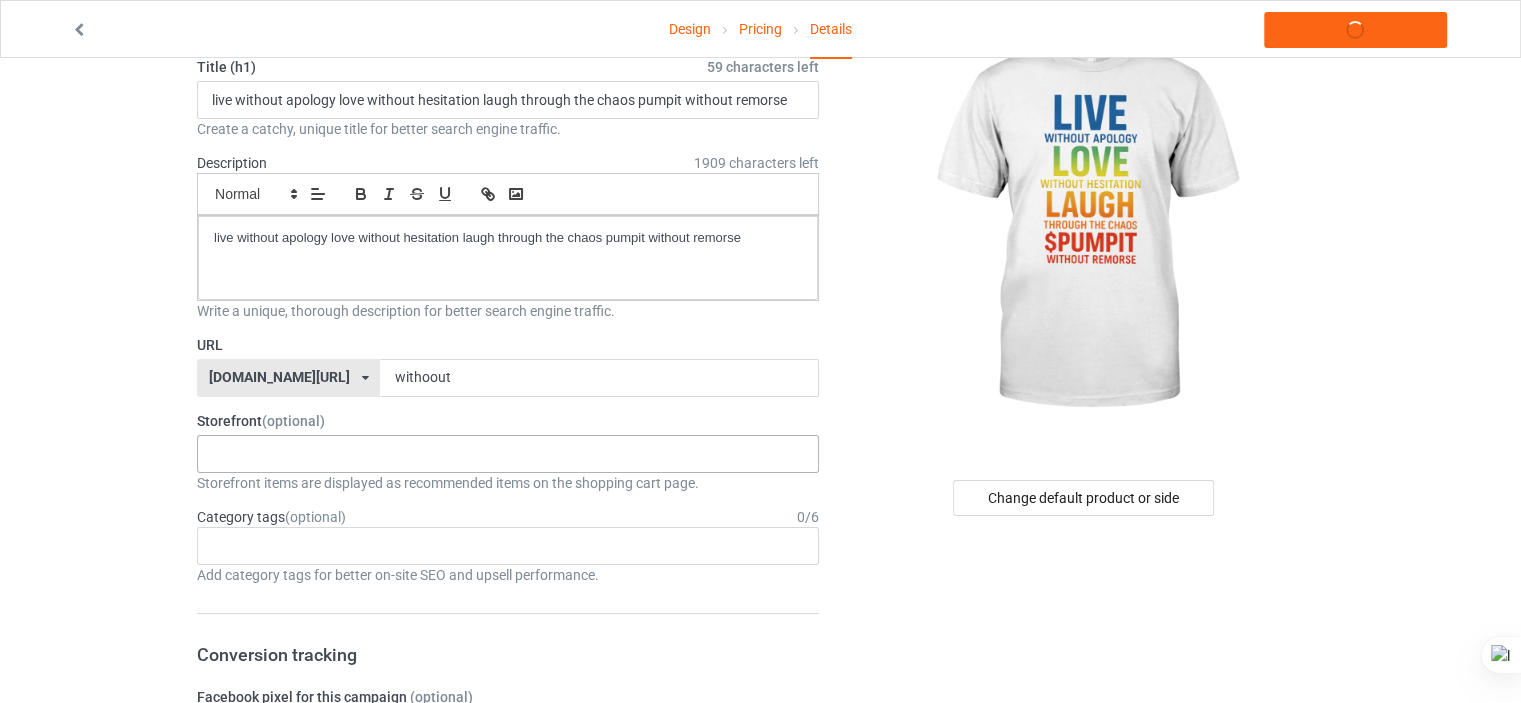 drag, startPoint x: 402, startPoint y: 449, endPoint x: 425, endPoint y: 453, distance: 23.345236 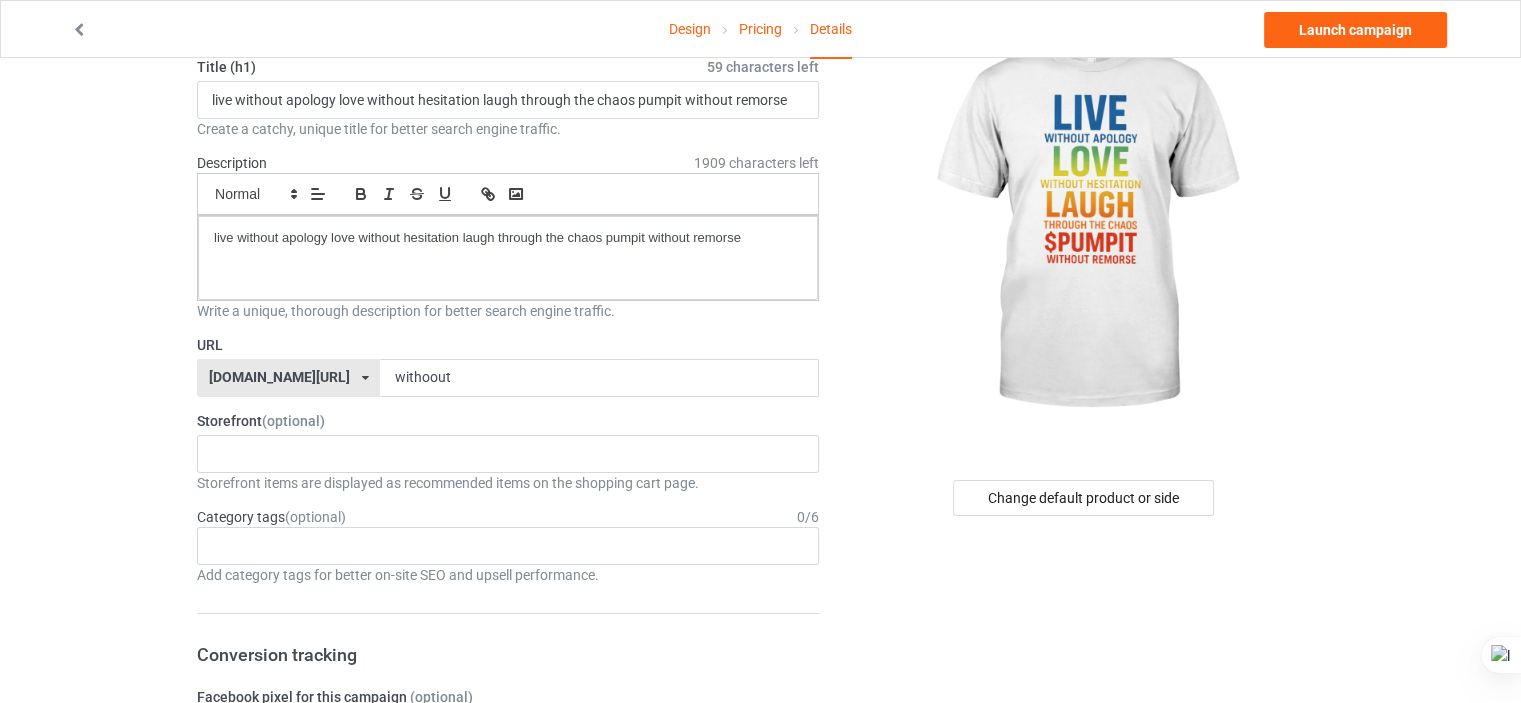click on "Design Pricing Details Launch campaign Campaign Info Title (h1) 59   characters left live without apology love without hesitation laugh through the chaos pumpit without remorse Create a catchy, unique title for better search engine traffic. Description 1909   characters left       Small Normal Large Big Huge                                                                                     live without apology love without hesitation laugh through the chaos pumpit without remorse Write a unique, thorough description for better search engine traffic. URL [DOMAIN_NAME][URL] [DOMAIN_NAME][URL] 587d0d41cee36fd012c64a69 withoout Storefront (optional) No result found Storefront items are displayed as recommended items on the shopping cart page. Category tags (optional) 0 / 6 Age > [DEMOGRAPHIC_DATA] > 1 Age > [DEMOGRAPHIC_DATA] Months > 1 Month Age > [DEMOGRAPHIC_DATA] Months Age > [DEMOGRAPHIC_DATA] Age > [DEMOGRAPHIC_DATA] > 10 Age > [DEMOGRAPHIC_DATA] Months > 10 Month Age > [DEMOGRAPHIC_DATA] > 100 Sports > Running > 10K Run Age > [DEMOGRAPHIC_DATA] > 11 Age > [DEMOGRAPHIC_DATA] Months > 11 Month Age > [DEMOGRAPHIC_DATA] > 12 Age > [DEMOGRAPHIC_DATA] Months > 12 Month 1" at bounding box center (760, 994) 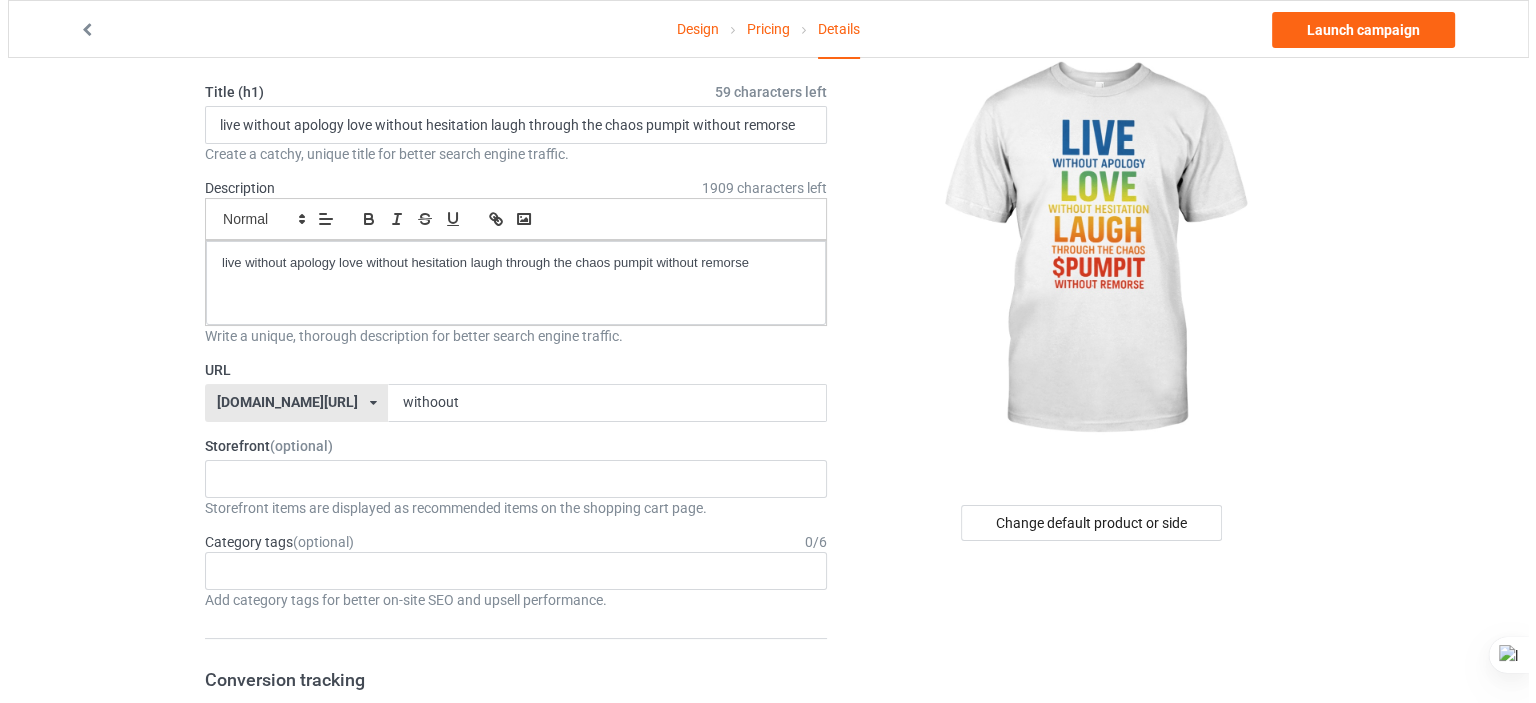 scroll, scrollTop: 0, scrollLeft: 0, axis: both 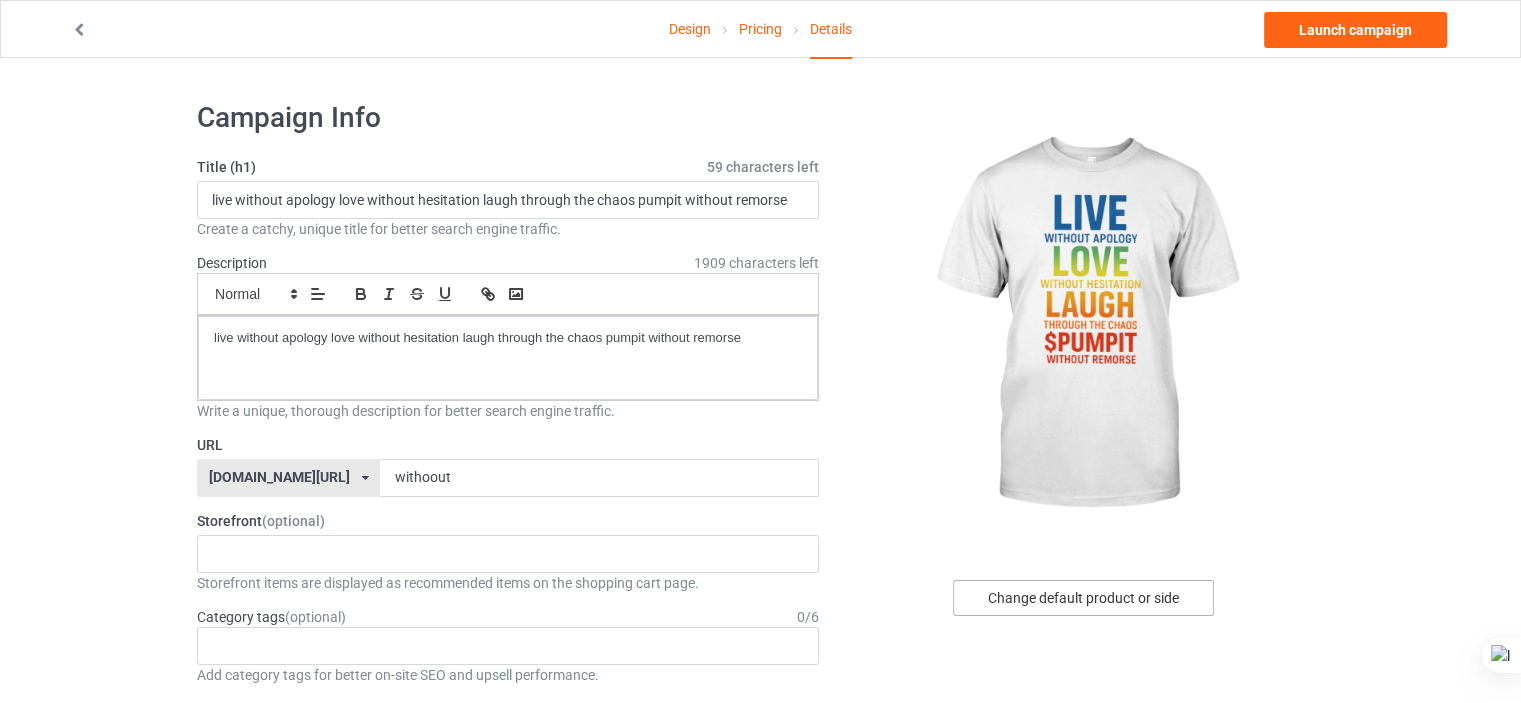 click on "Change default product or side" at bounding box center (1083, 598) 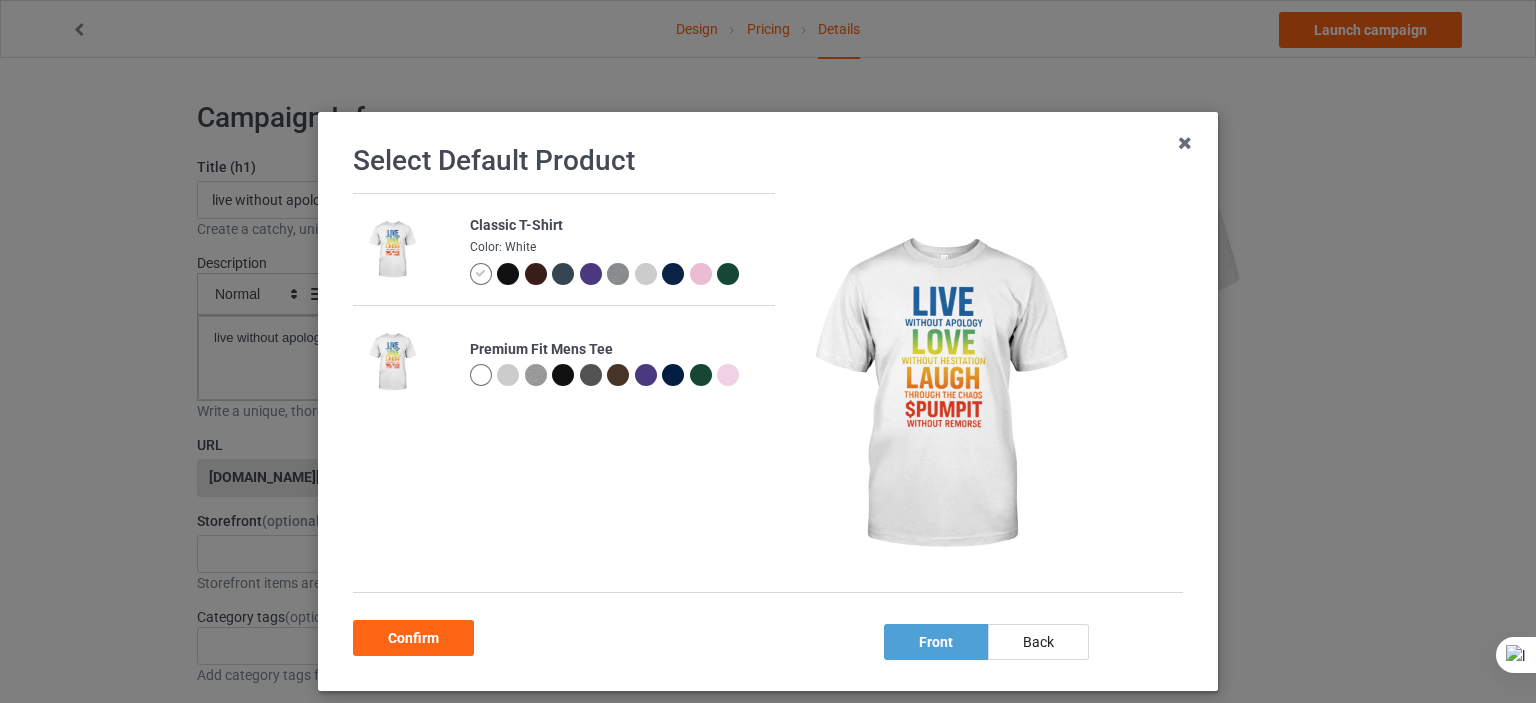click at bounding box center (508, 274) 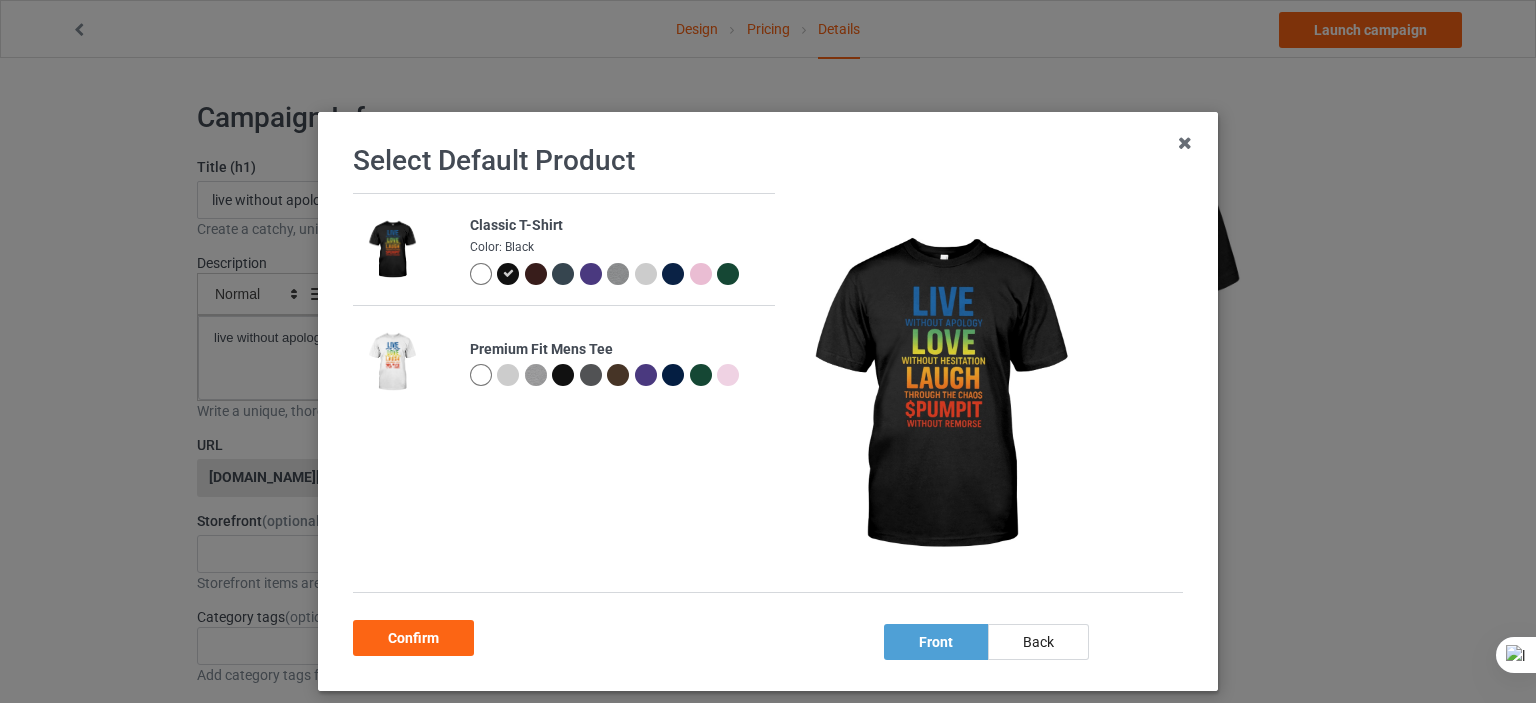 click at bounding box center [563, 375] 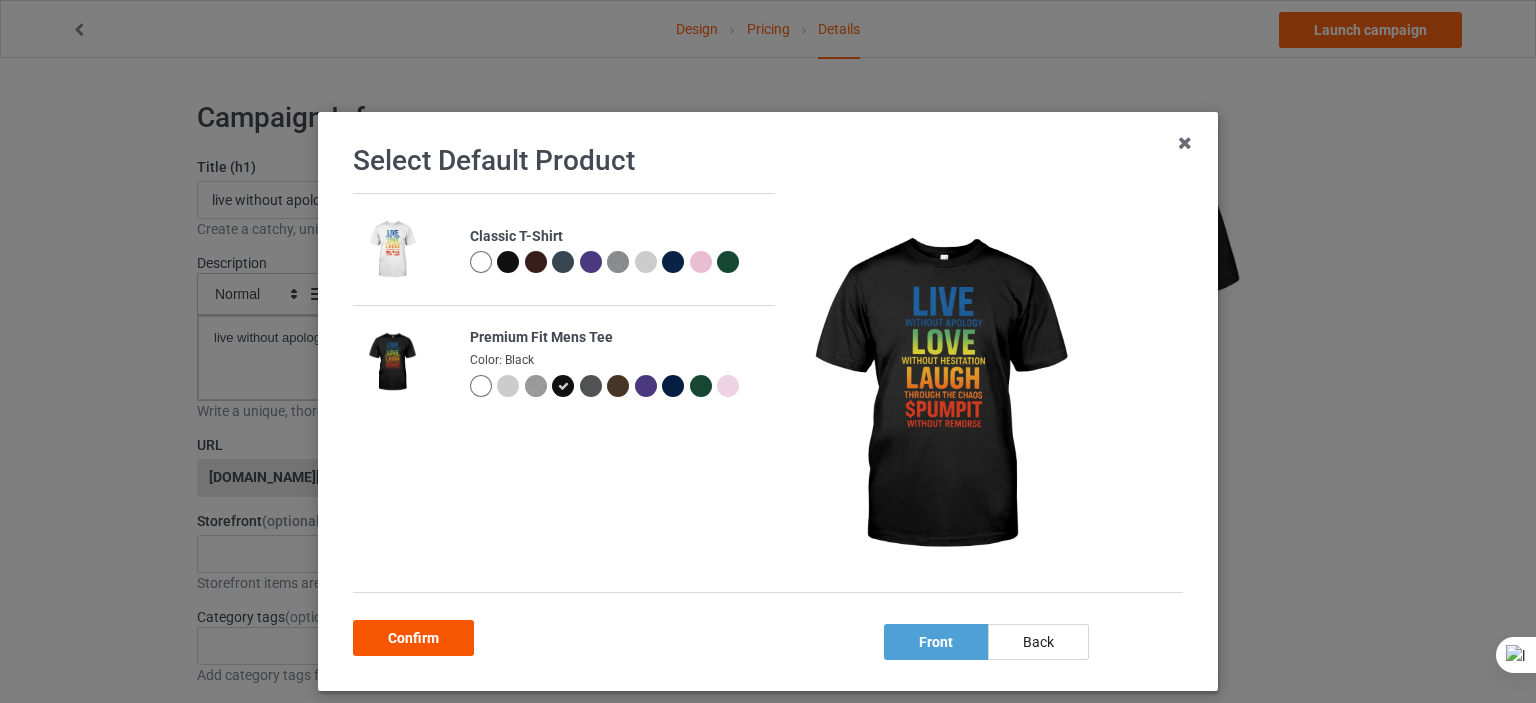 click on "Confirm" at bounding box center [413, 638] 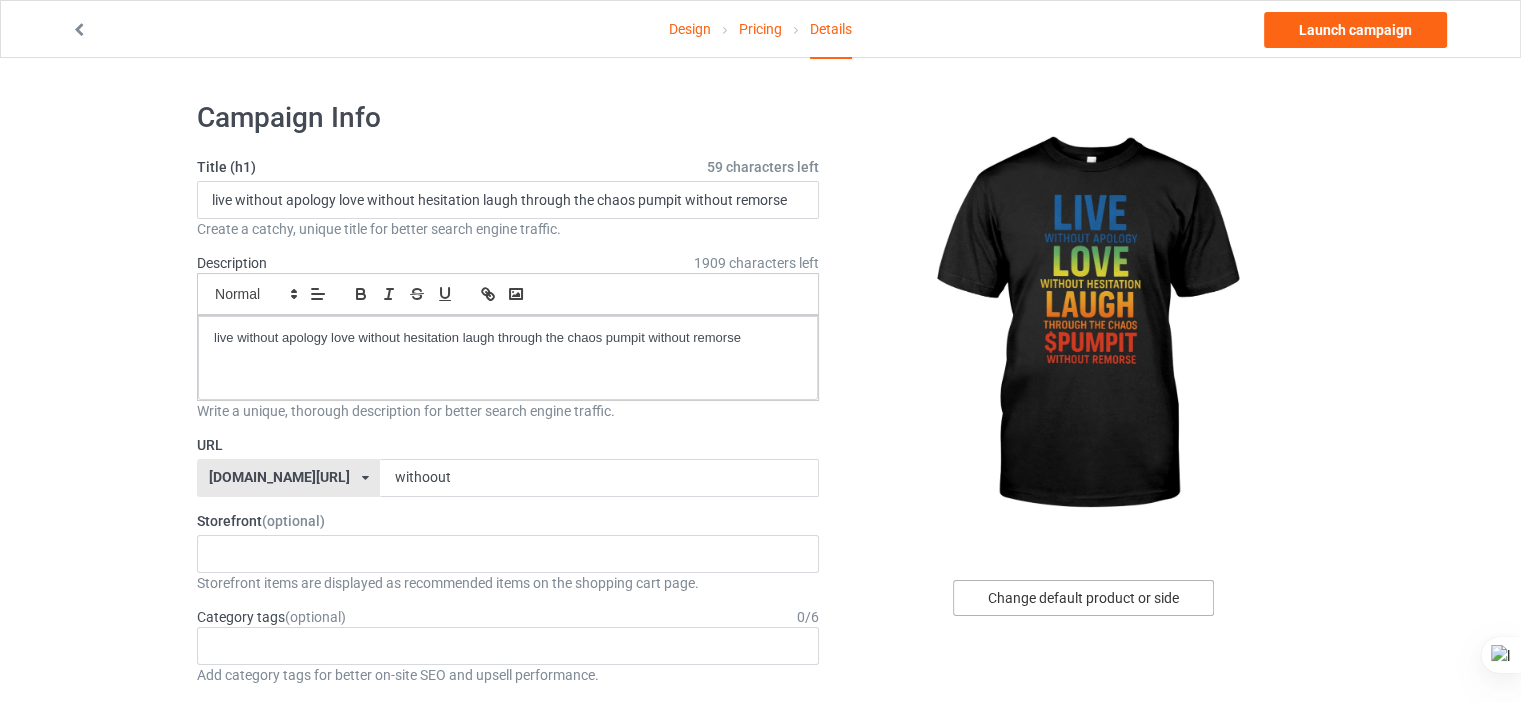 click on "Change default product or side" at bounding box center (1083, 598) 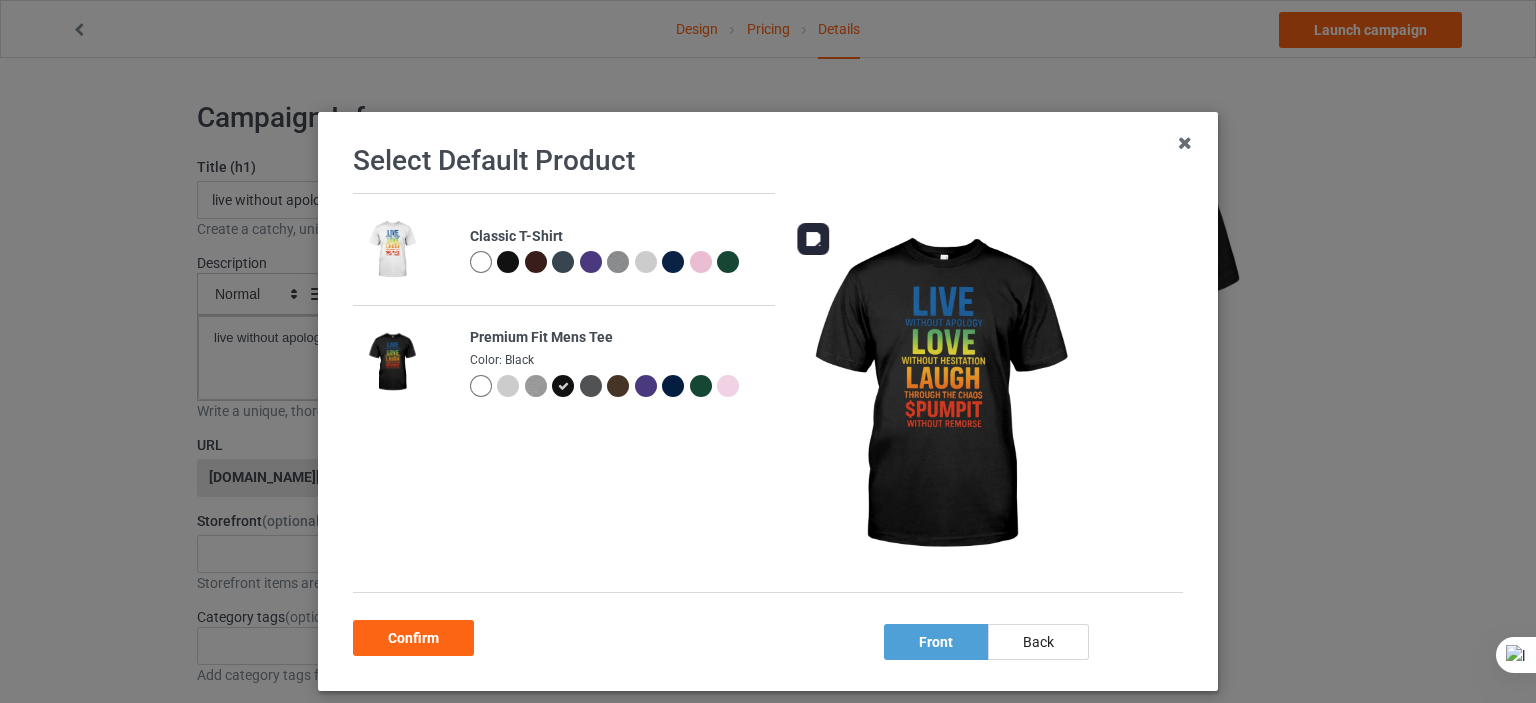 click at bounding box center [939, 394] 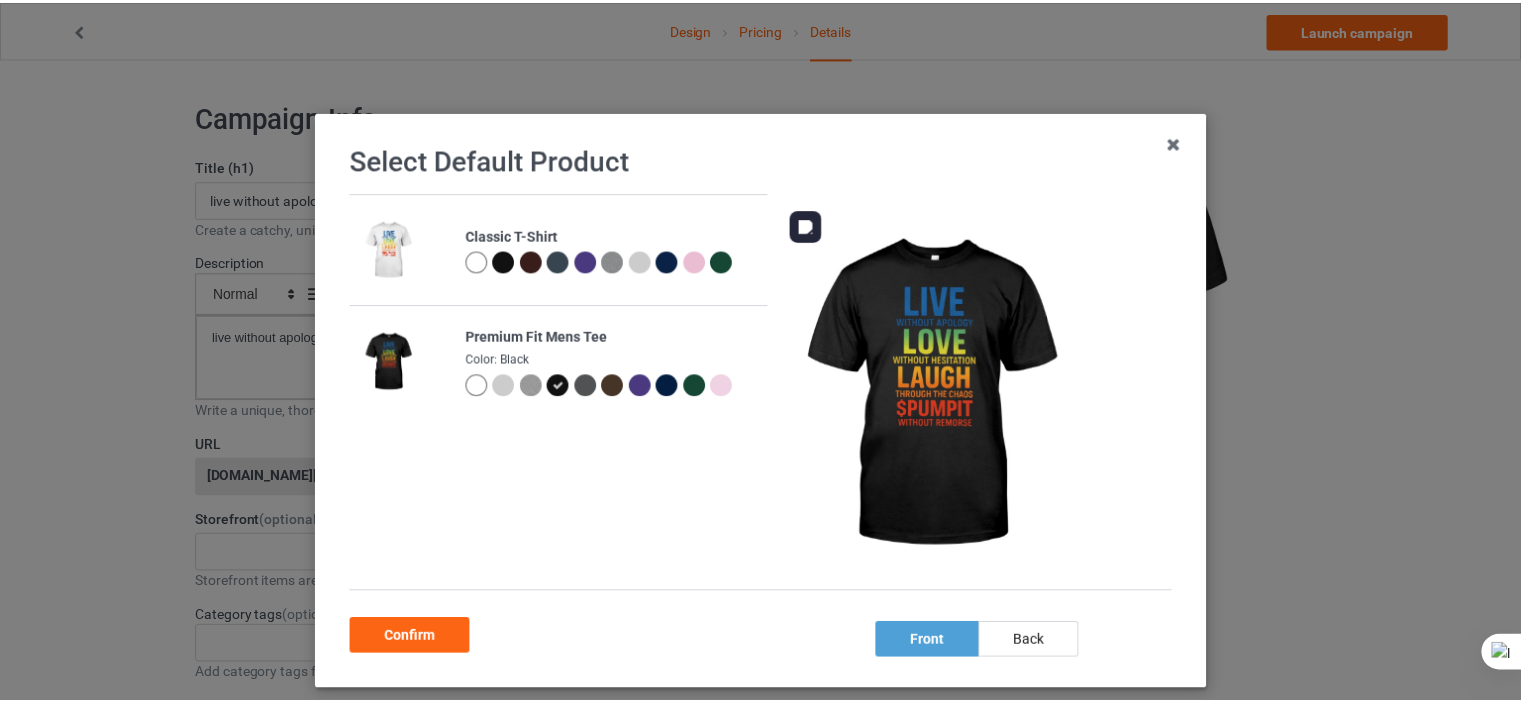 scroll, scrollTop: 100, scrollLeft: 0, axis: vertical 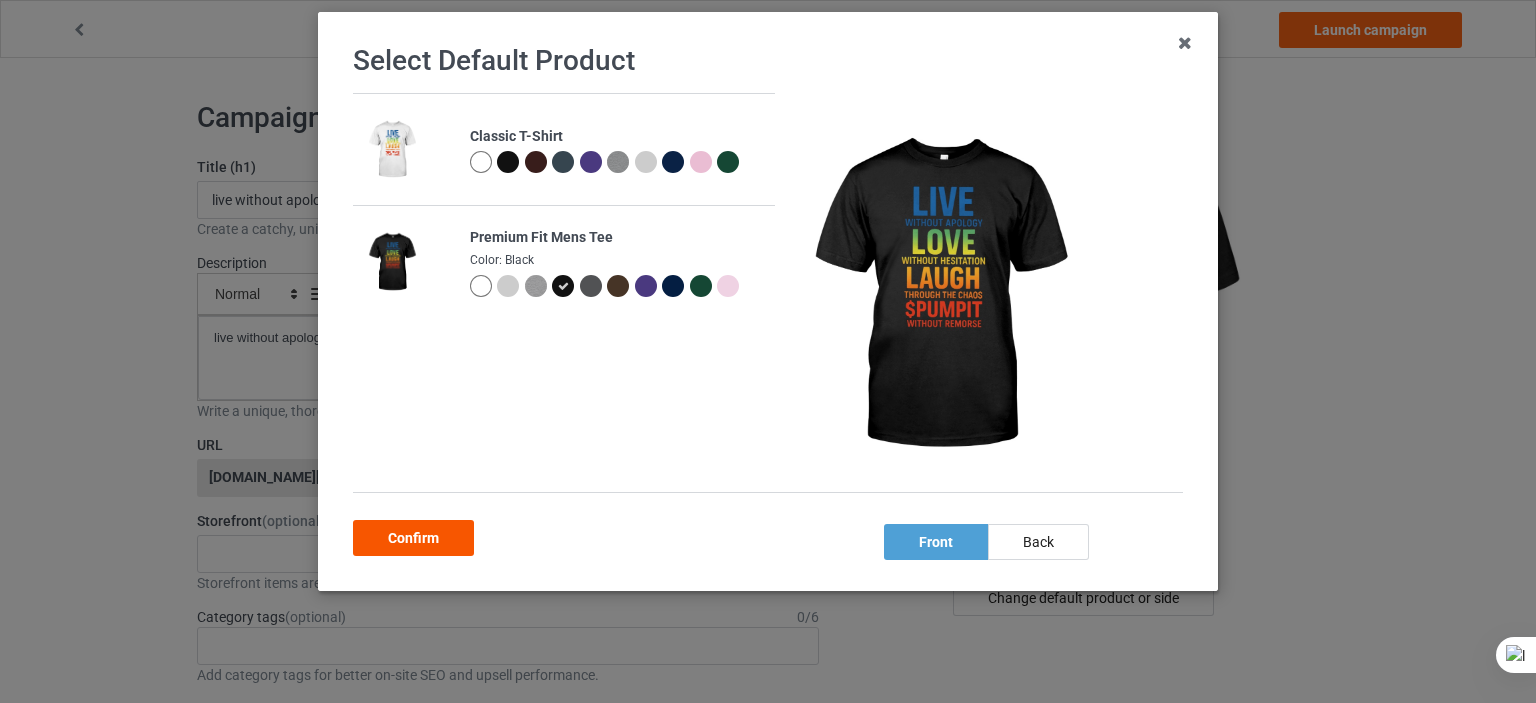 click on "Confirm" at bounding box center (413, 538) 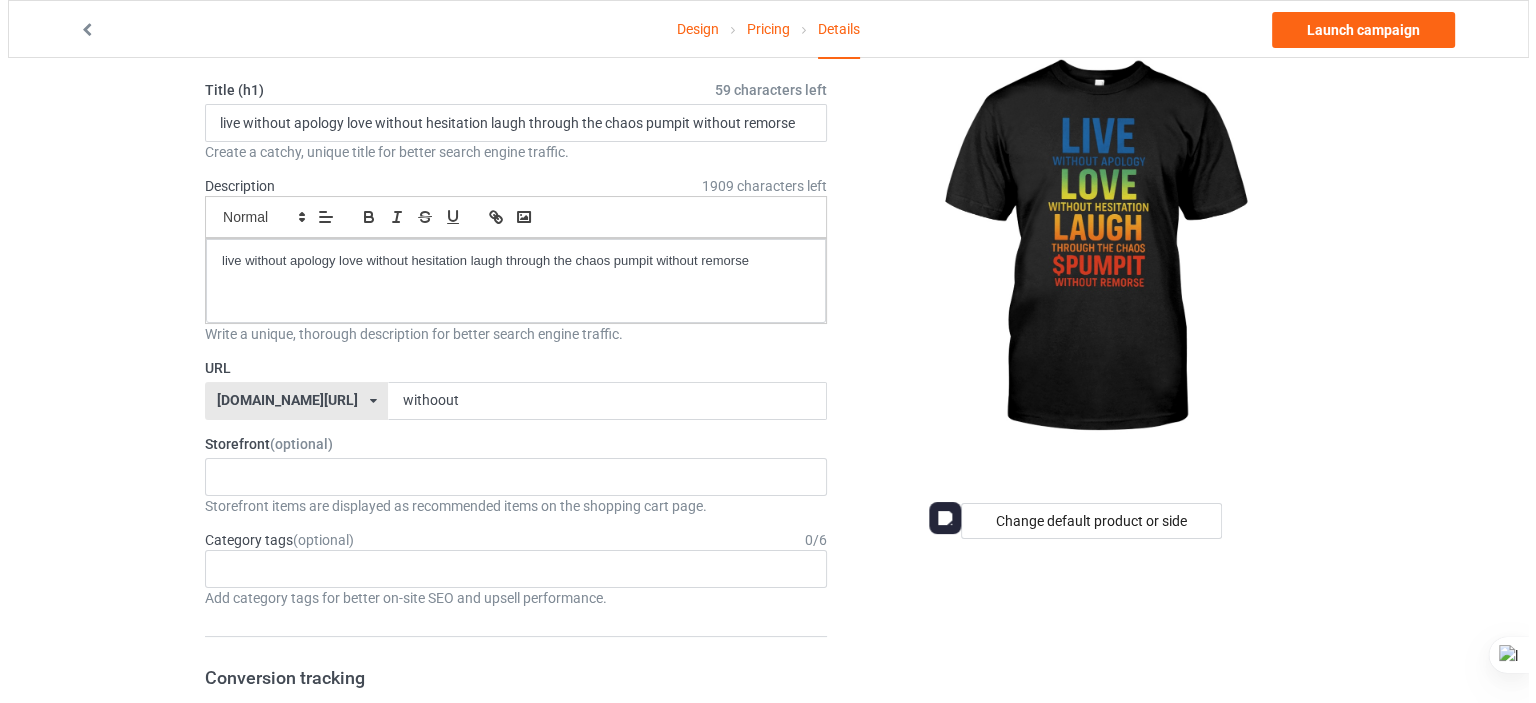 scroll, scrollTop: 0, scrollLeft: 0, axis: both 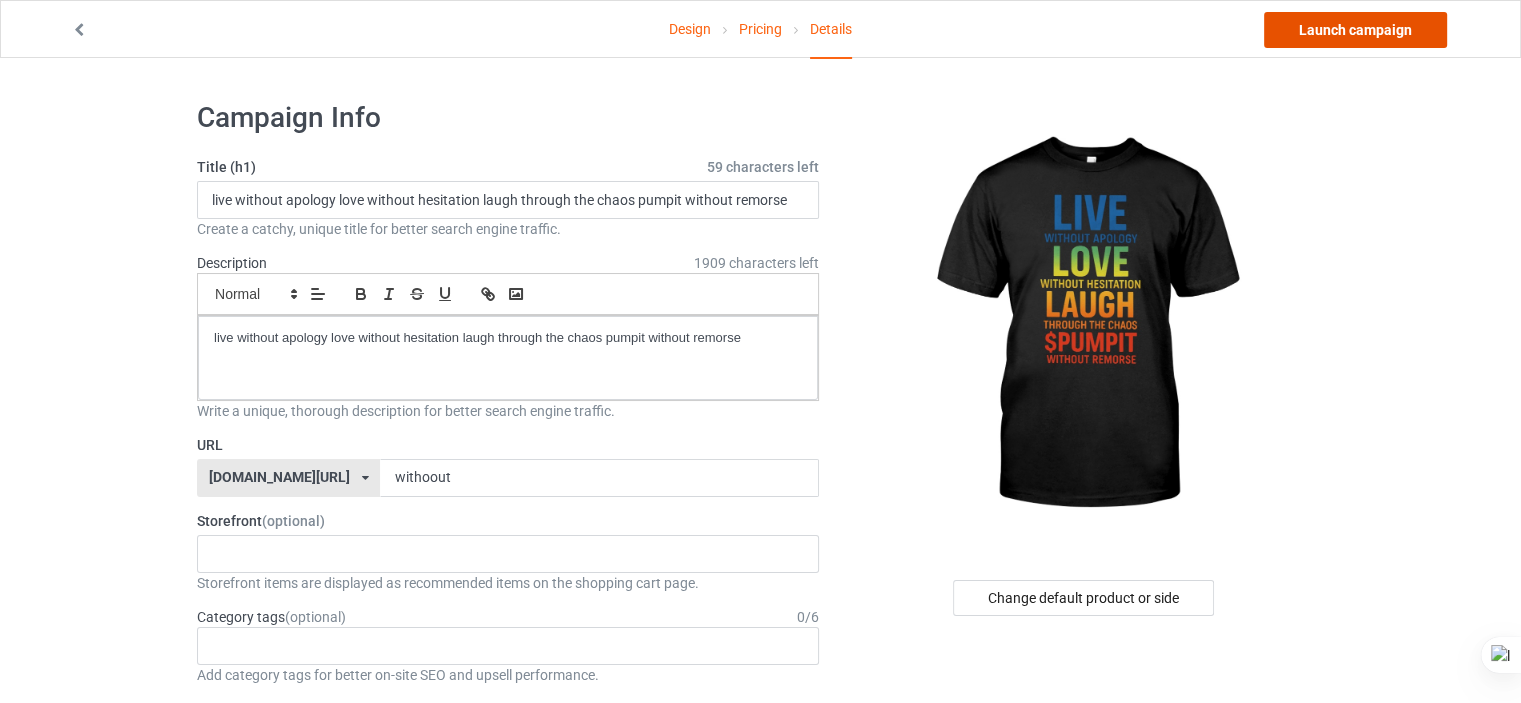 click on "Launch campaign" at bounding box center (1355, 30) 